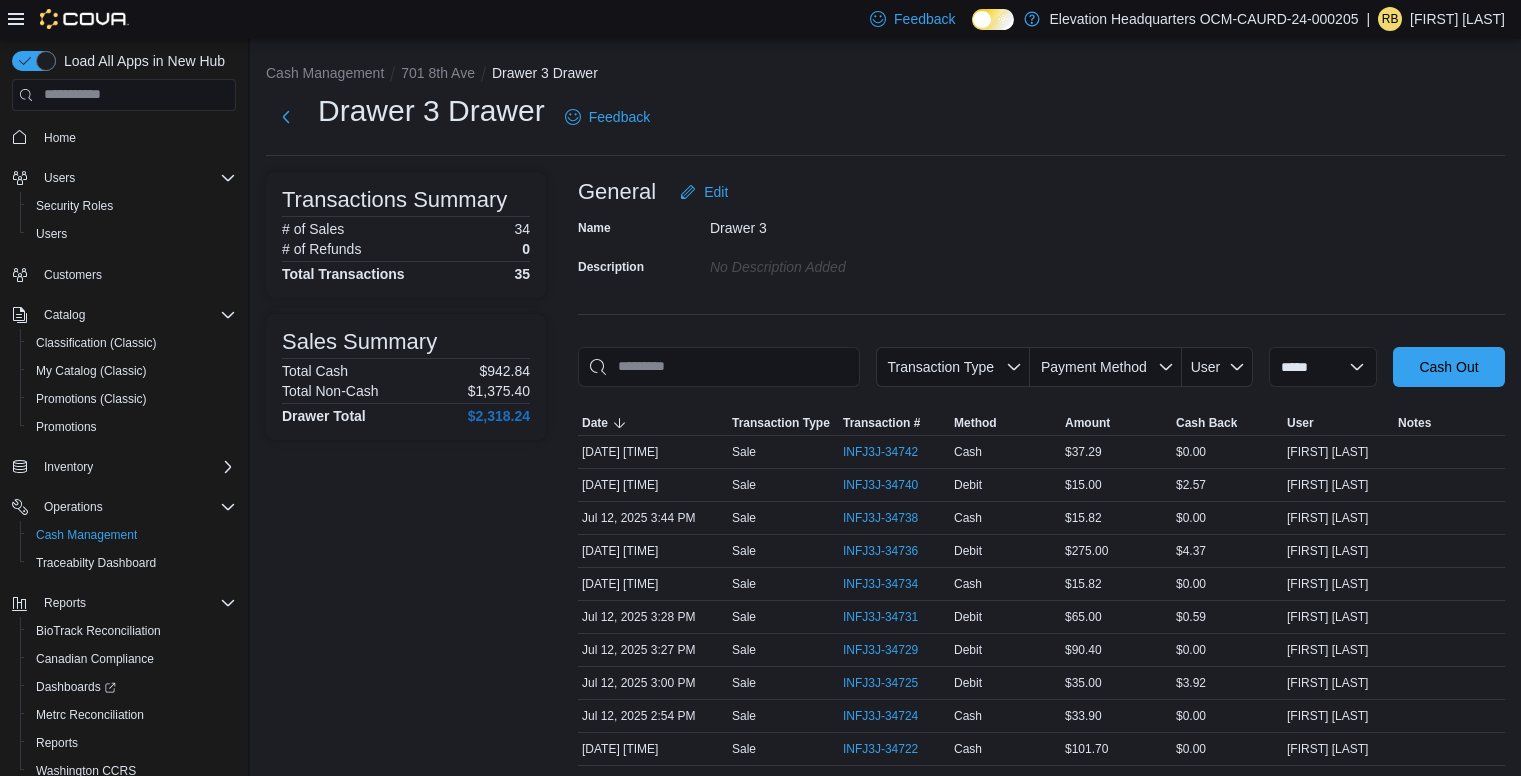 scroll, scrollTop: 0, scrollLeft: 0, axis: both 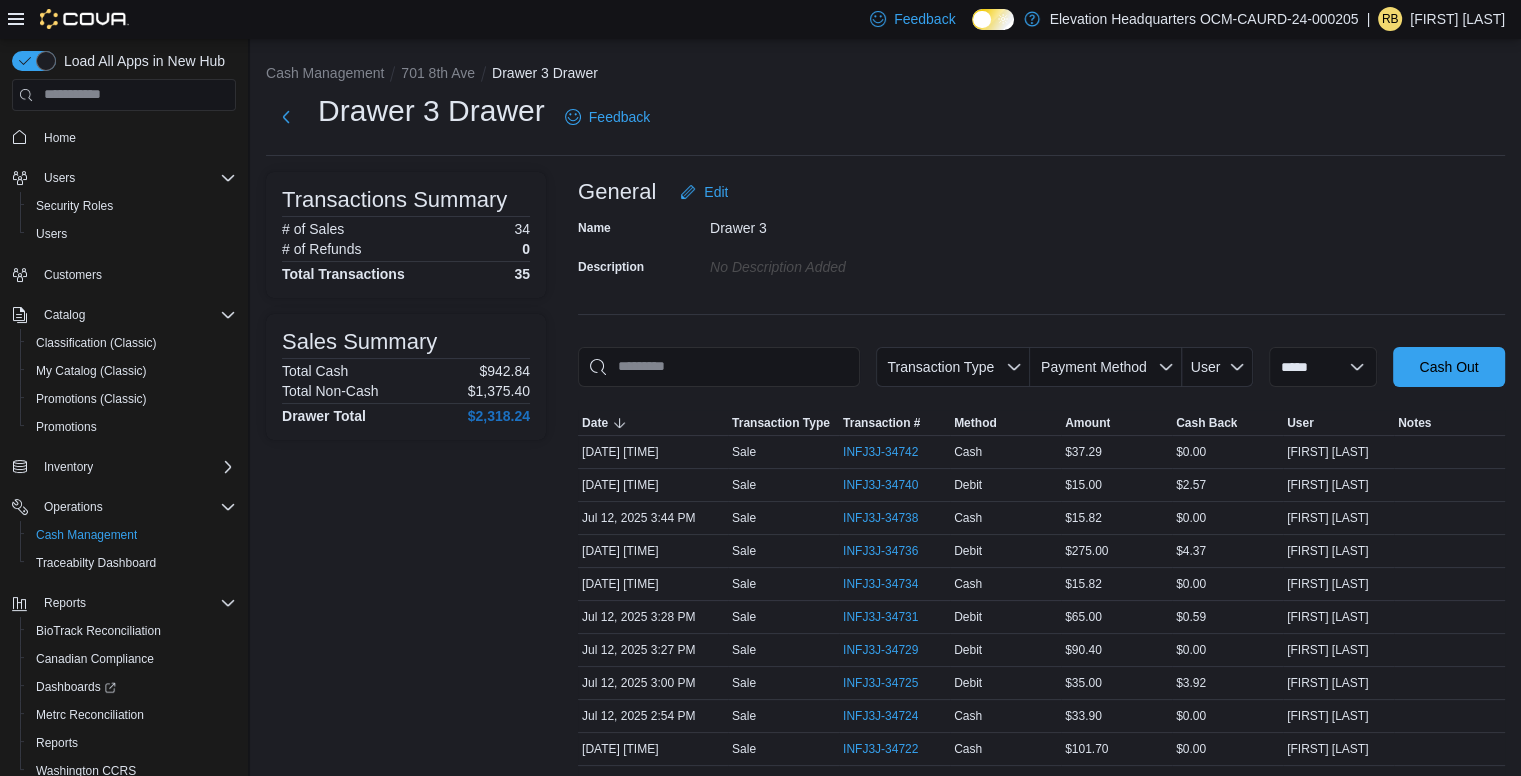 click on "Transactions Summary # of Sales 34 # of Refunds 0 Total Transactions 35 Sales Summary Total Cash $942.84 Total Non-Cash $1,375.40 Drawer Total $2,318.24" at bounding box center [406, 921] 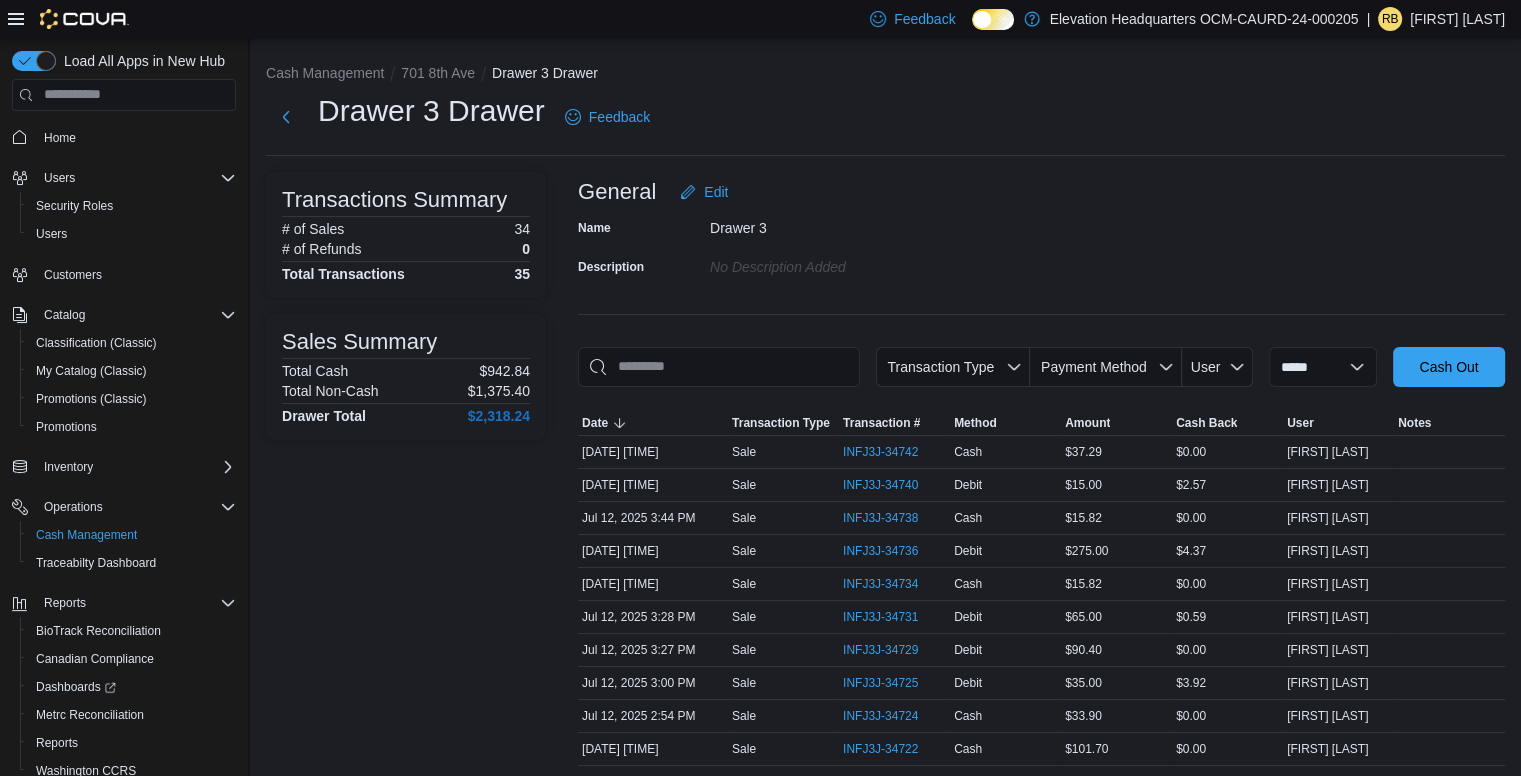 click on "Transactions Summary # of Sales 34 # of Refunds 0 Total Transactions 35 Sales Summary Total Cash $942.84 Total Non-Cash $1,375.40 Drawer Total $2,318.24" at bounding box center [406, 921] 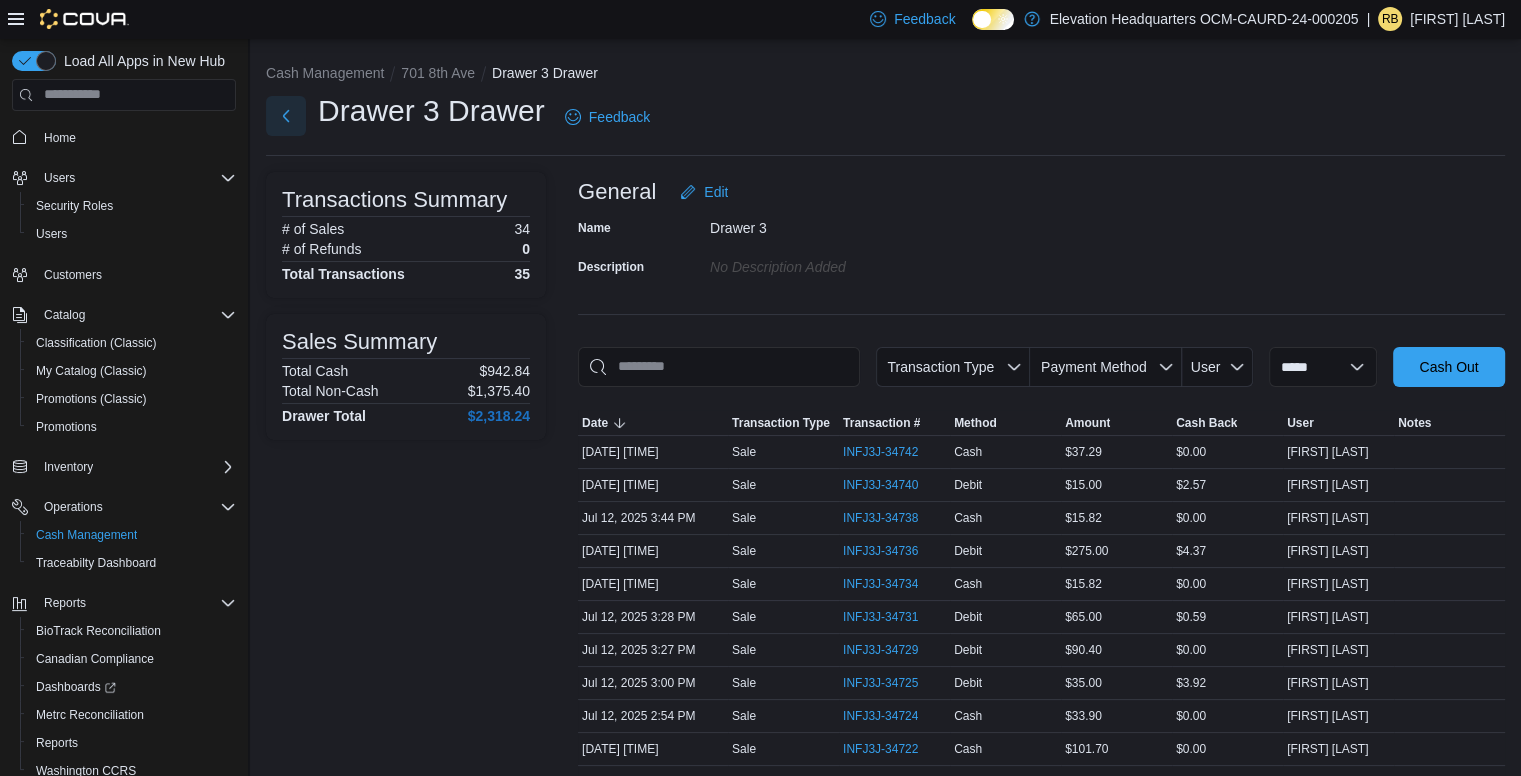click at bounding box center [286, 116] 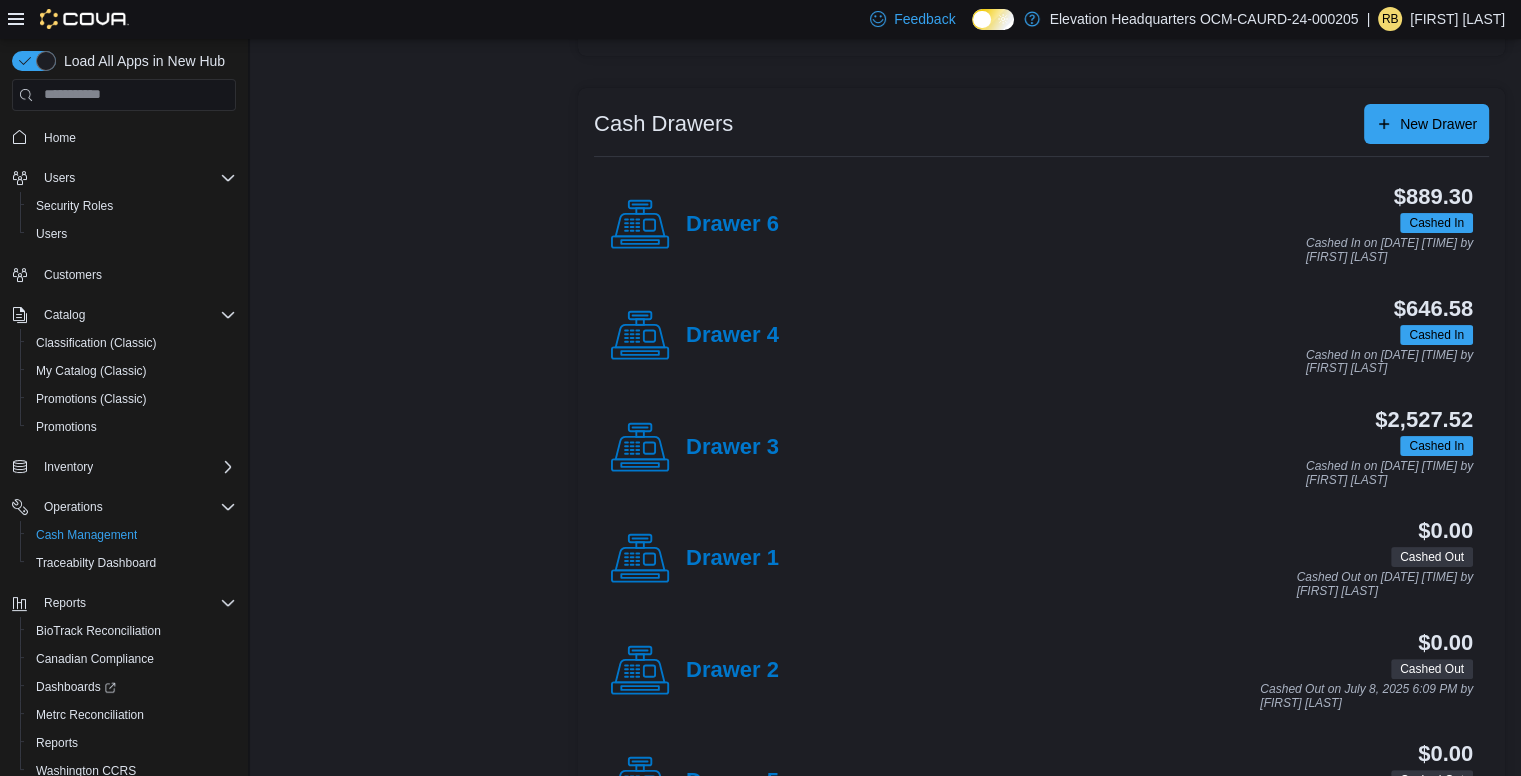 scroll, scrollTop: 371, scrollLeft: 0, axis: vertical 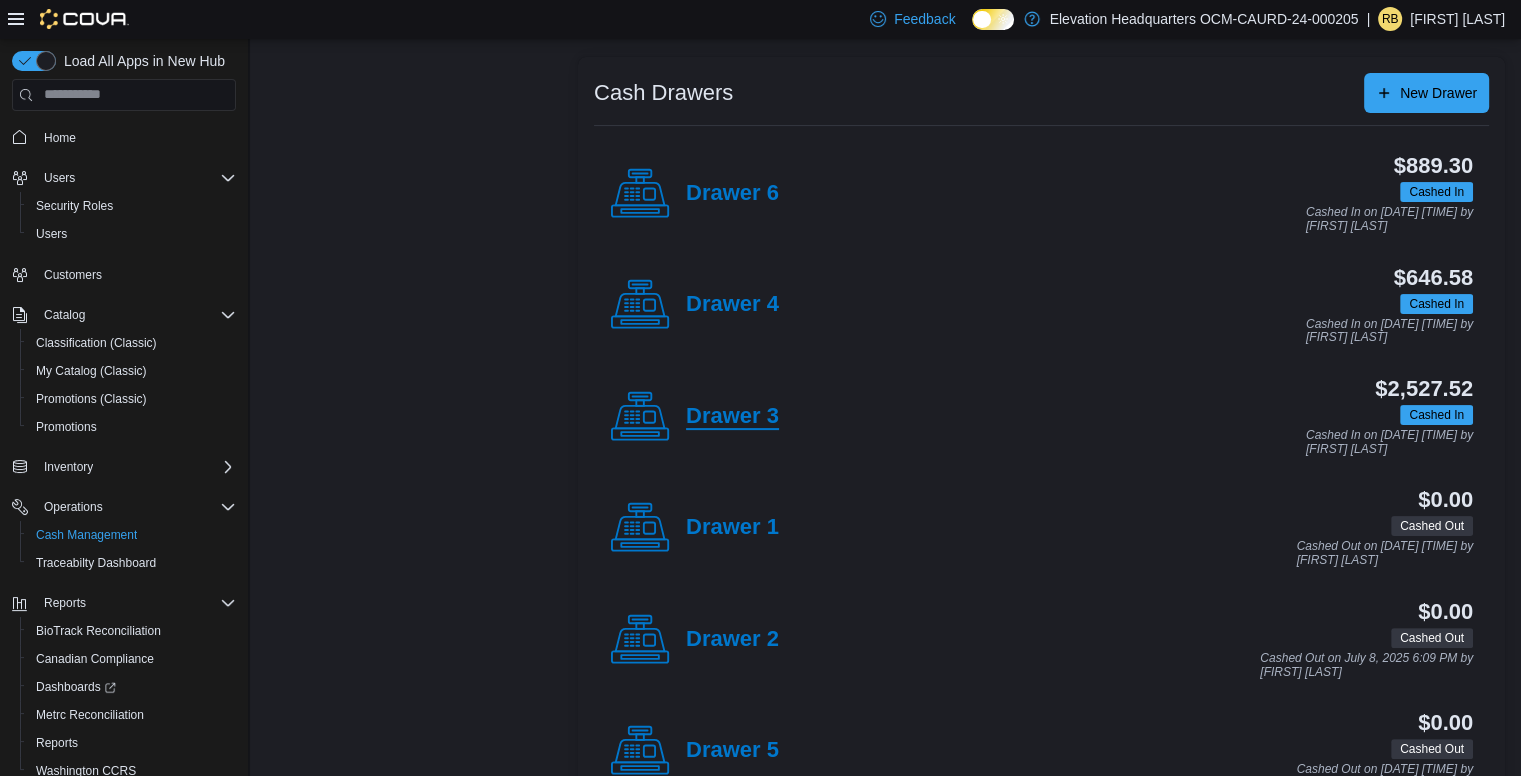 click on "Drawer 3" at bounding box center [732, 417] 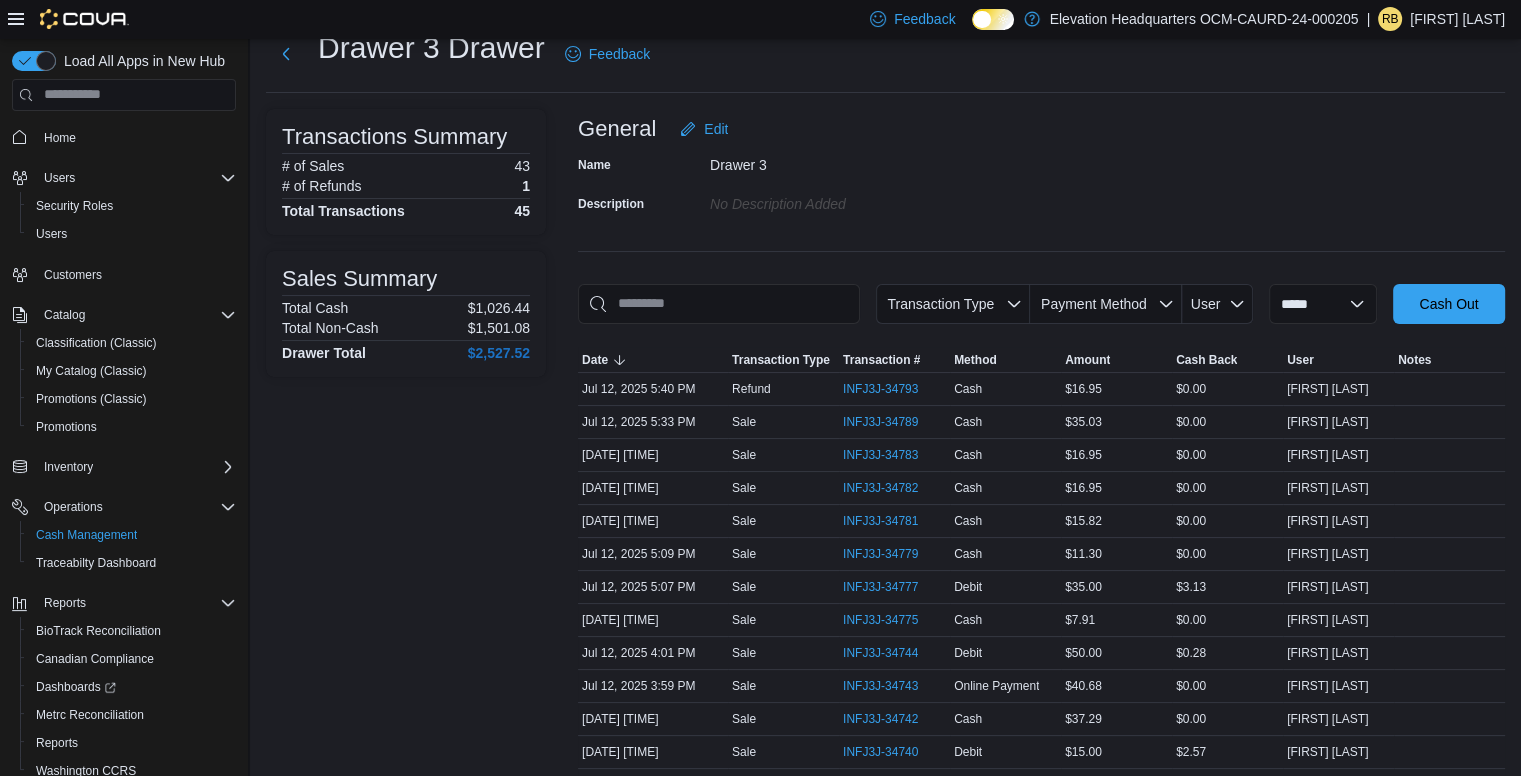 scroll, scrollTop: 64, scrollLeft: 0, axis: vertical 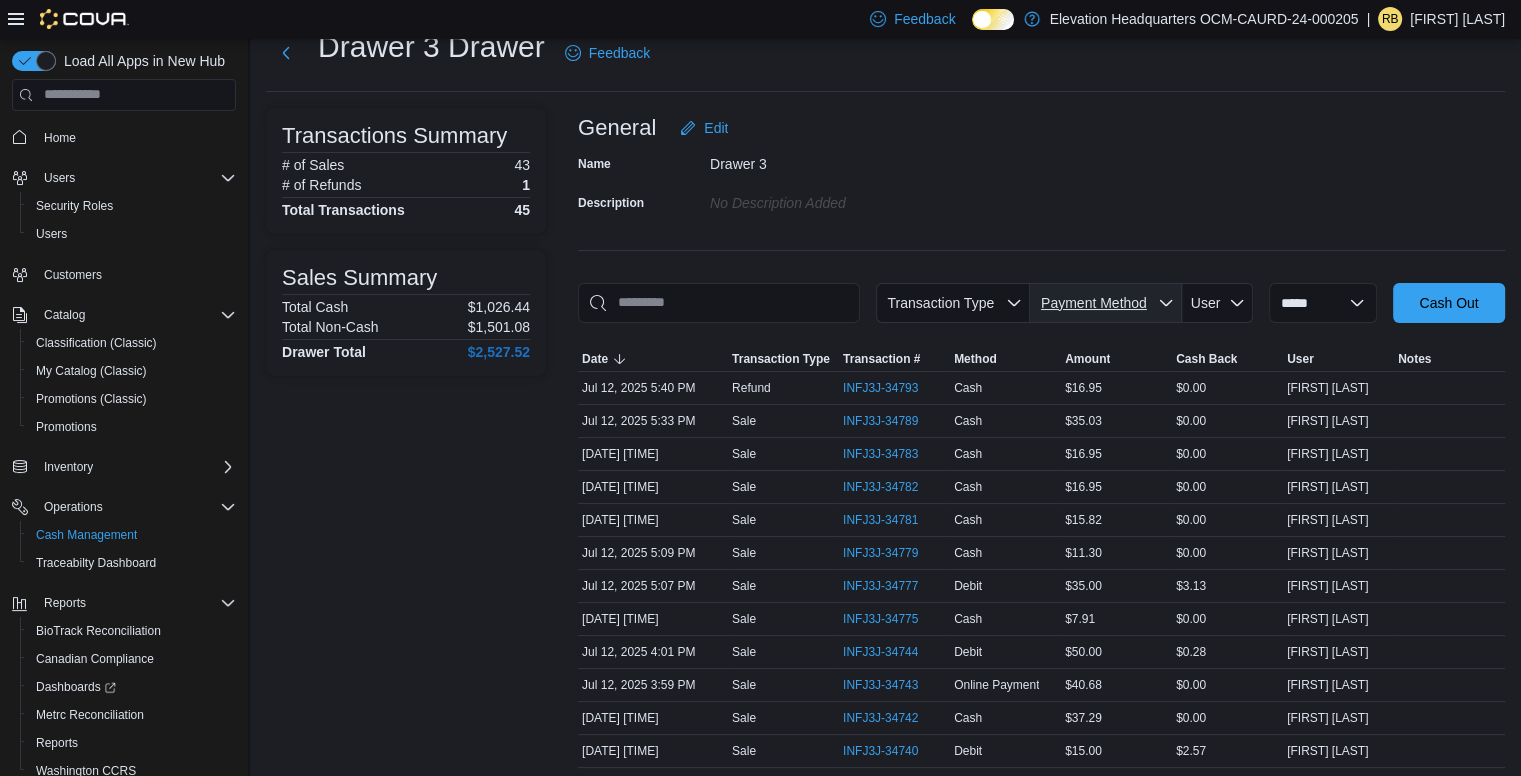 click 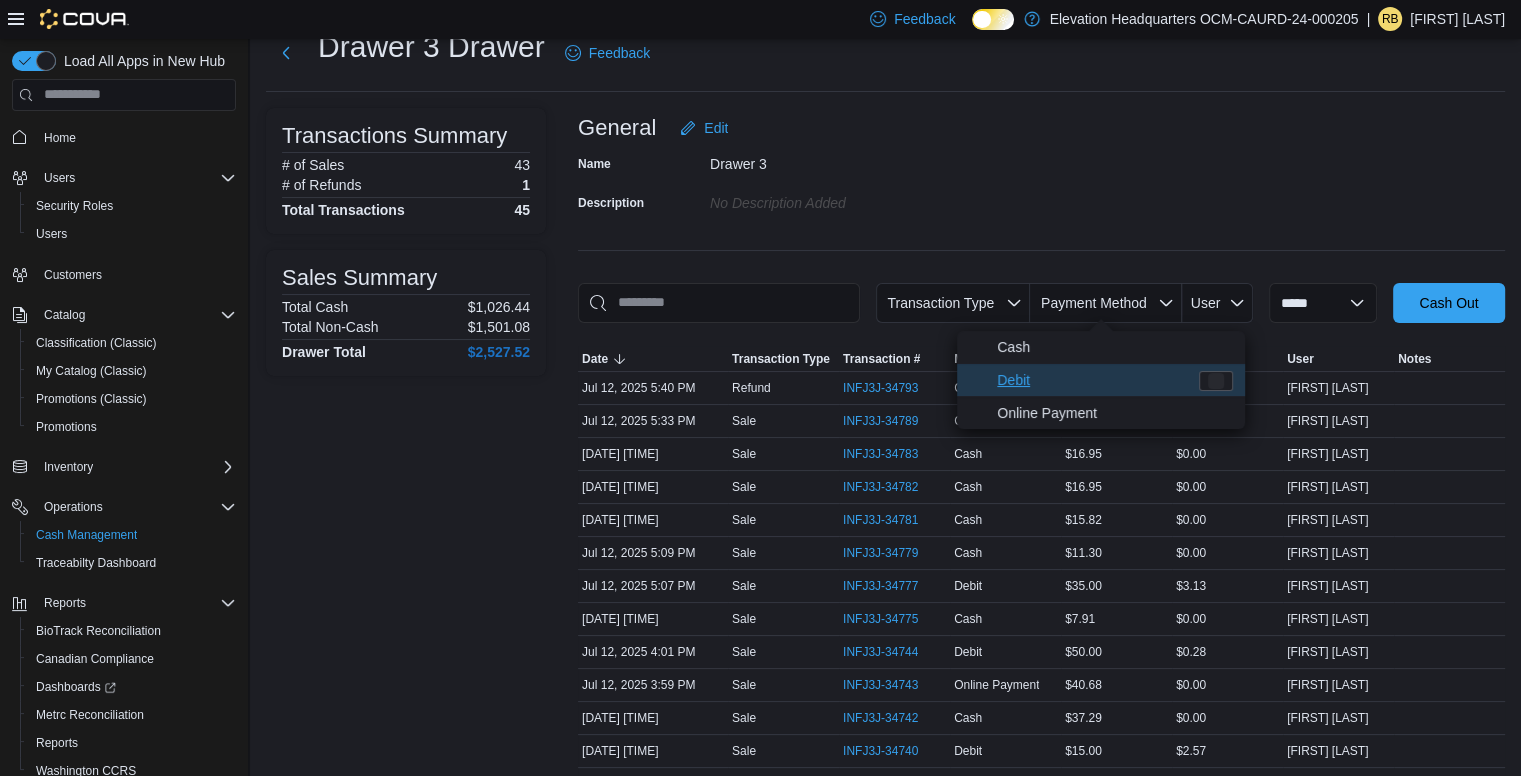 click on "Debit" at bounding box center (1092, 380) 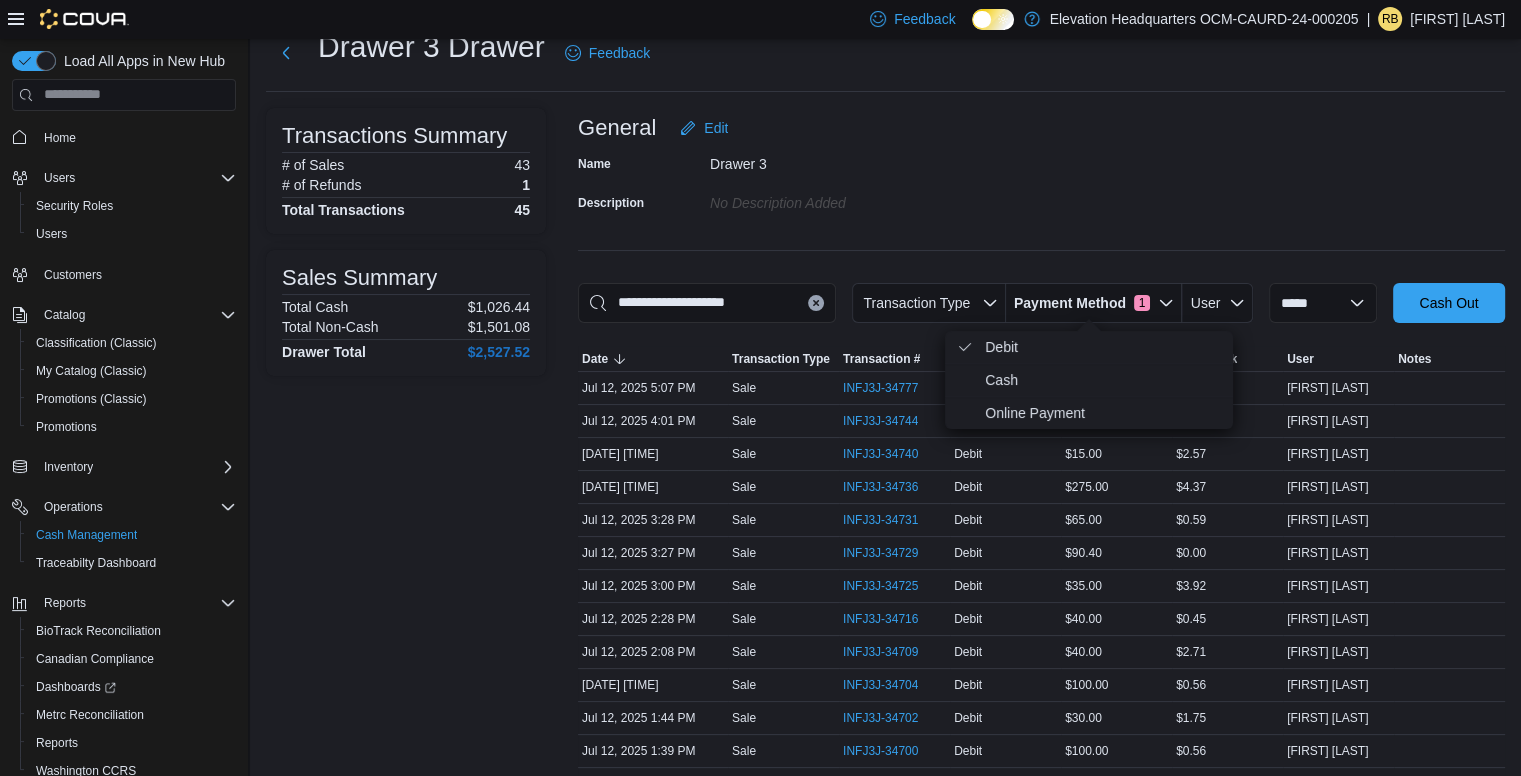 click on "General Edit" at bounding box center [1041, 128] 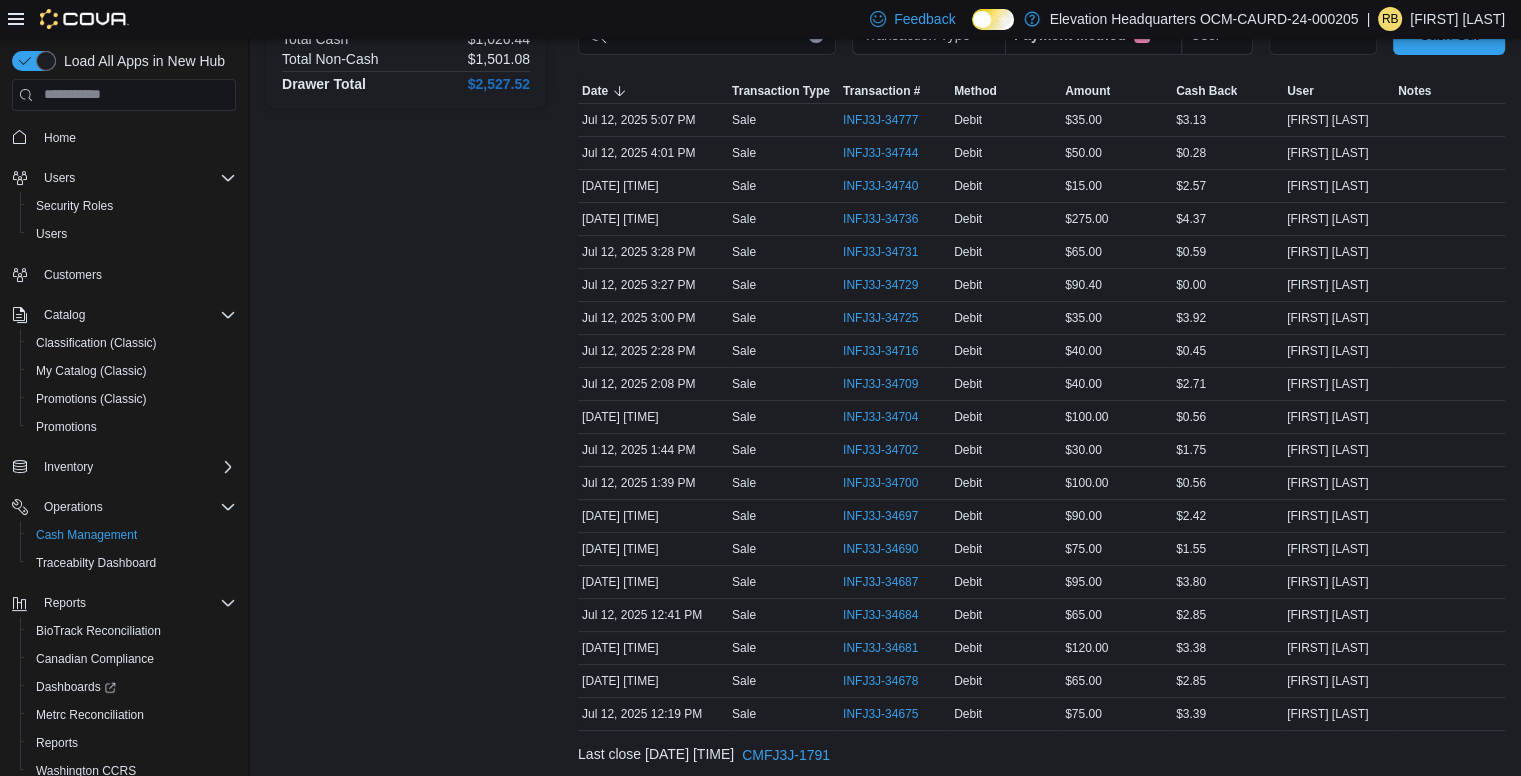 scroll, scrollTop: 274, scrollLeft: 0, axis: vertical 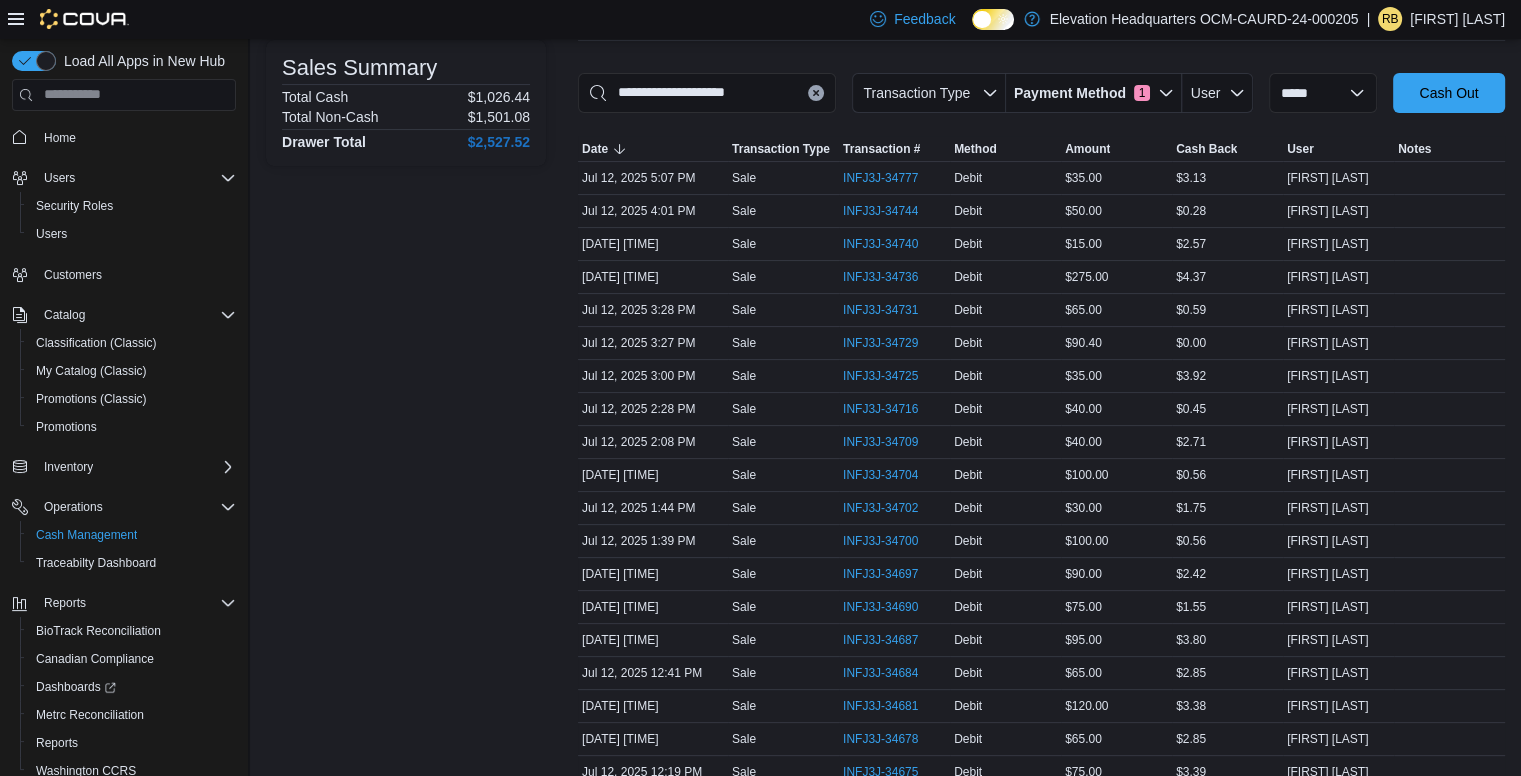 click on "Transactions Summary   # of Sales 43 # of Refunds 1 Total Transactions 45 Sales Summary   Total Cash $1,026.44 Total Non-Cash $1,501.08 Drawer Total $2,527.52" at bounding box center (406, 387) 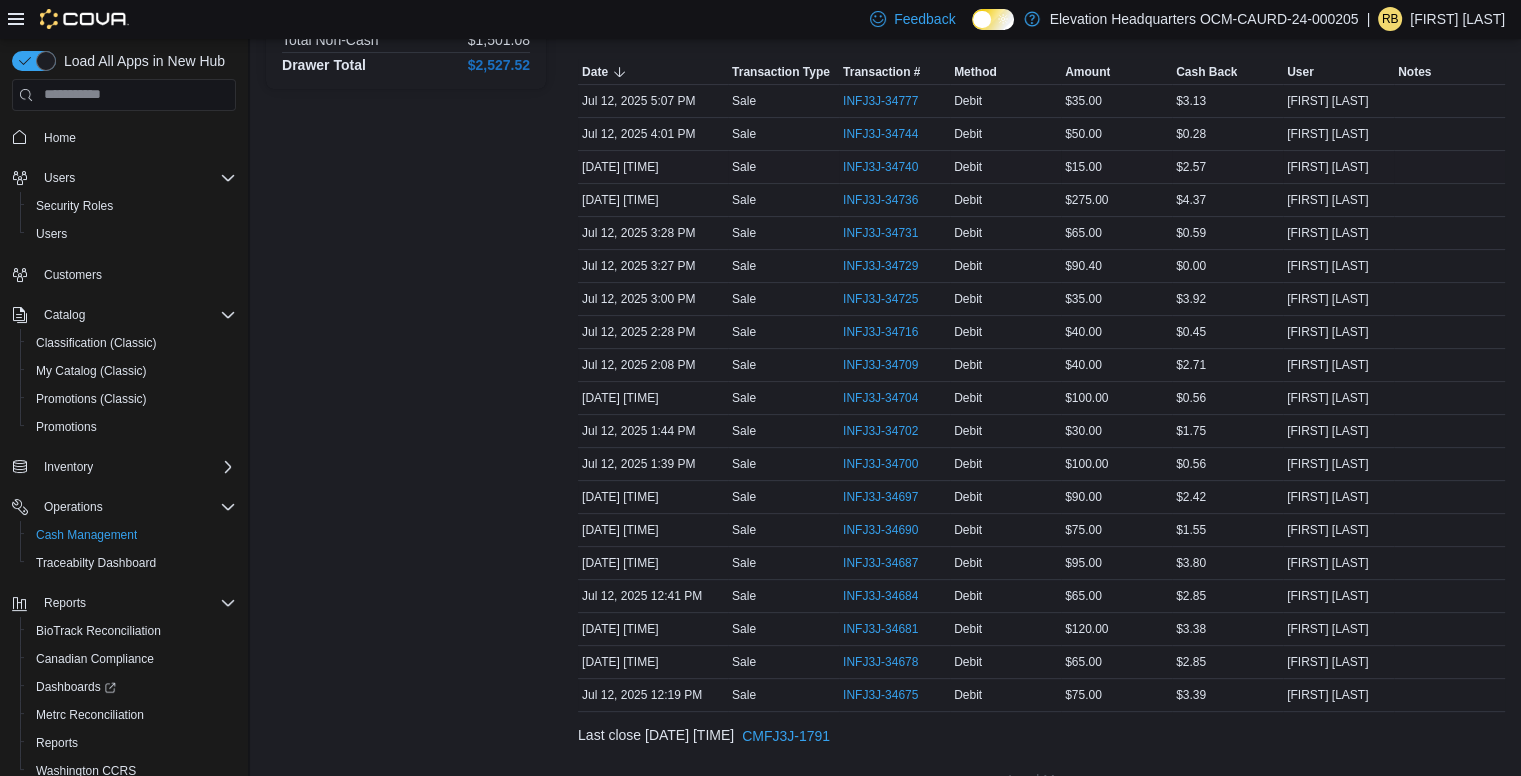 click on "Amount $90.40" at bounding box center [1116, 265] 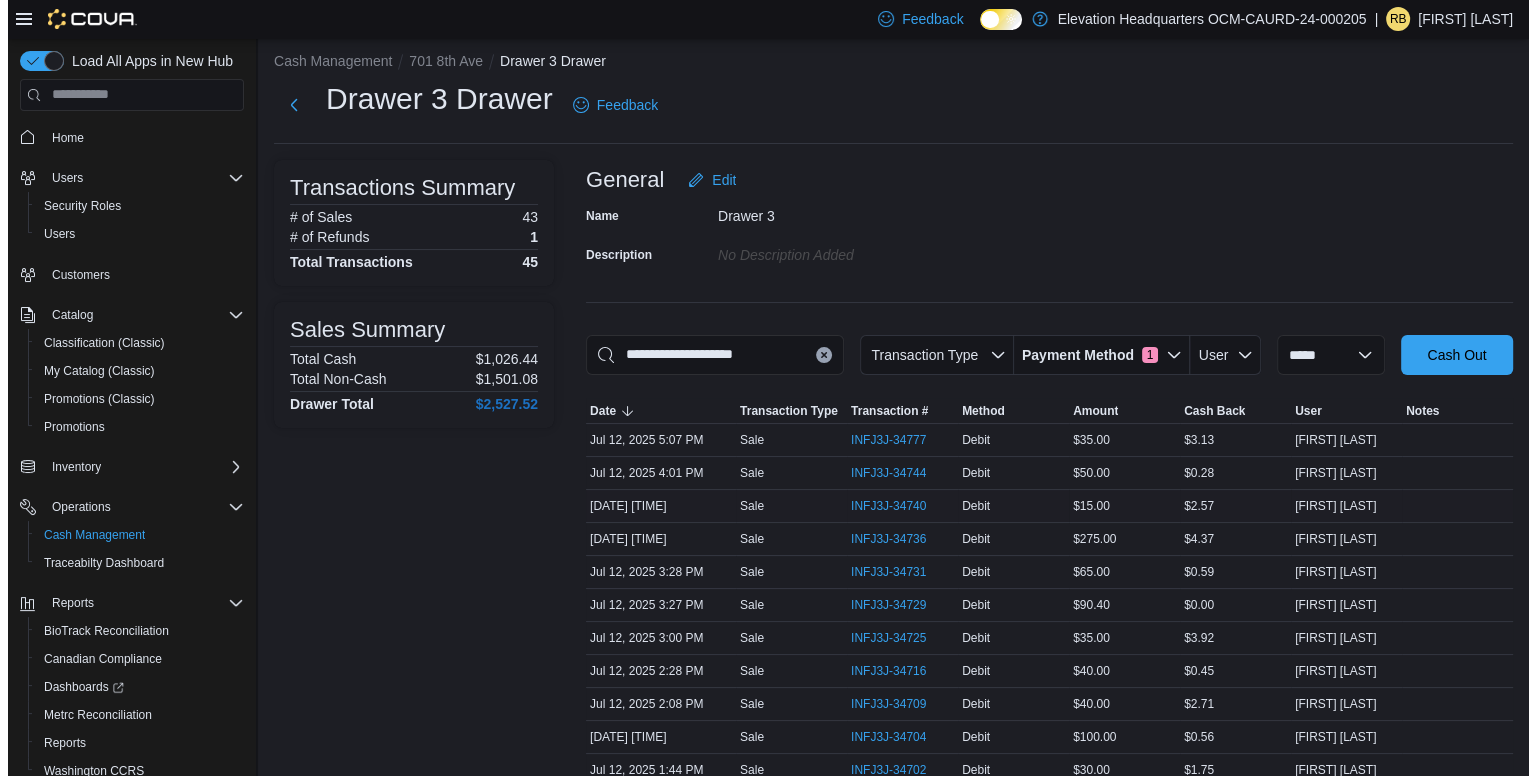 scroll, scrollTop: 0, scrollLeft: 0, axis: both 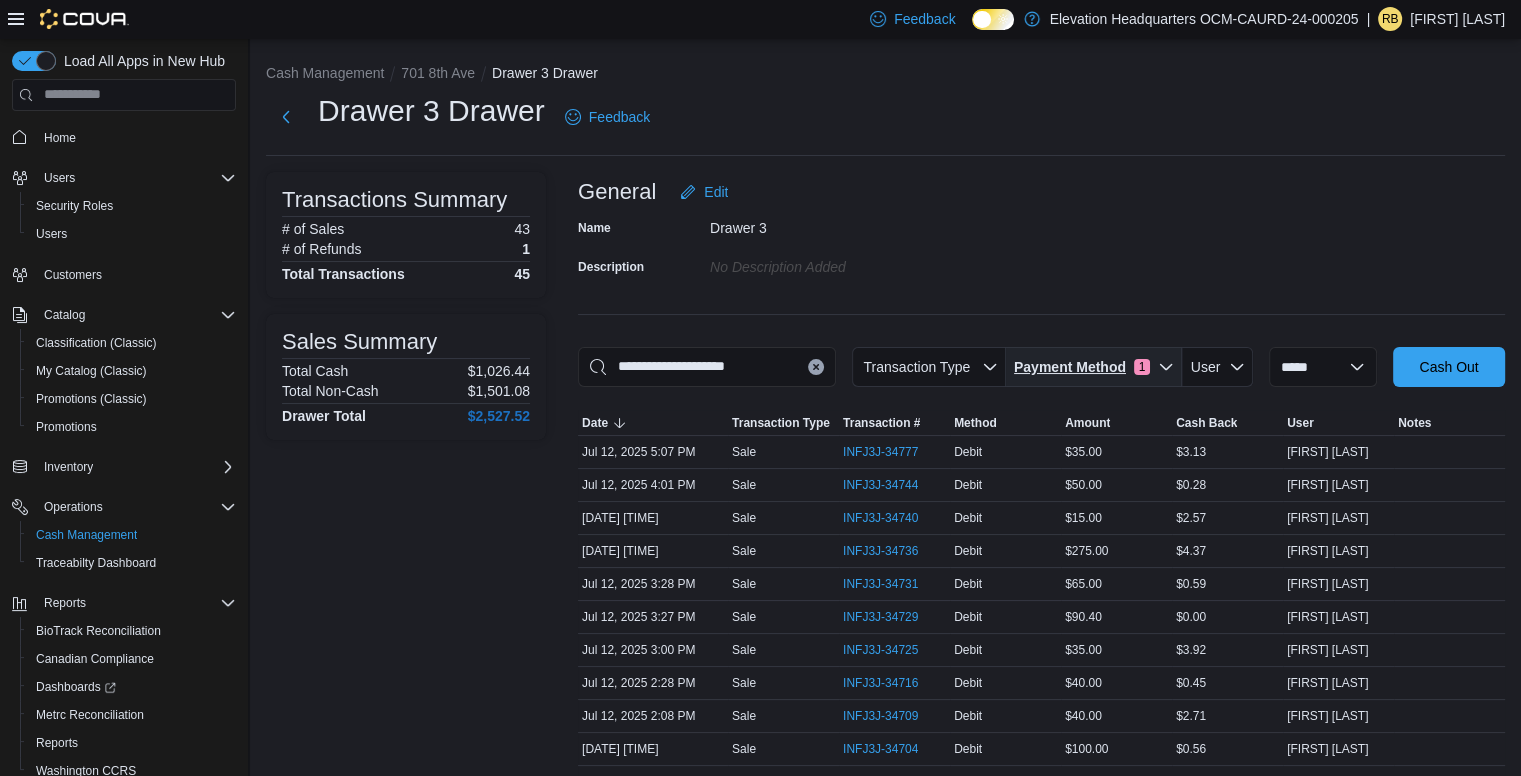 click on "1" at bounding box center (1142, 367) 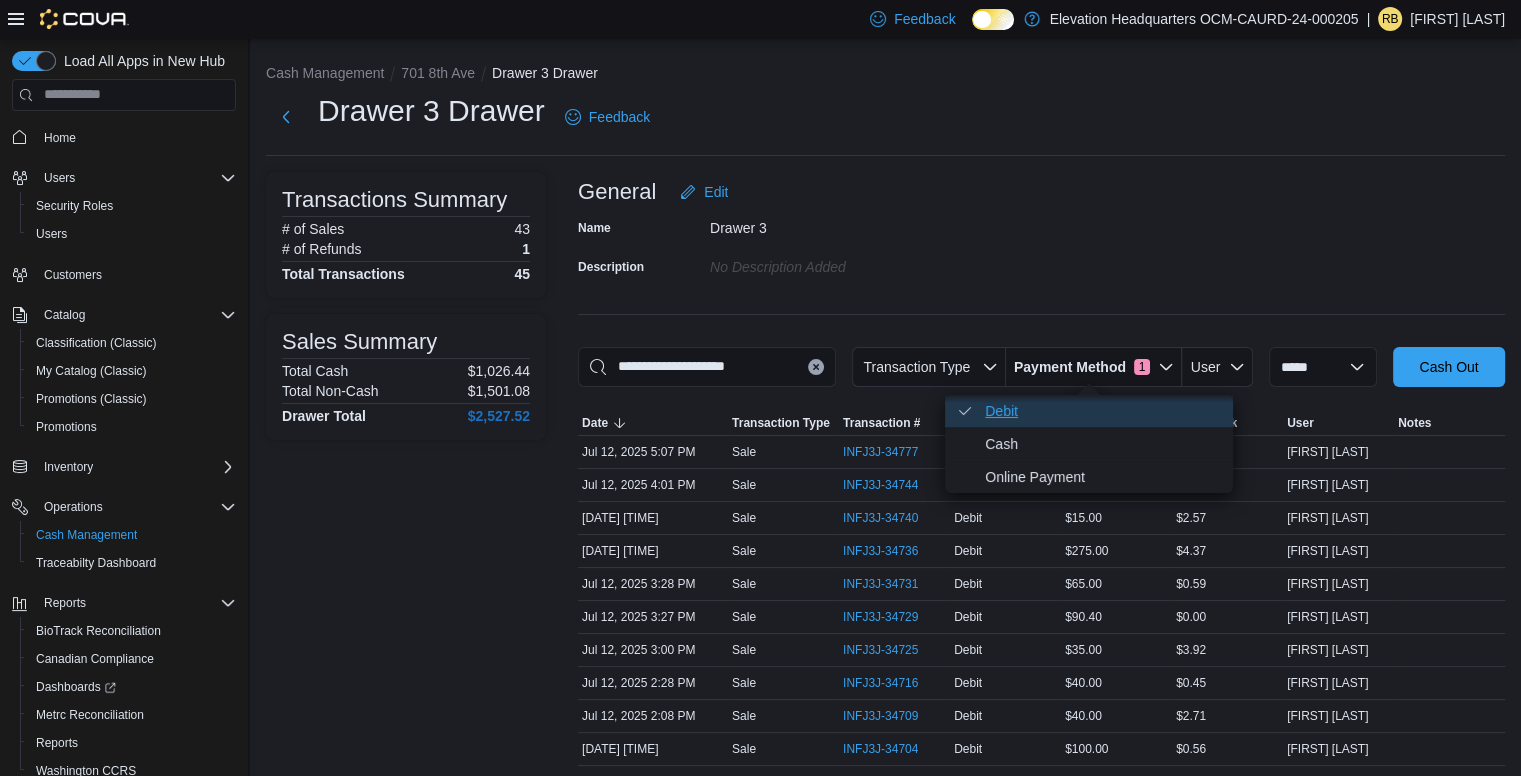 click on "Debit .  Checked option." at bounding box center (1103, 411) 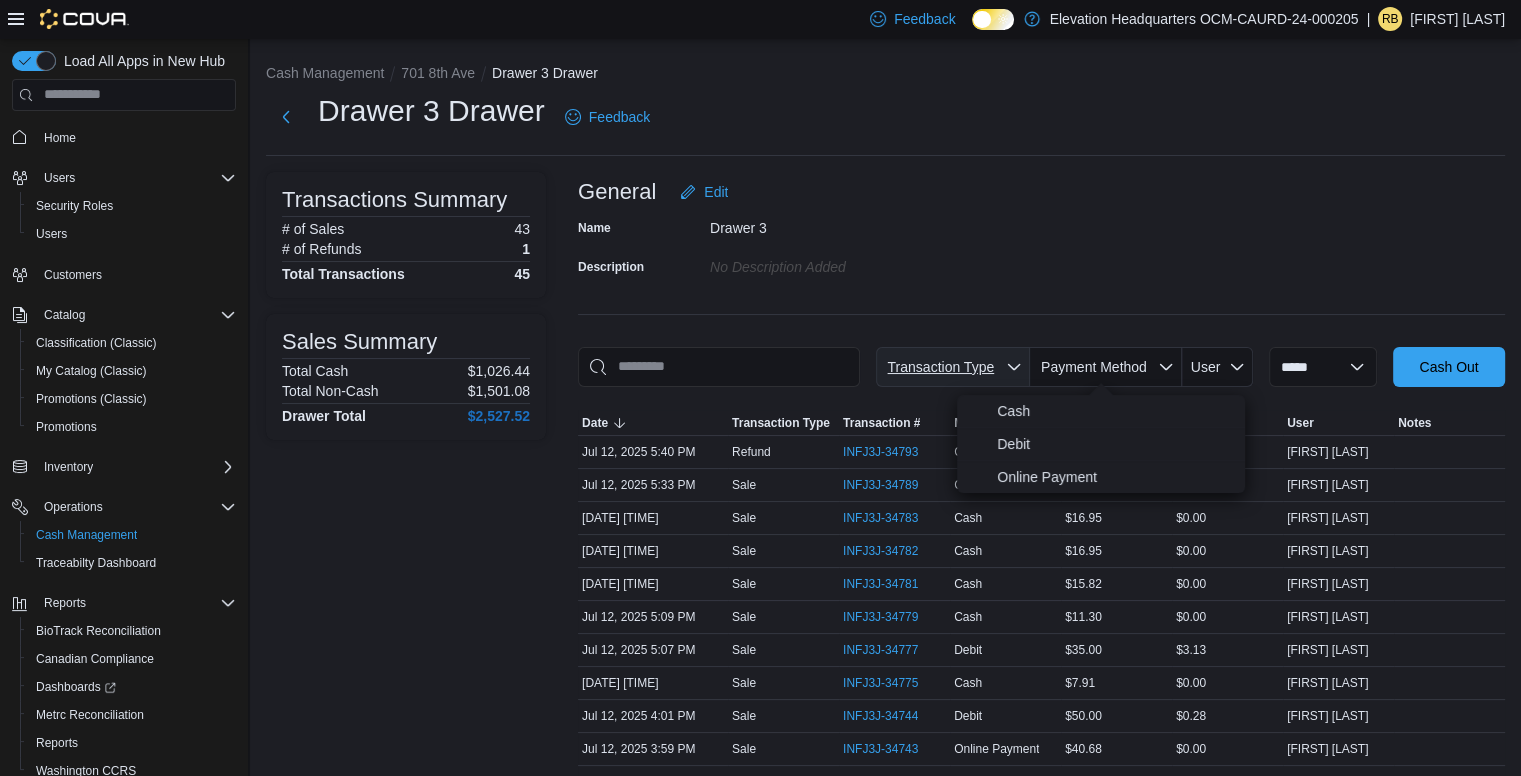 click on "Transaction Type" at bounding box center (940, 367) 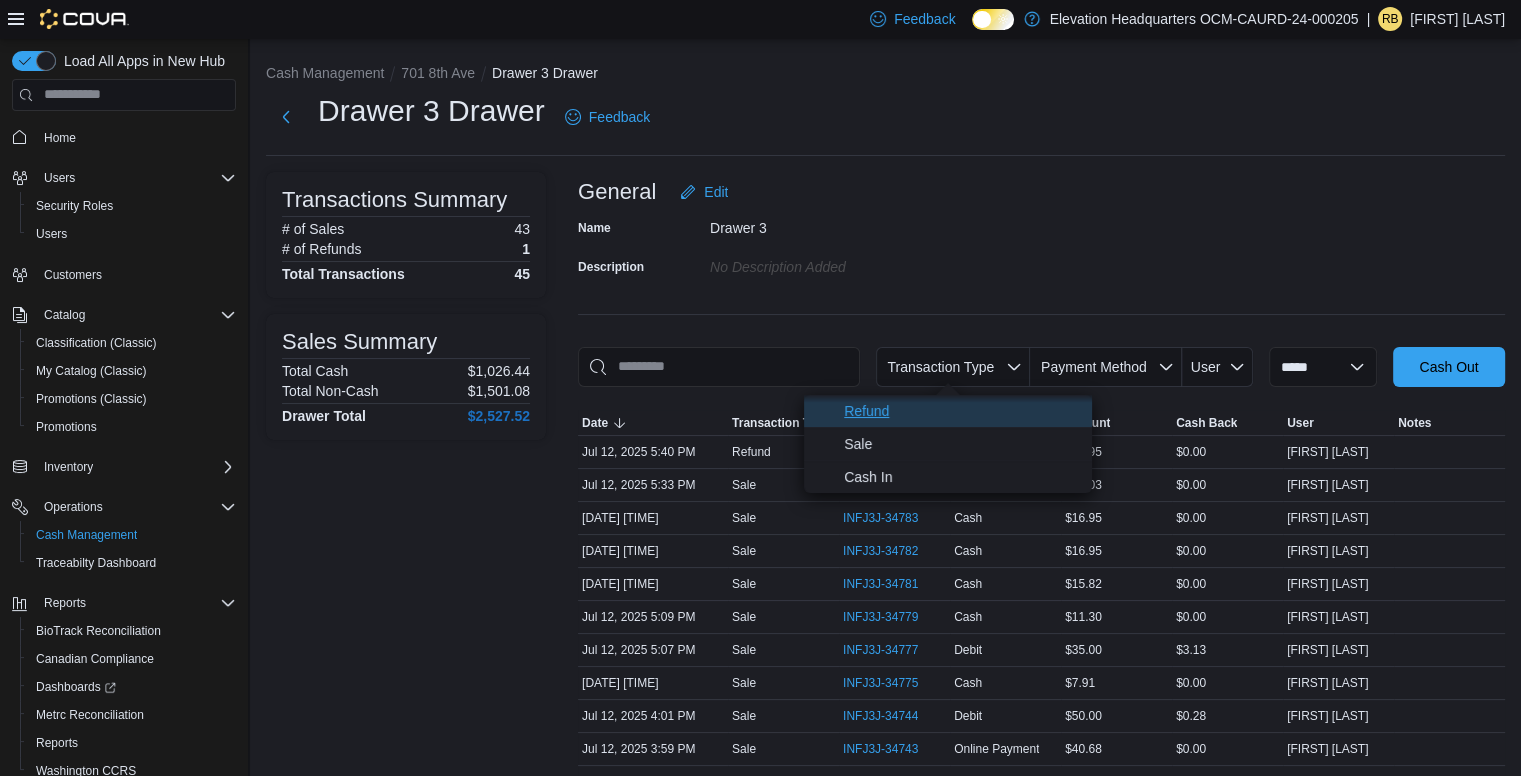 click on "Refund" at bounding box center (962, 411) 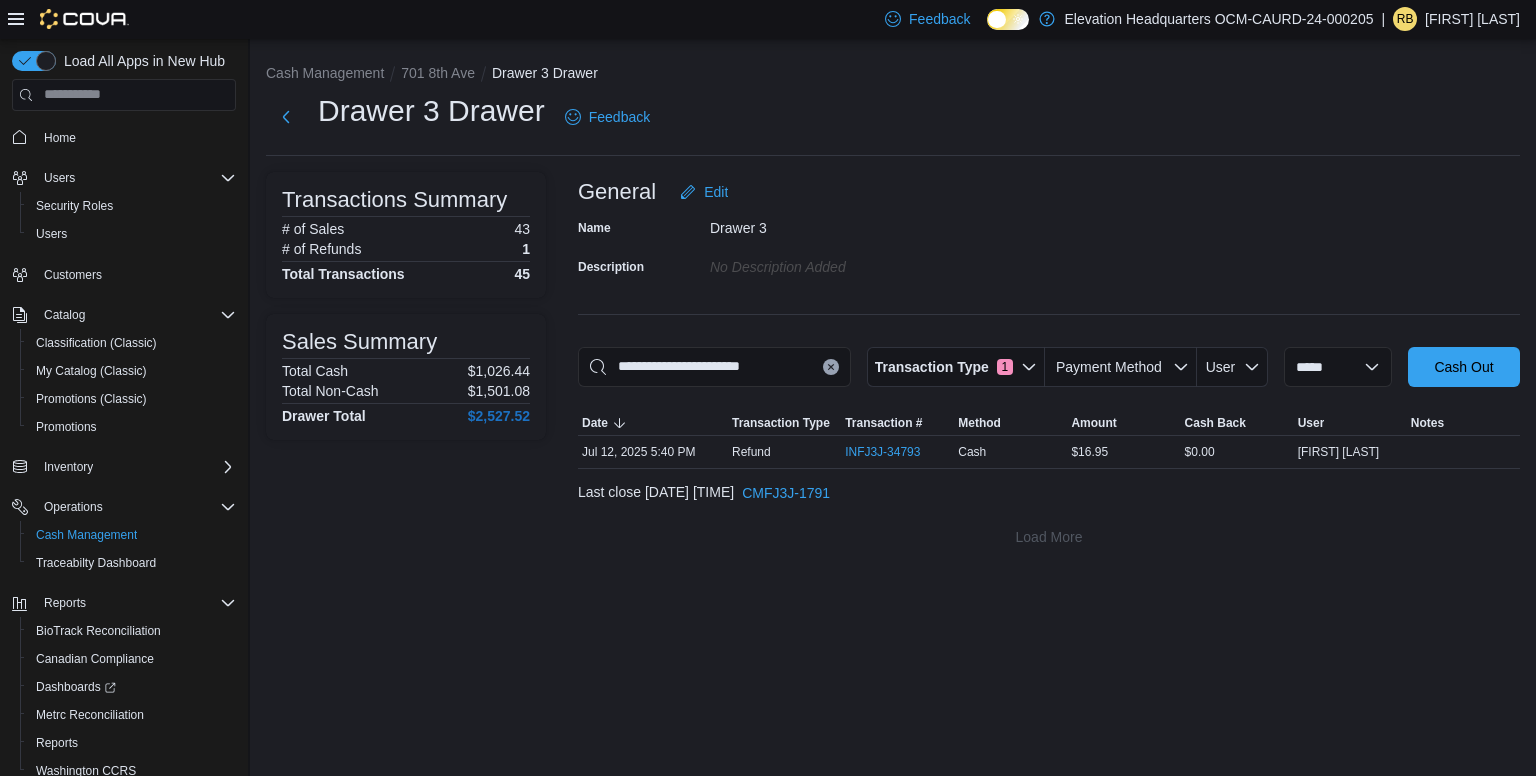 click on "Name Drawer 3 Description No Description added" at bounding box center [1049, 247] 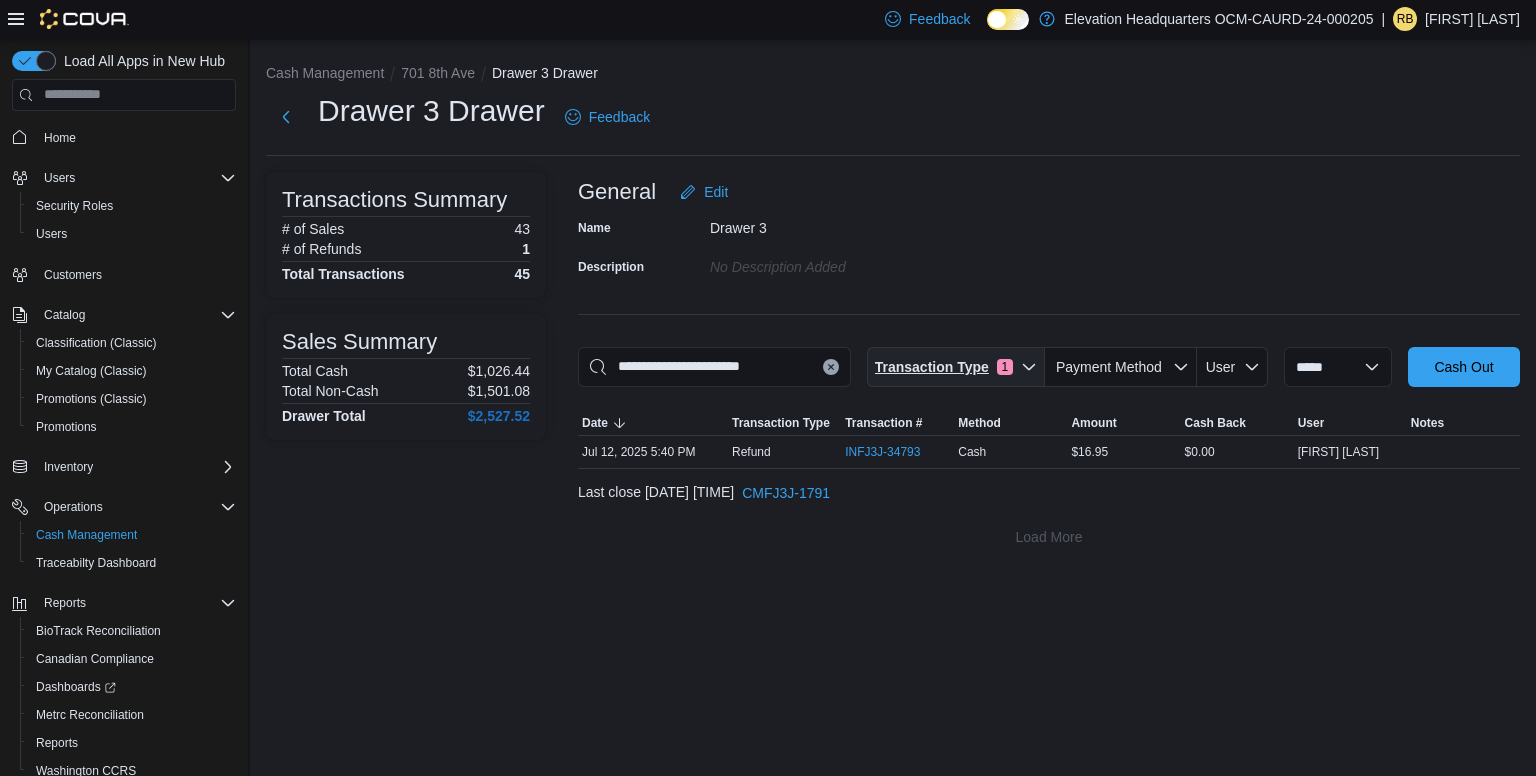 click 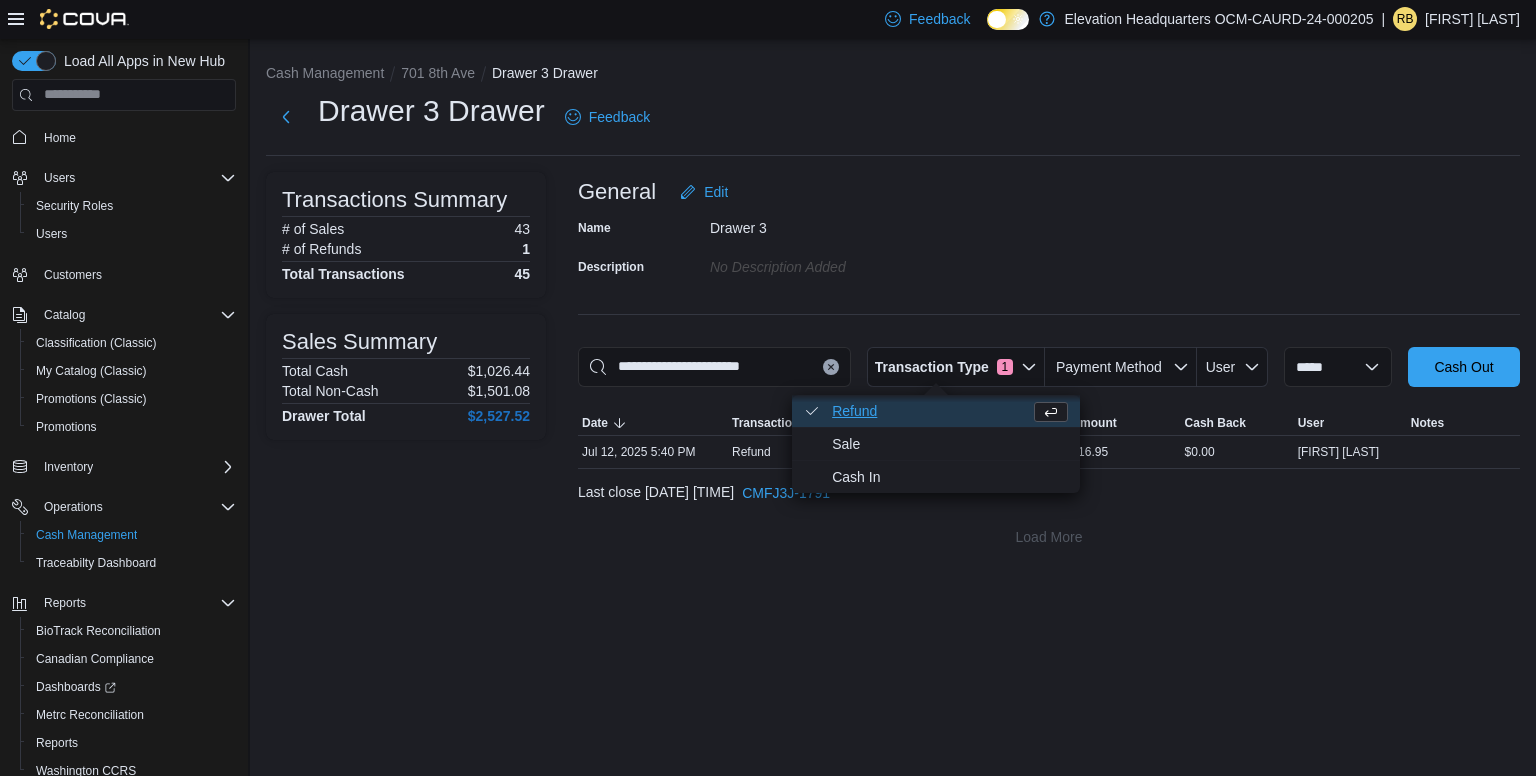 click on "Refund .  Checked option." at bounding box center [927, 411] 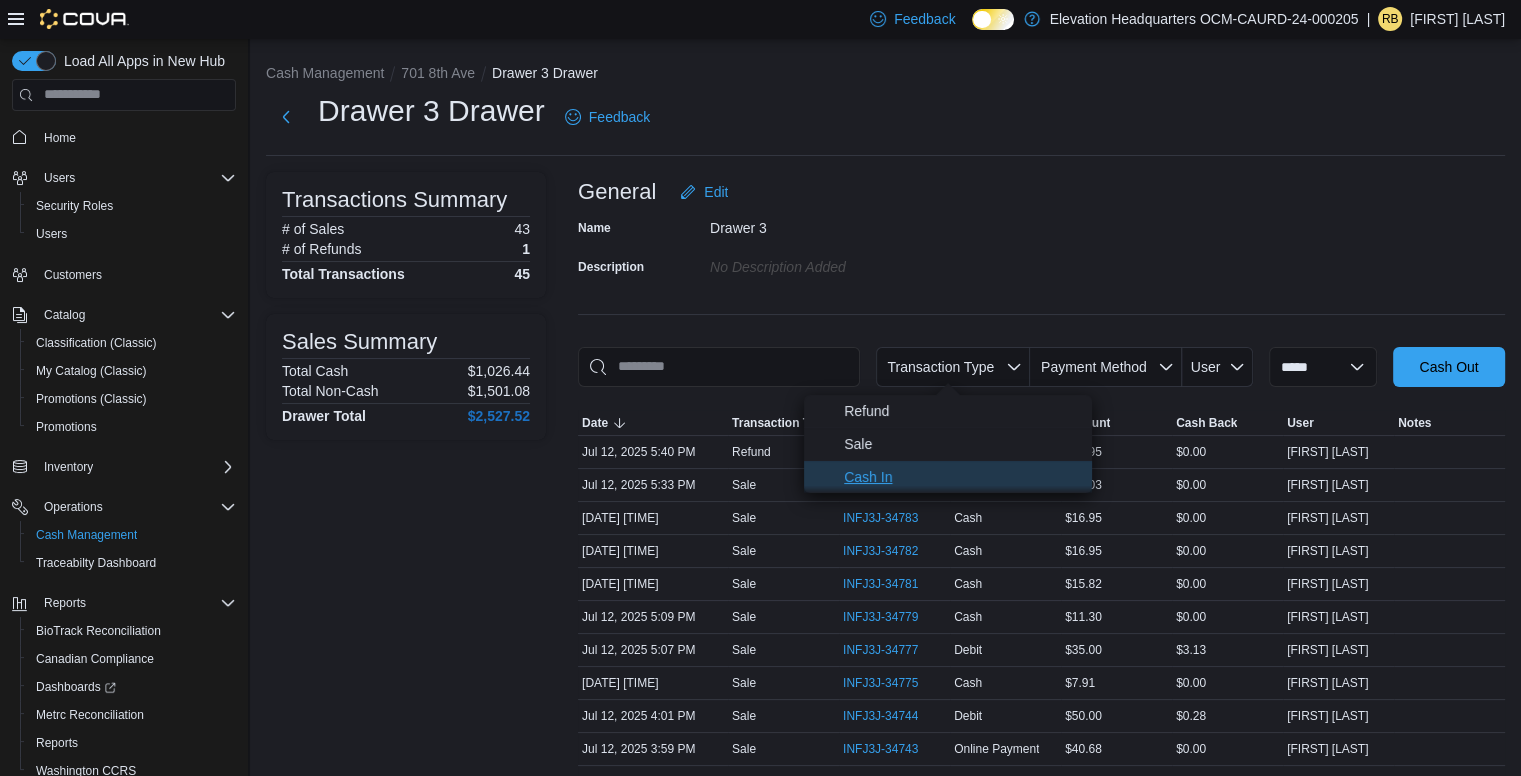 click on "Cash In" at bounding box center [962, 477] 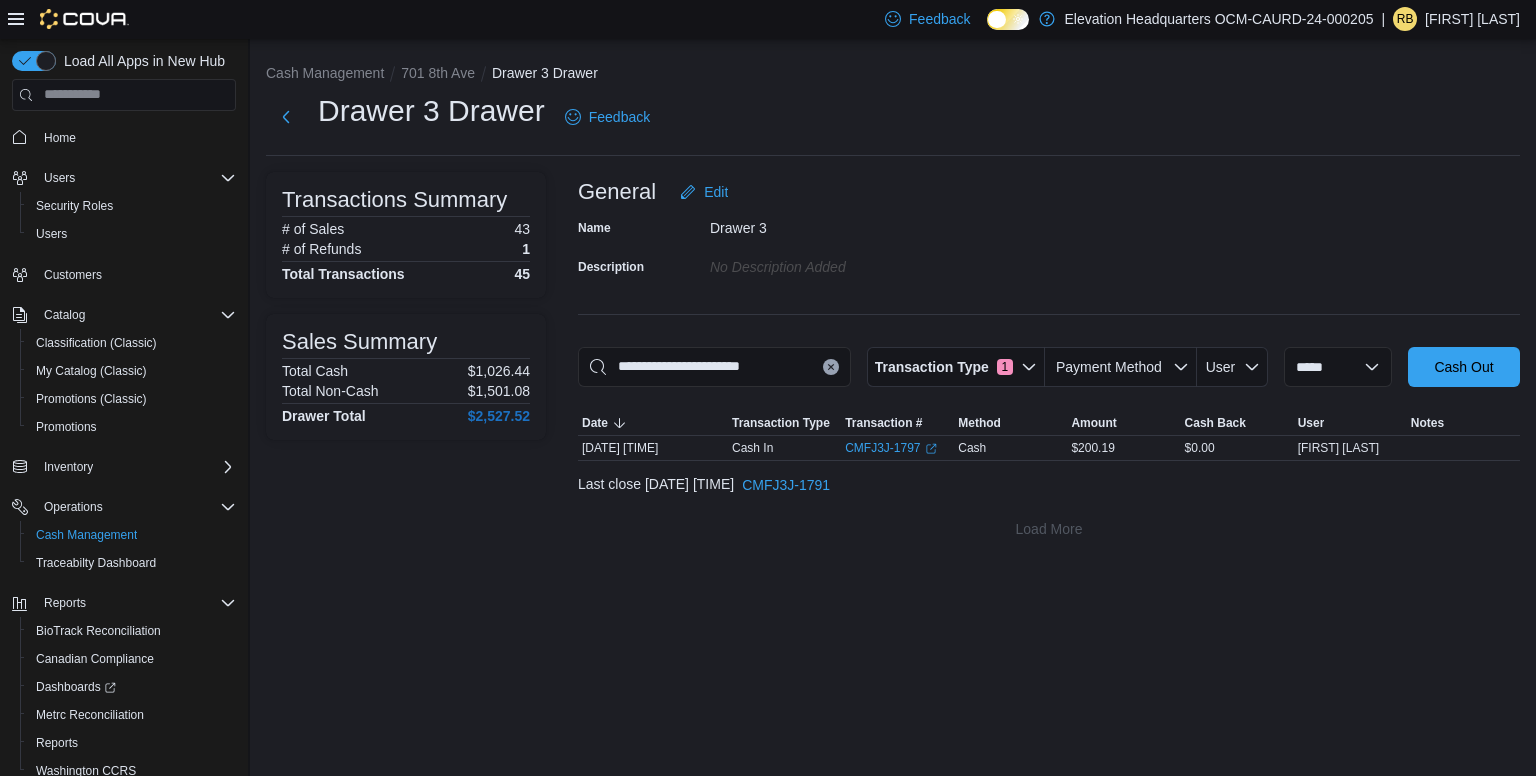 click on "**********" at bounding box center (1049, 360) 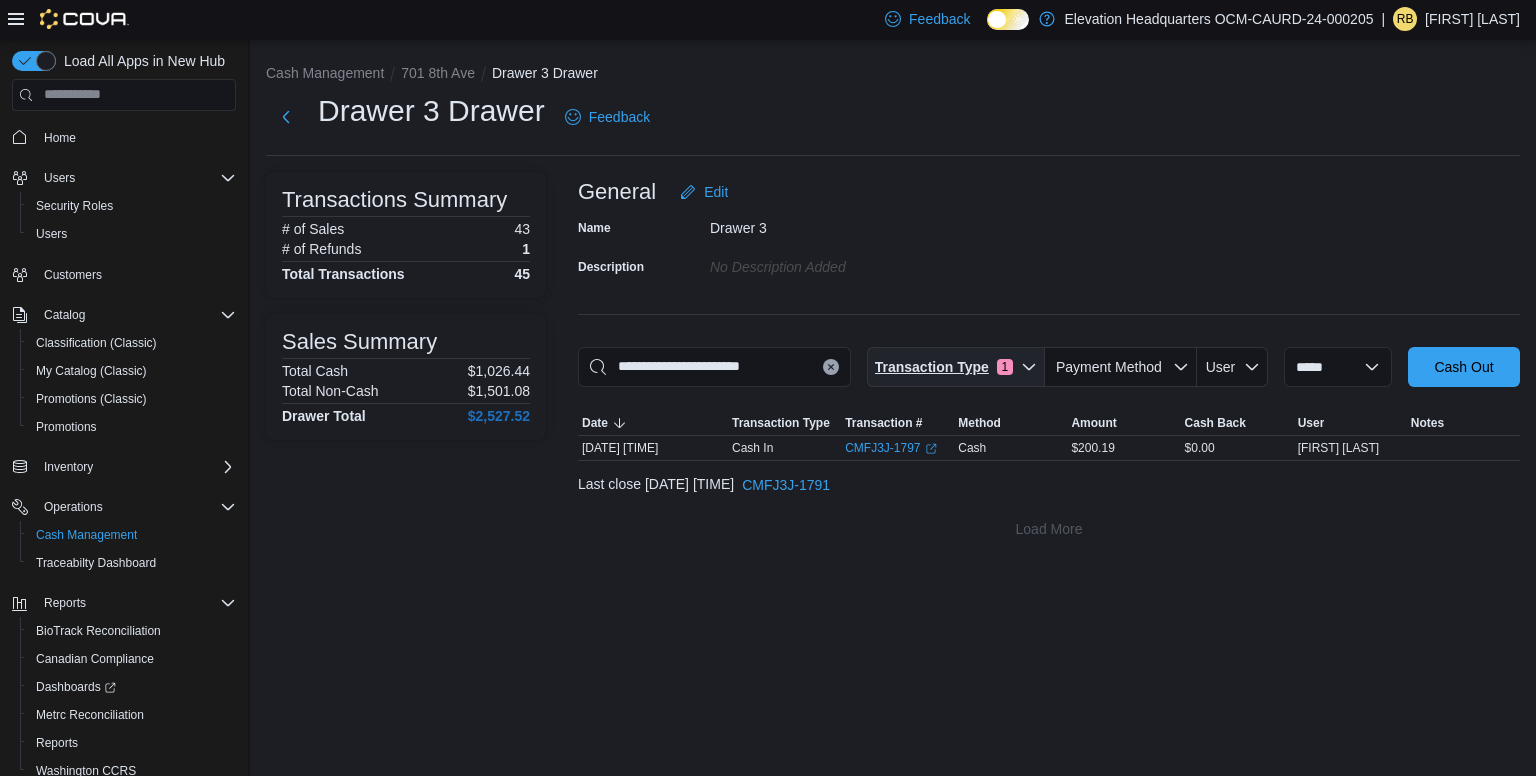 click on "Transaction Type" at bounding box center [932, 367] 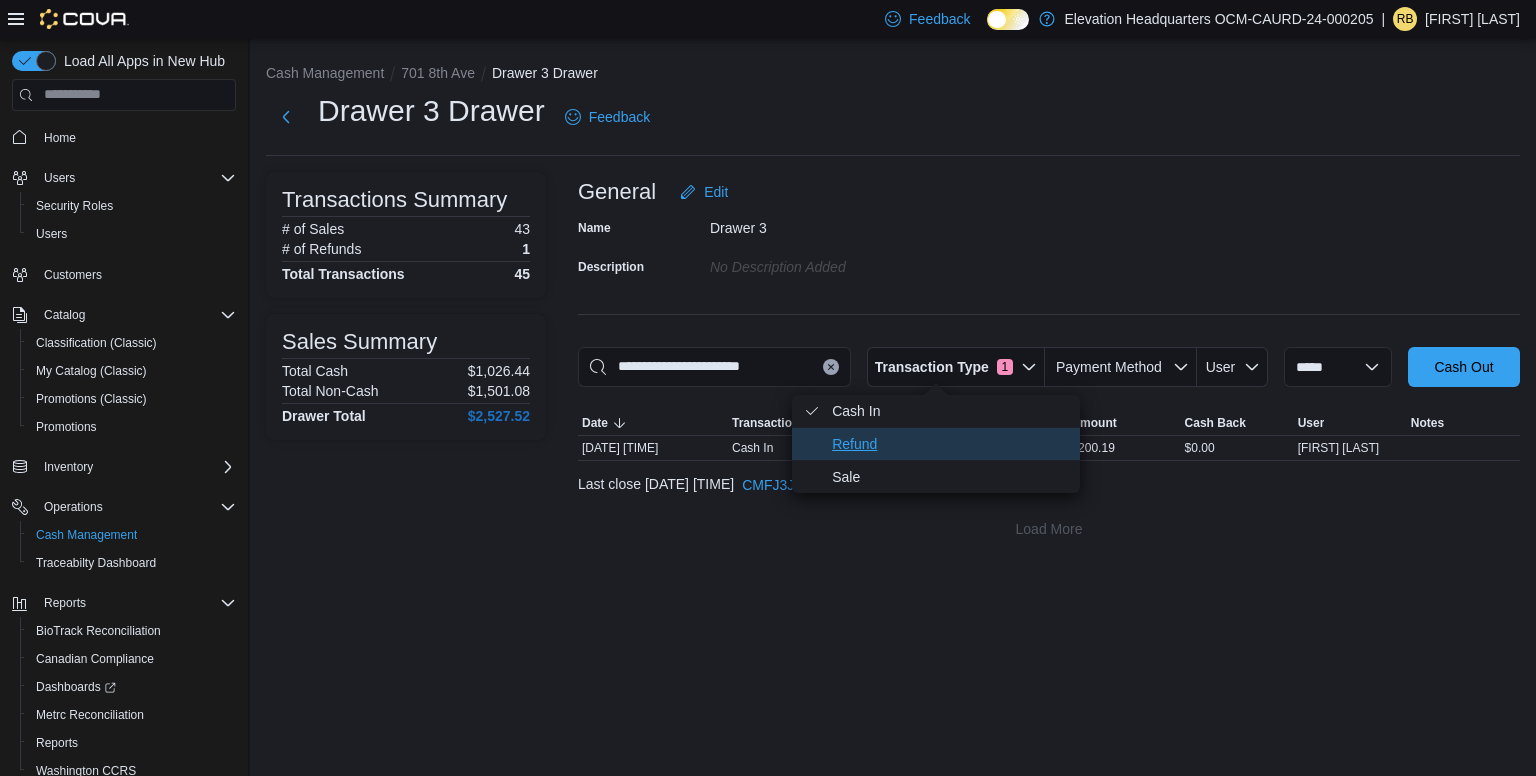 click on "Refund" at bounding box center (950, 444) 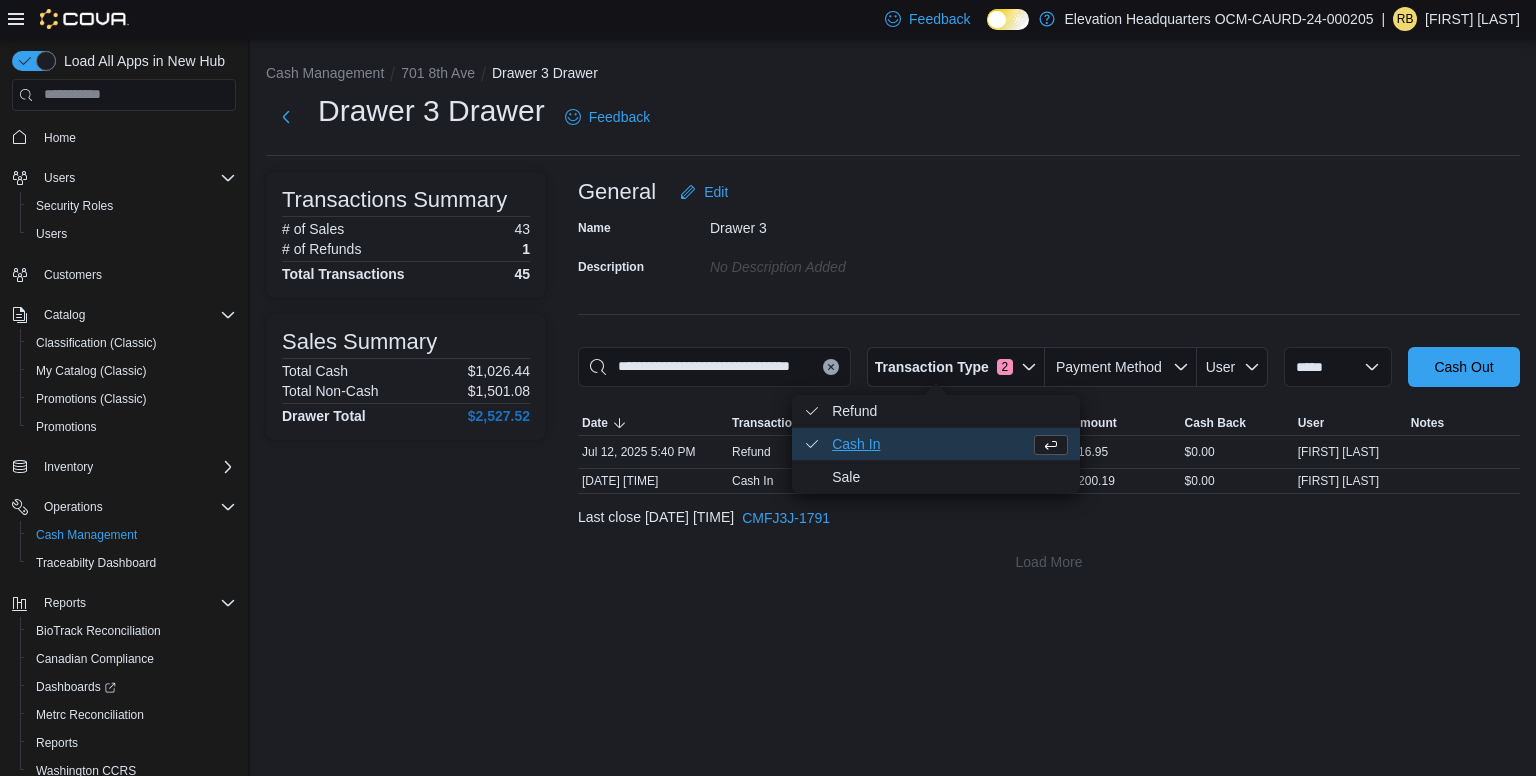 click on "Cash In .  Checked option." at bounding box center (927, 444) 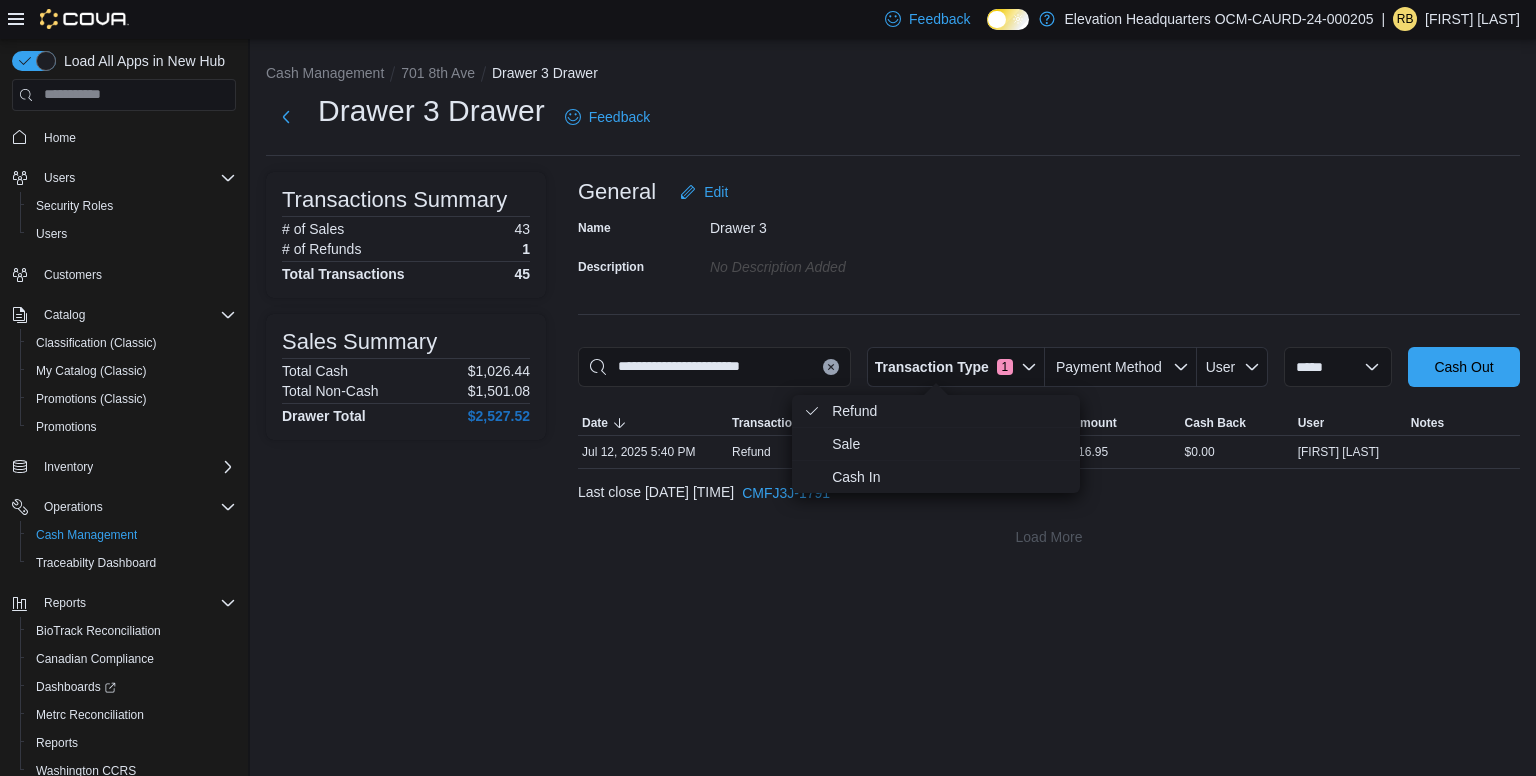 click on "**********" at bounding box center (893, 306) 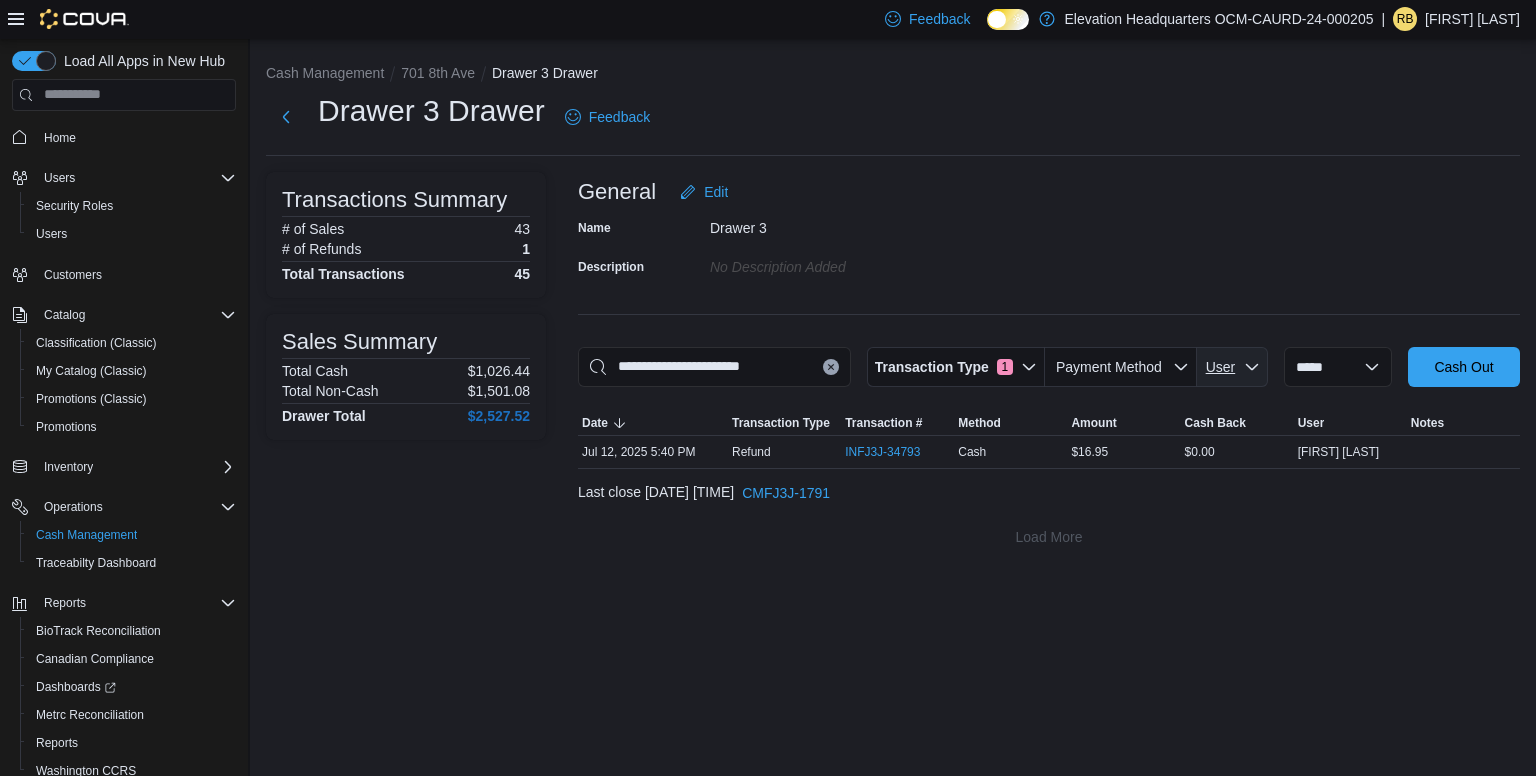 click on "User" at bounding box center (1232, 367) 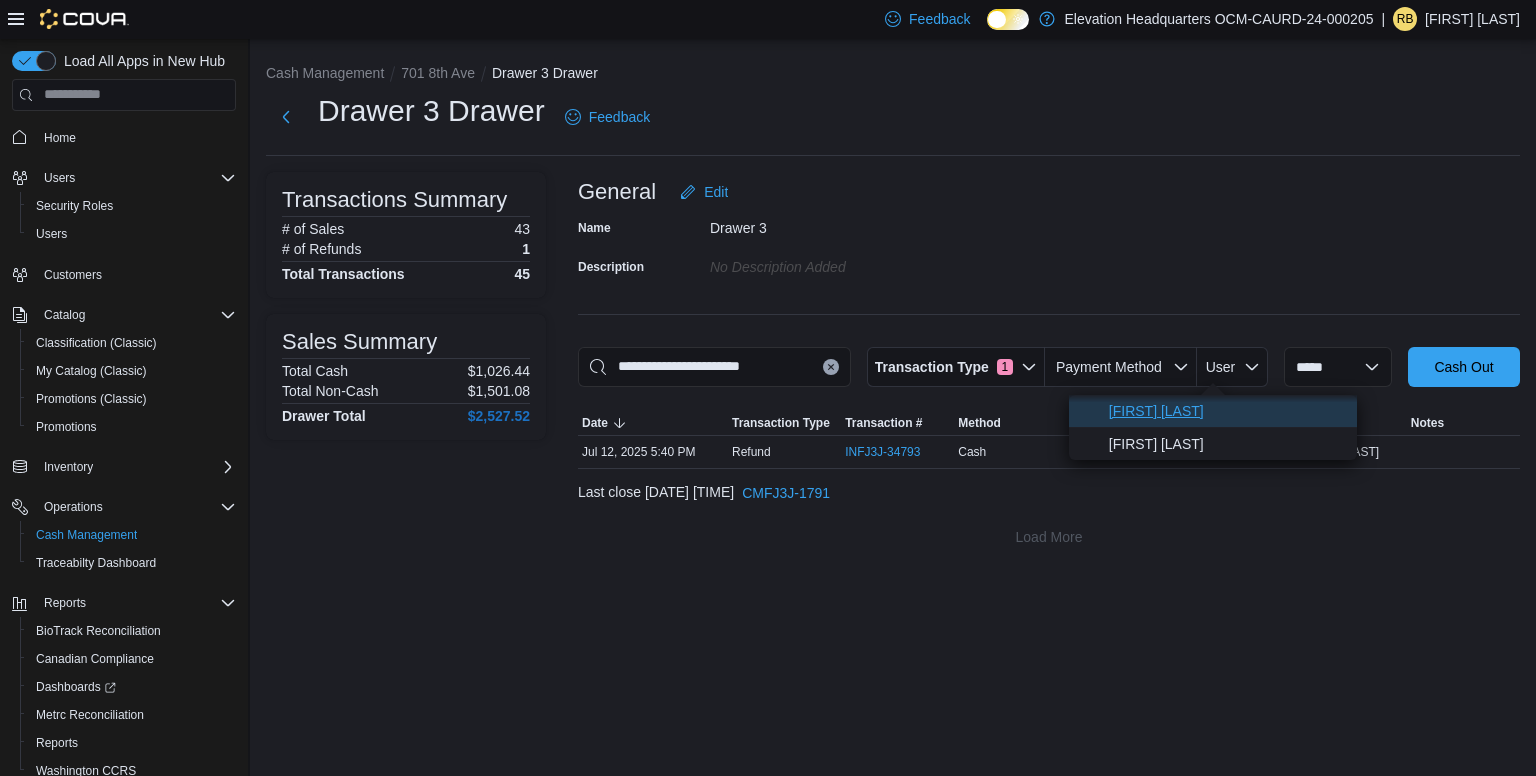 click on "[FIRST] [LAST]" at bounding box center [1227, 411] 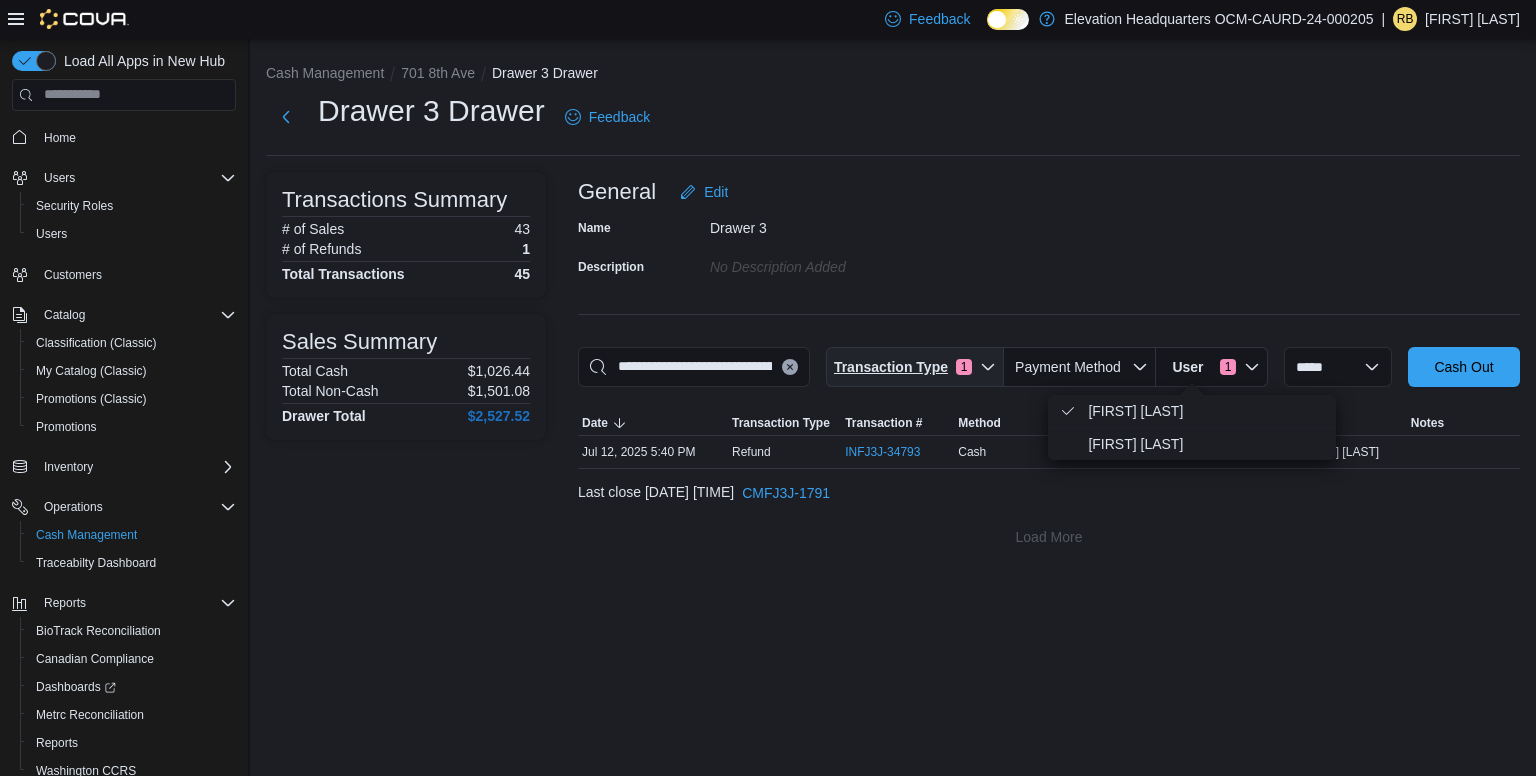 click on "1" at bounding box center [964, 367] 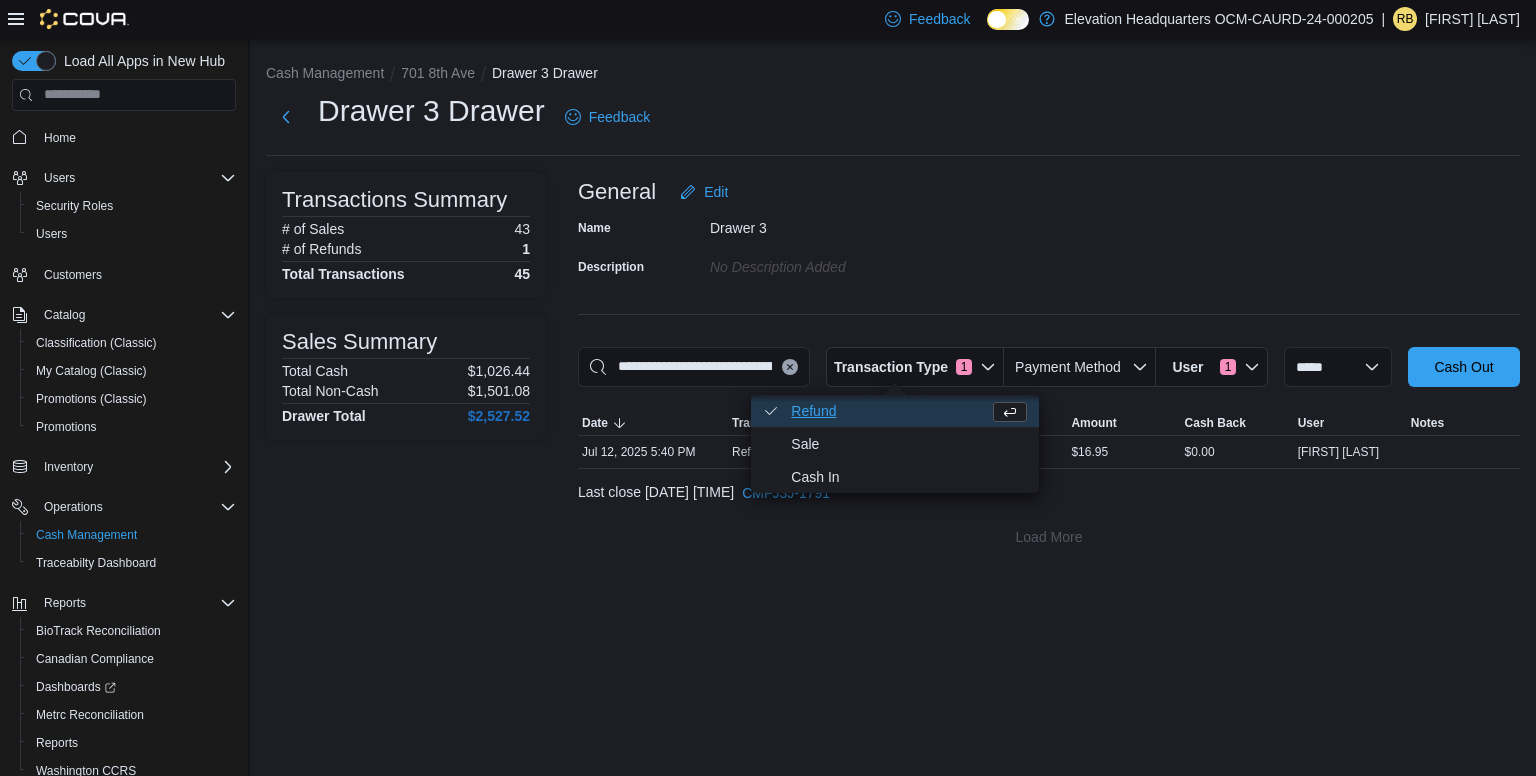 click on "Refund .  Checked option." at bounding box center (886, 411) 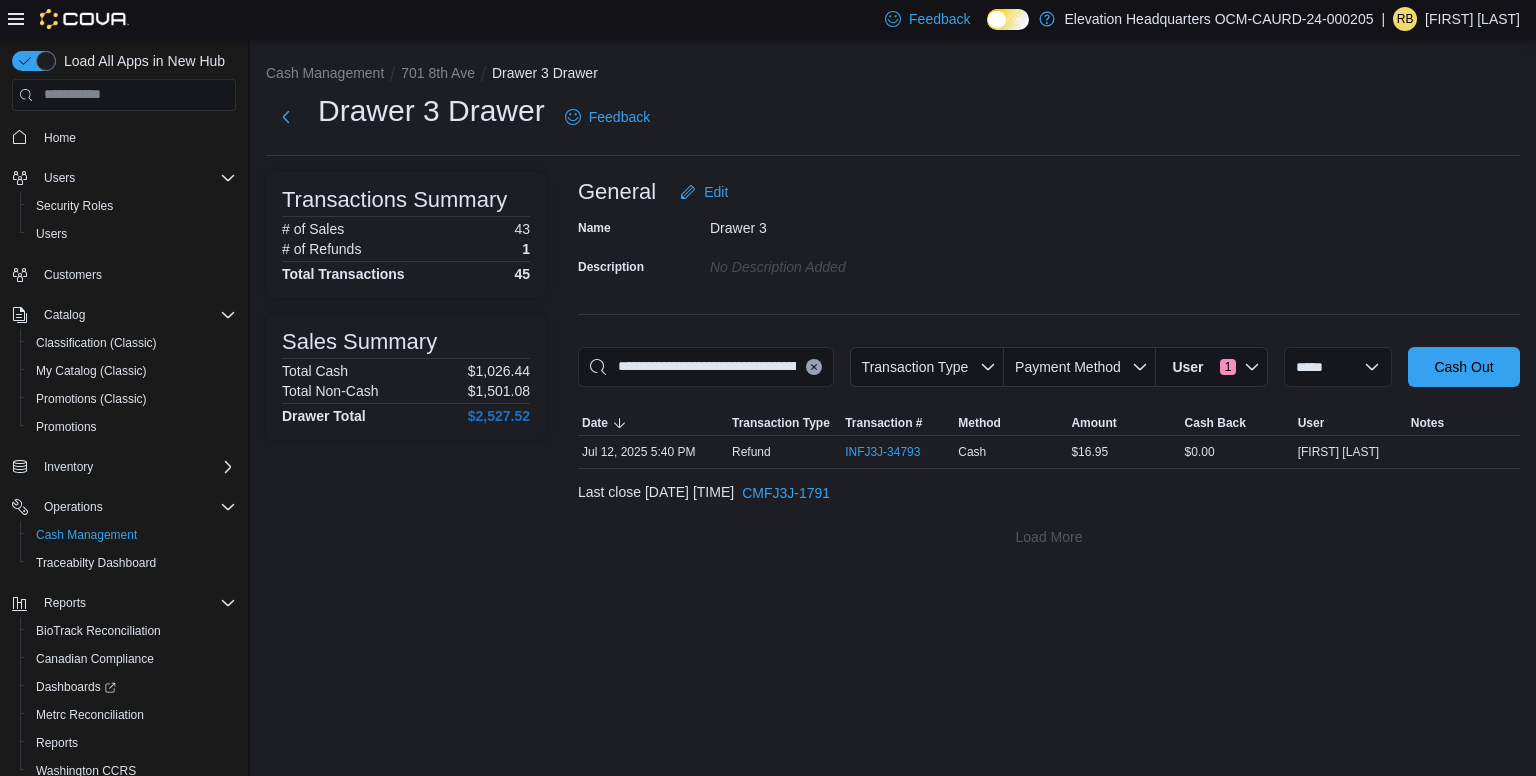 click on "**********" at bounding box center [893, 407] 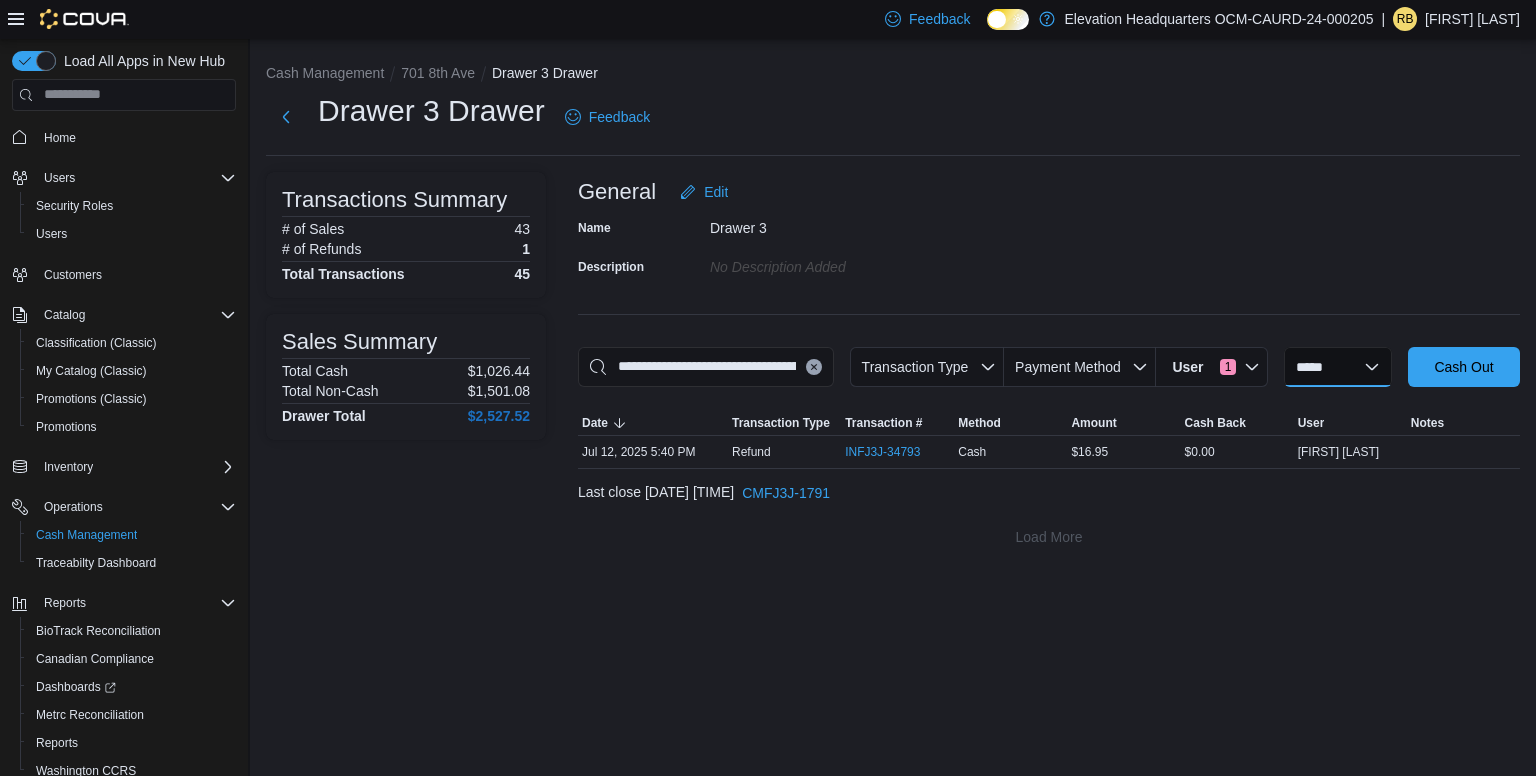 click on "**********" at bounding box center (1338, 367) 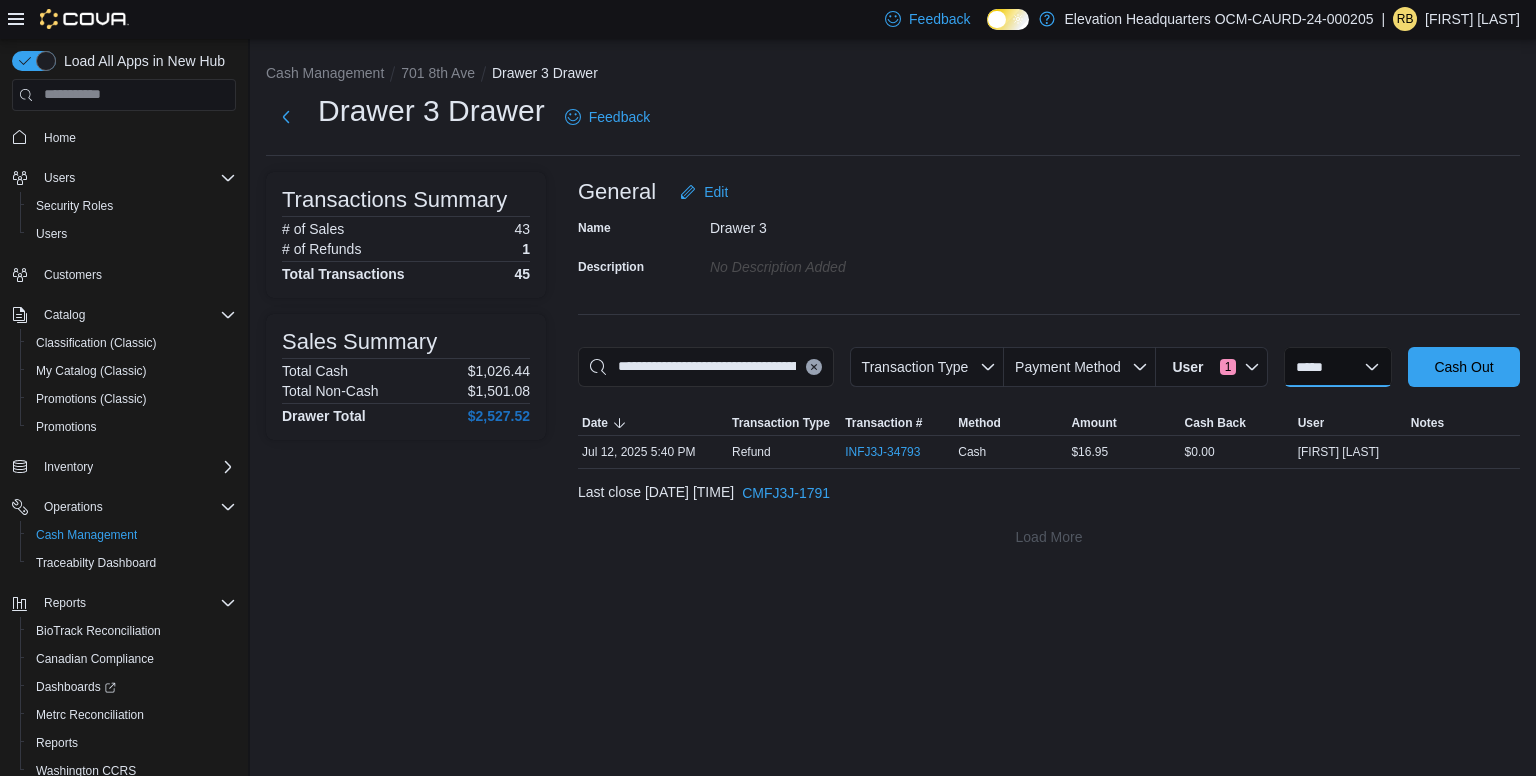 select on "*********" 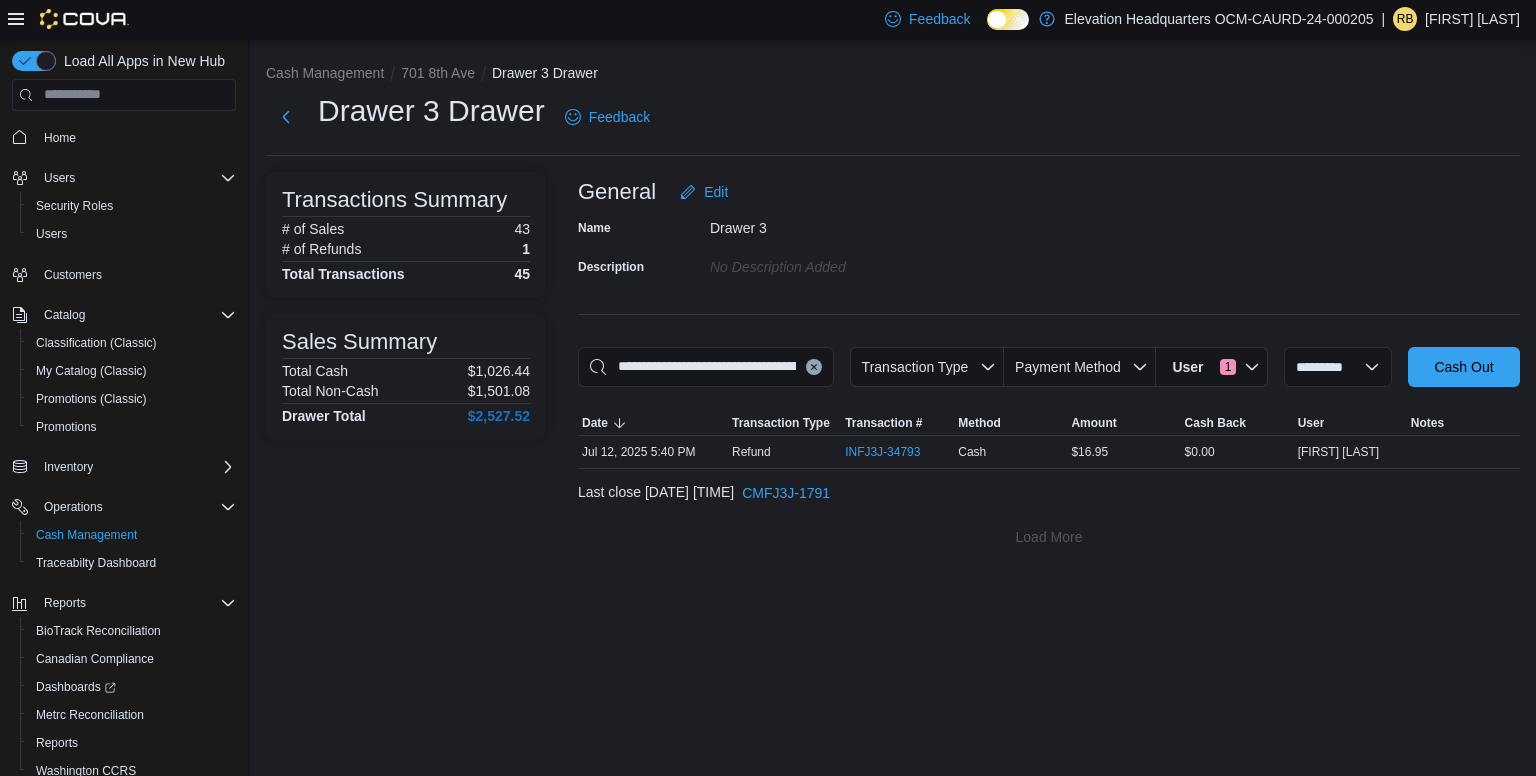 click on "**********" at bounding box center (1338, 367) 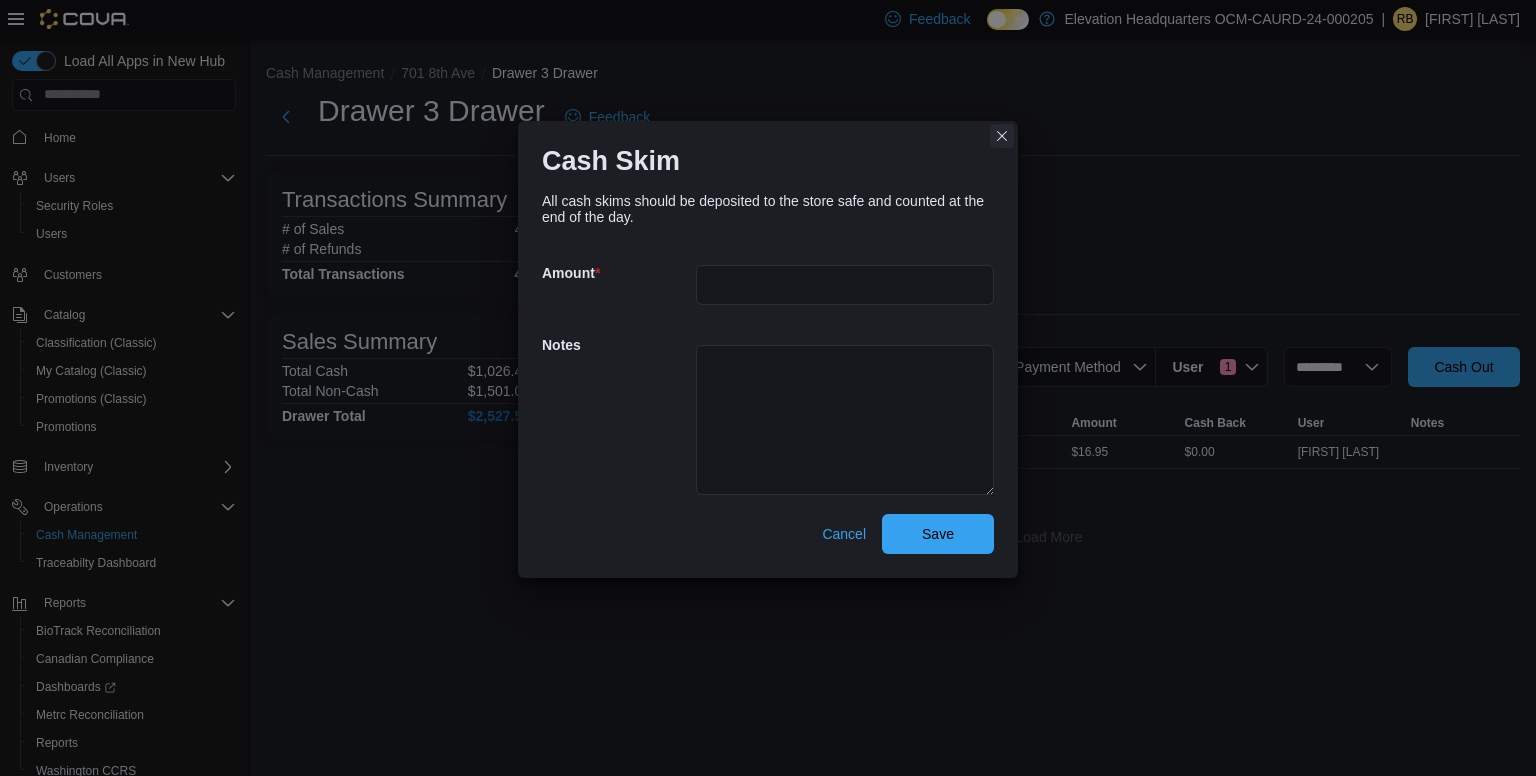 click at bounding box center (1002, 136) 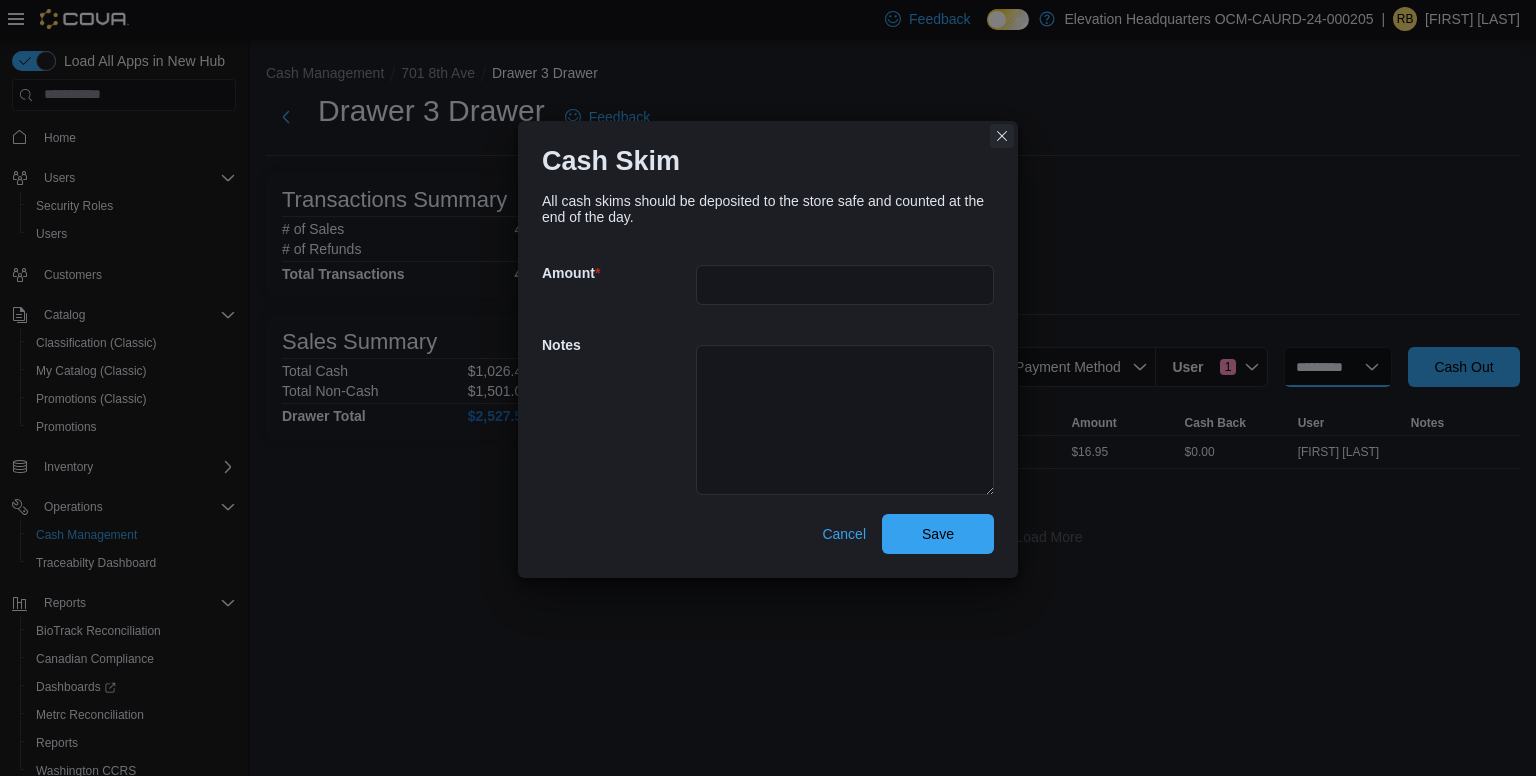 select 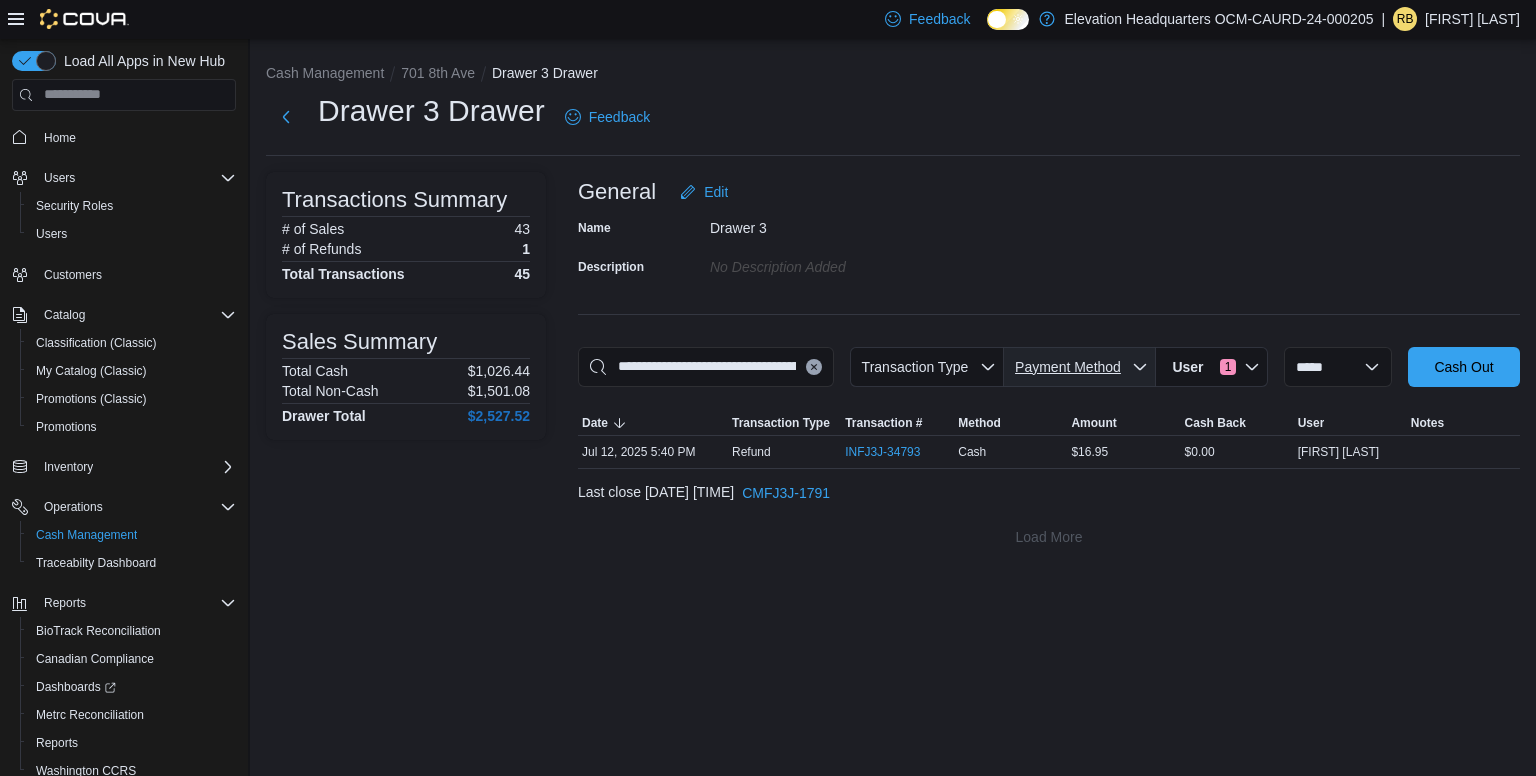 click on "Payment Method" at bounding box center [1068, 367] 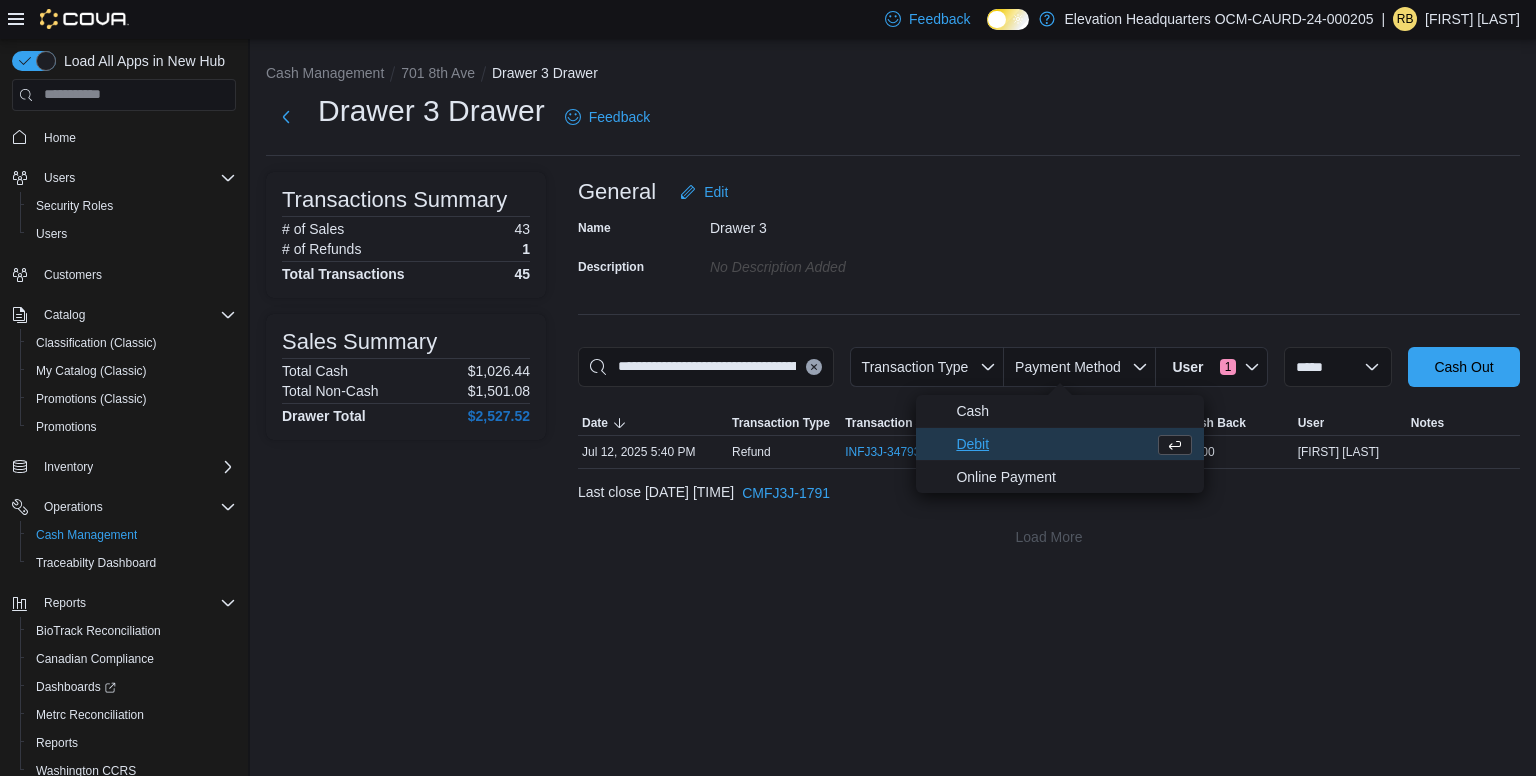 click on "Debit" at bounding box center [1051, 444] 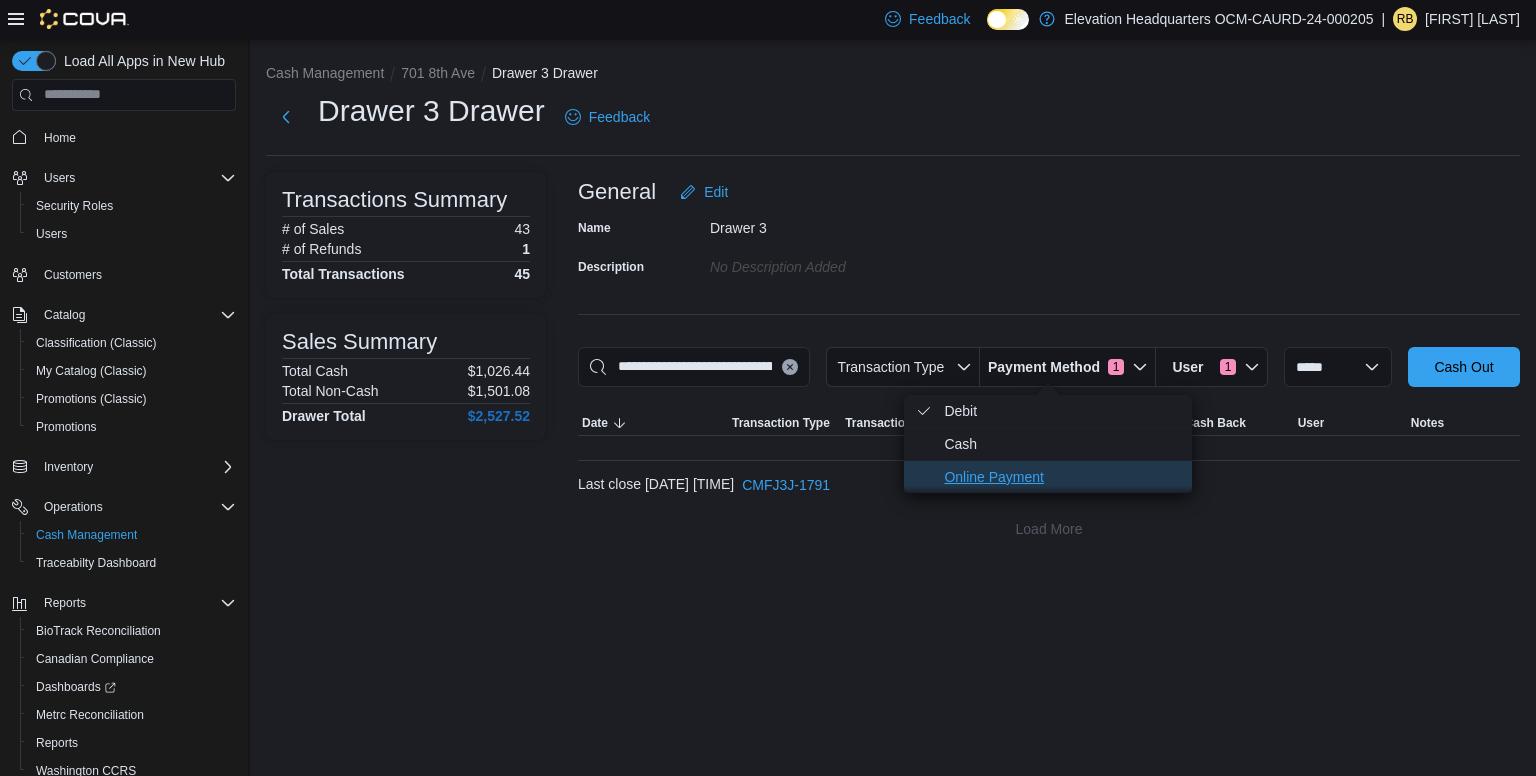 click on "Online Payment" at bounding box center [1062, 477] 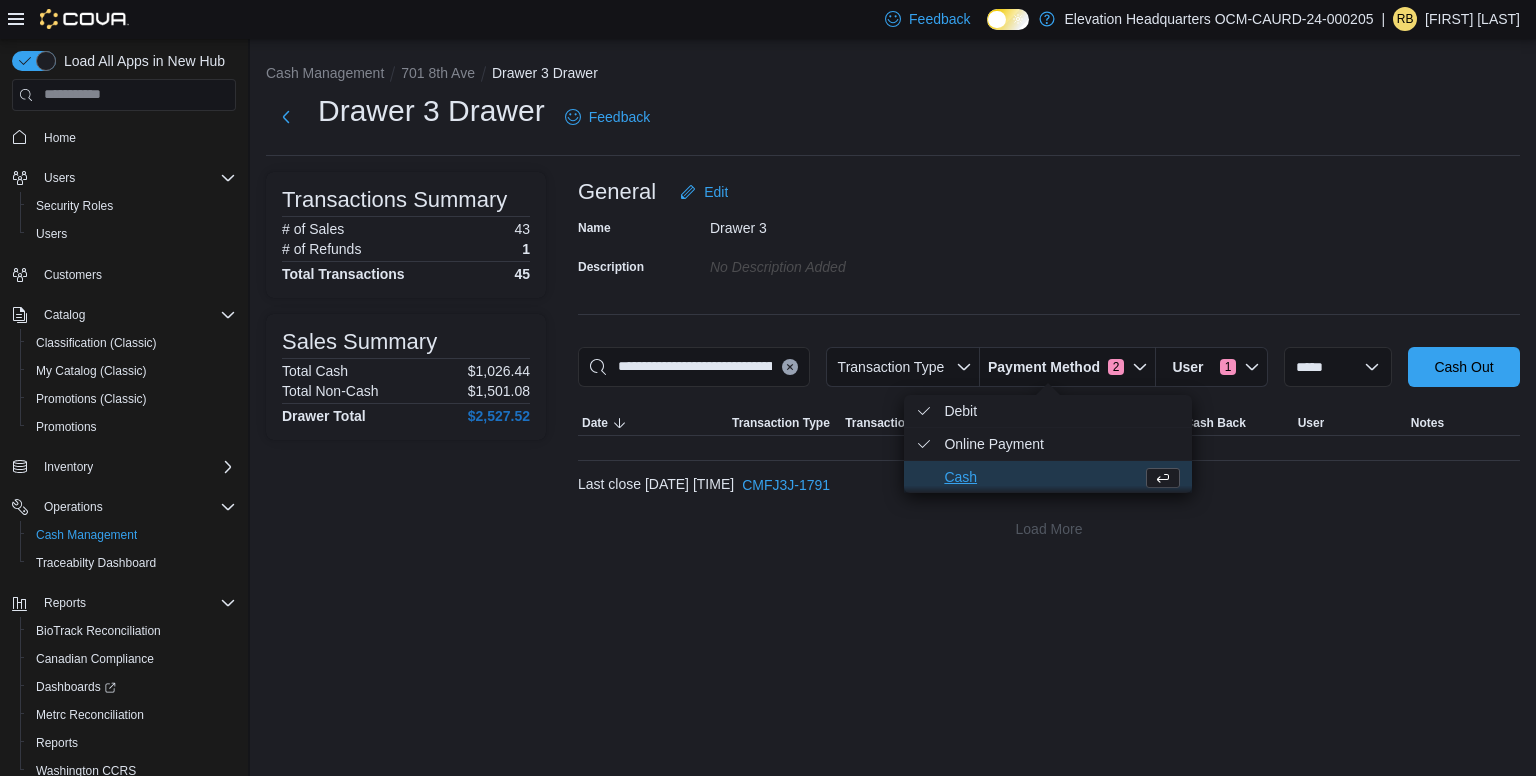 click on "Cash" at bounding box center (1039, 477) 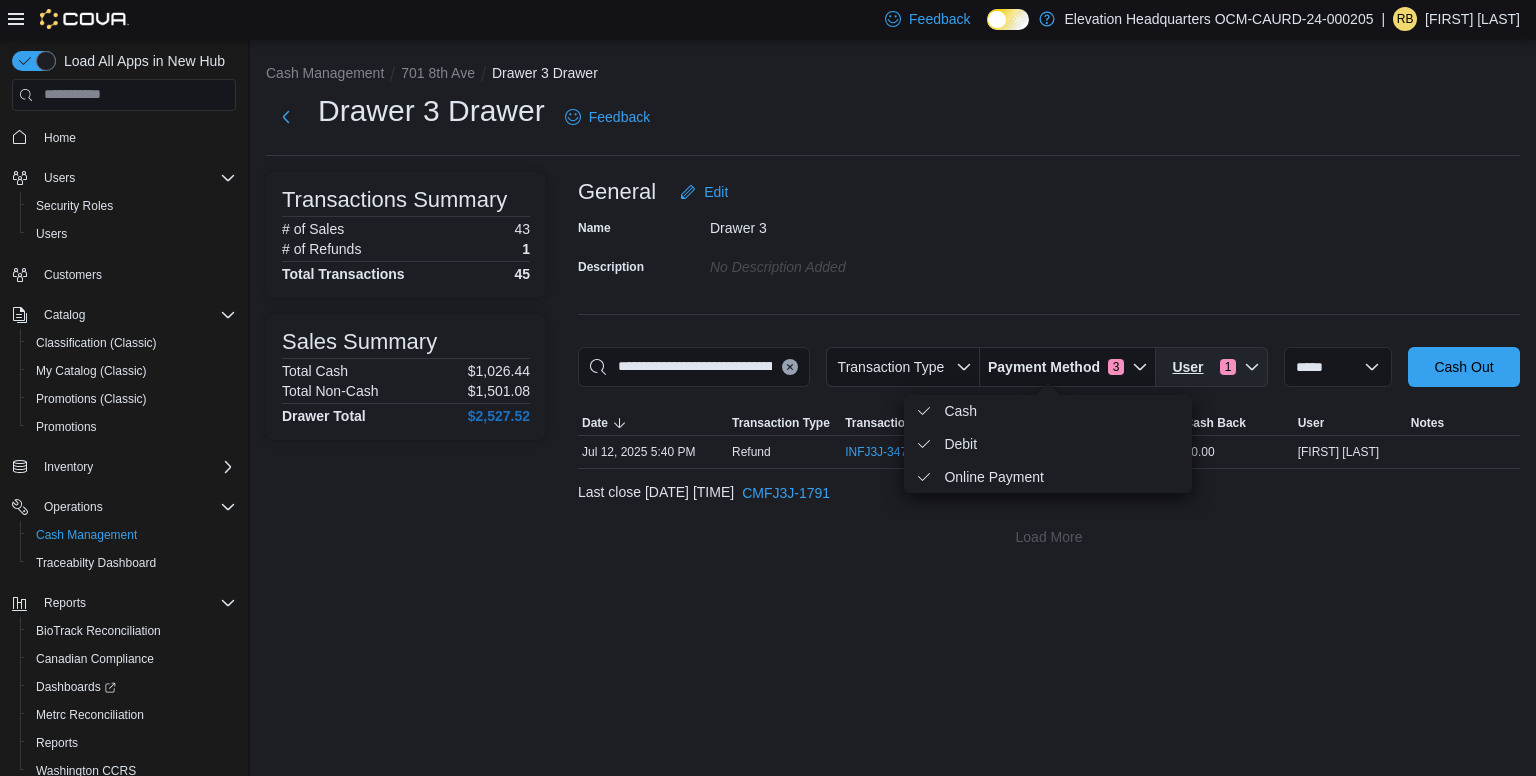 click on "User 1" at bounding box center (1212, 367) 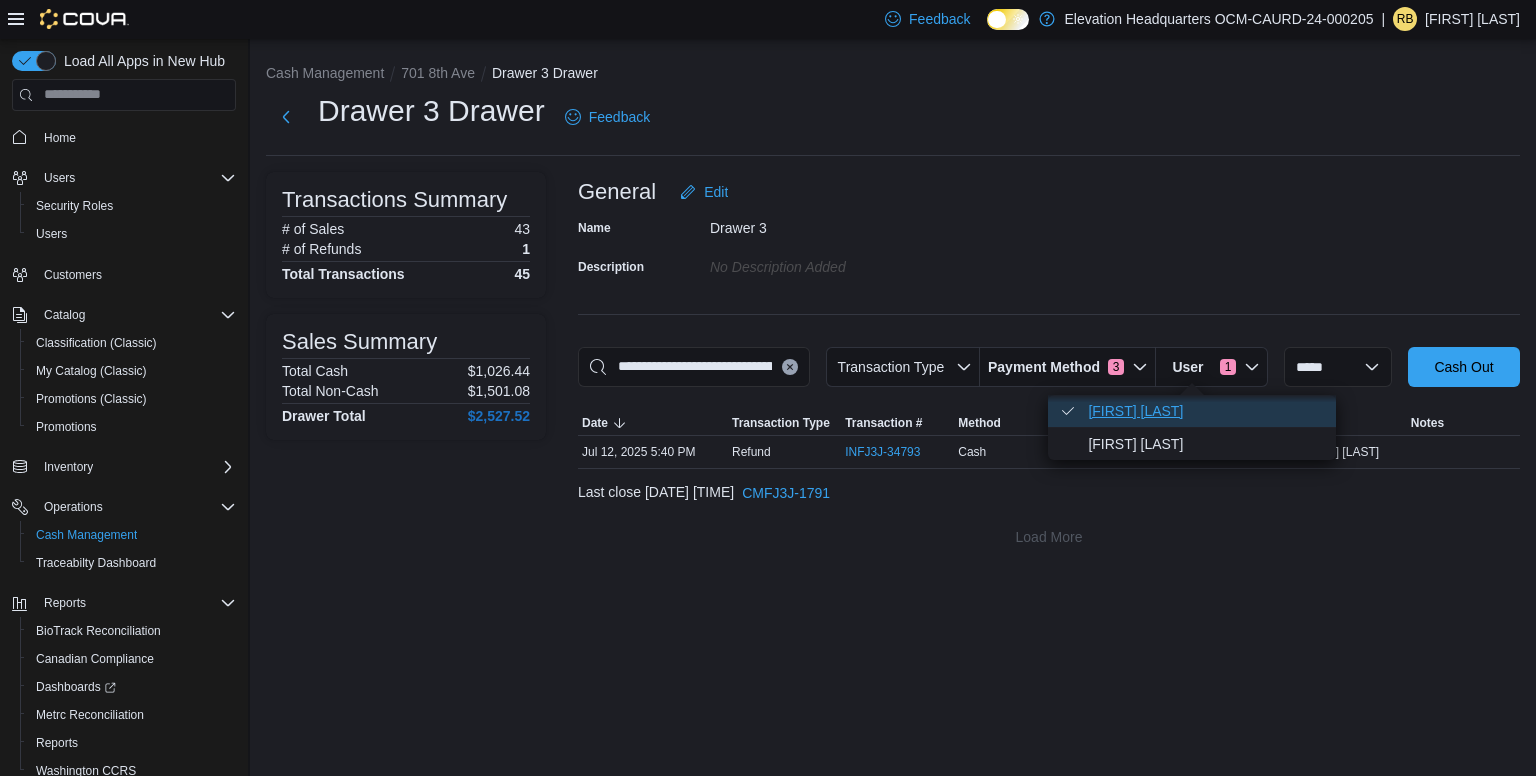 click on "[FIRST] [LAST] . Checked option." at bounding box center [1206, 411] 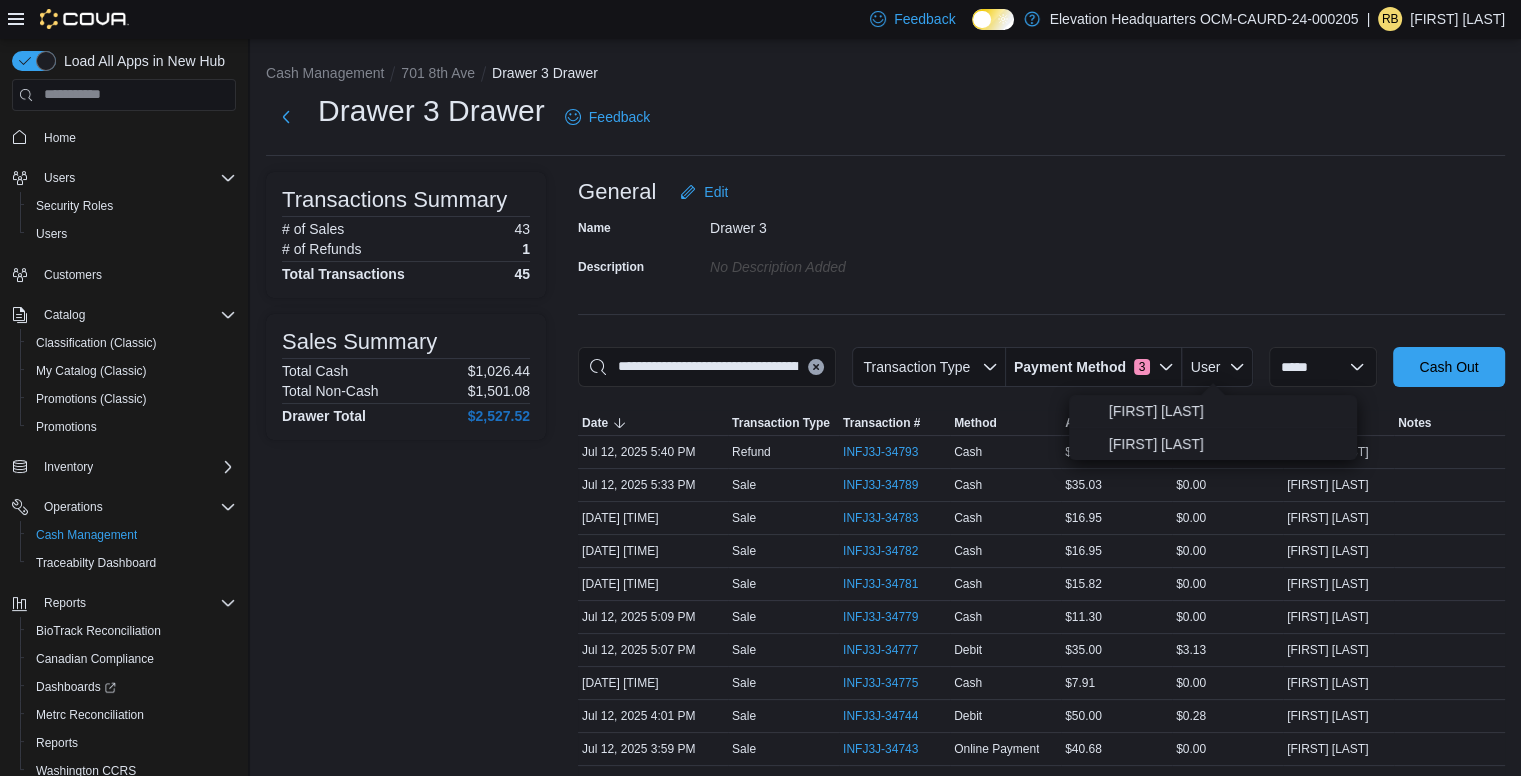 click on "**********" at bounding box center [1041, 1086] 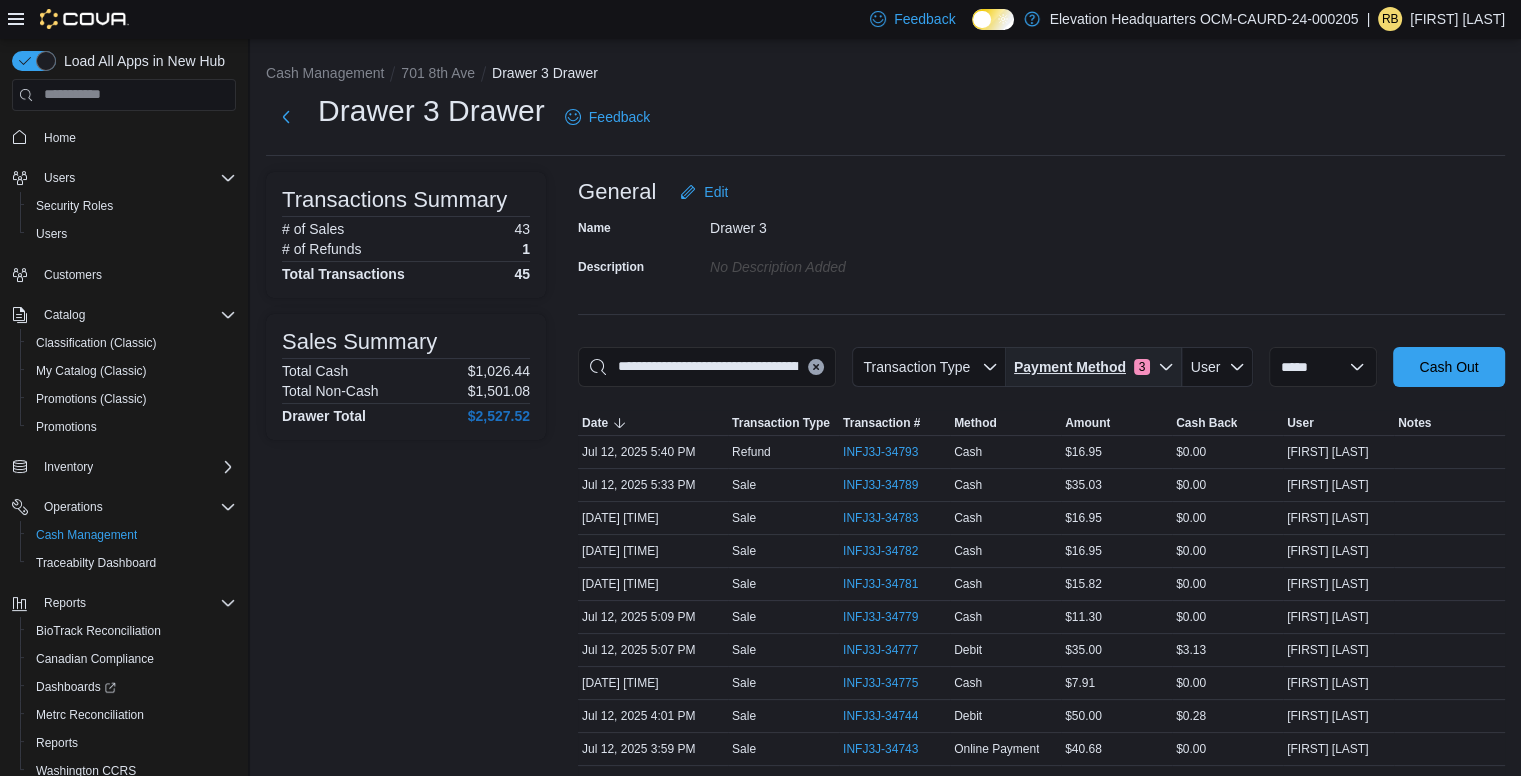 click on "Payment Method 3" at bounding box center (1094, 367) 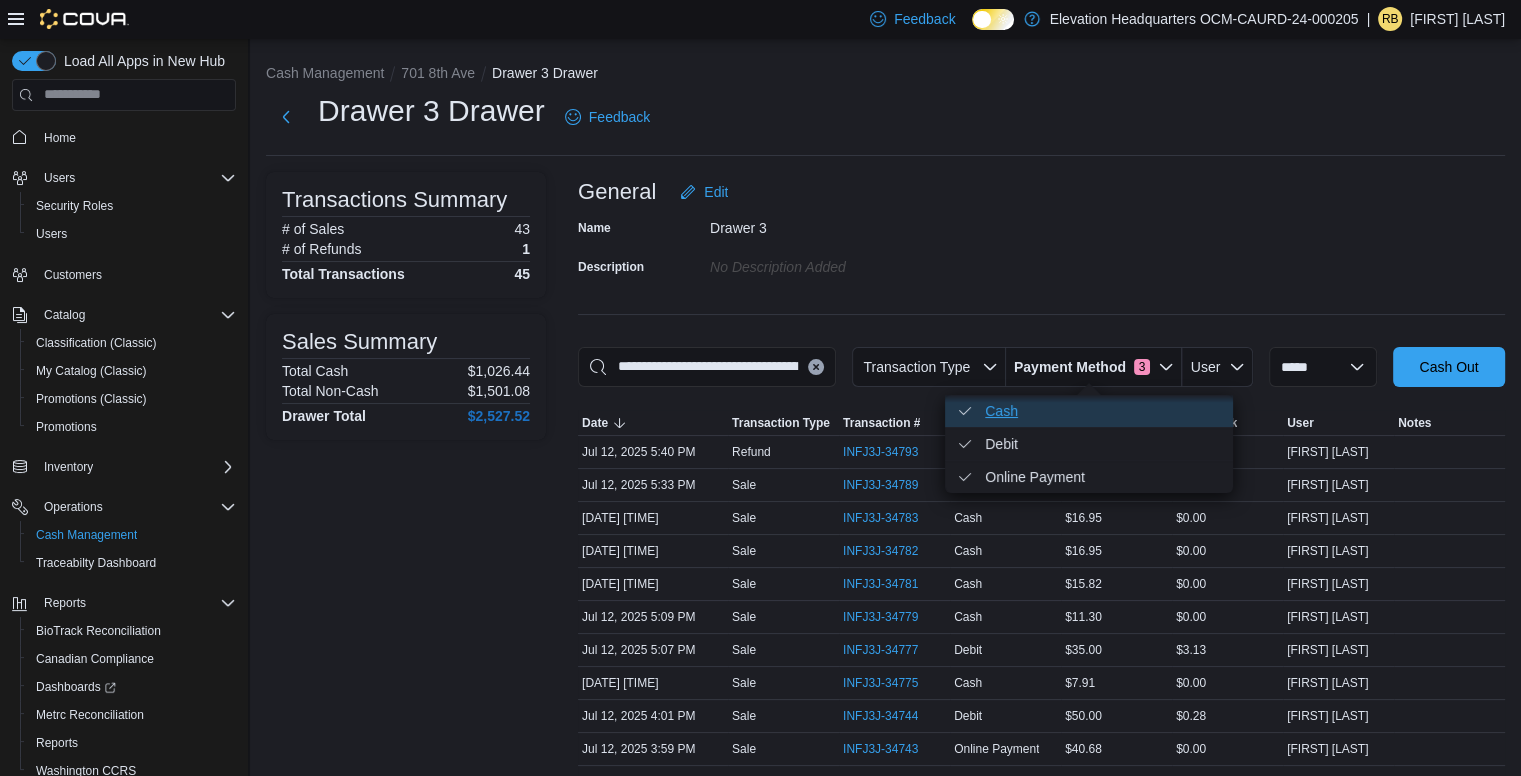 click on "Cash .  Checked option." at bounding box center (1103, 411) 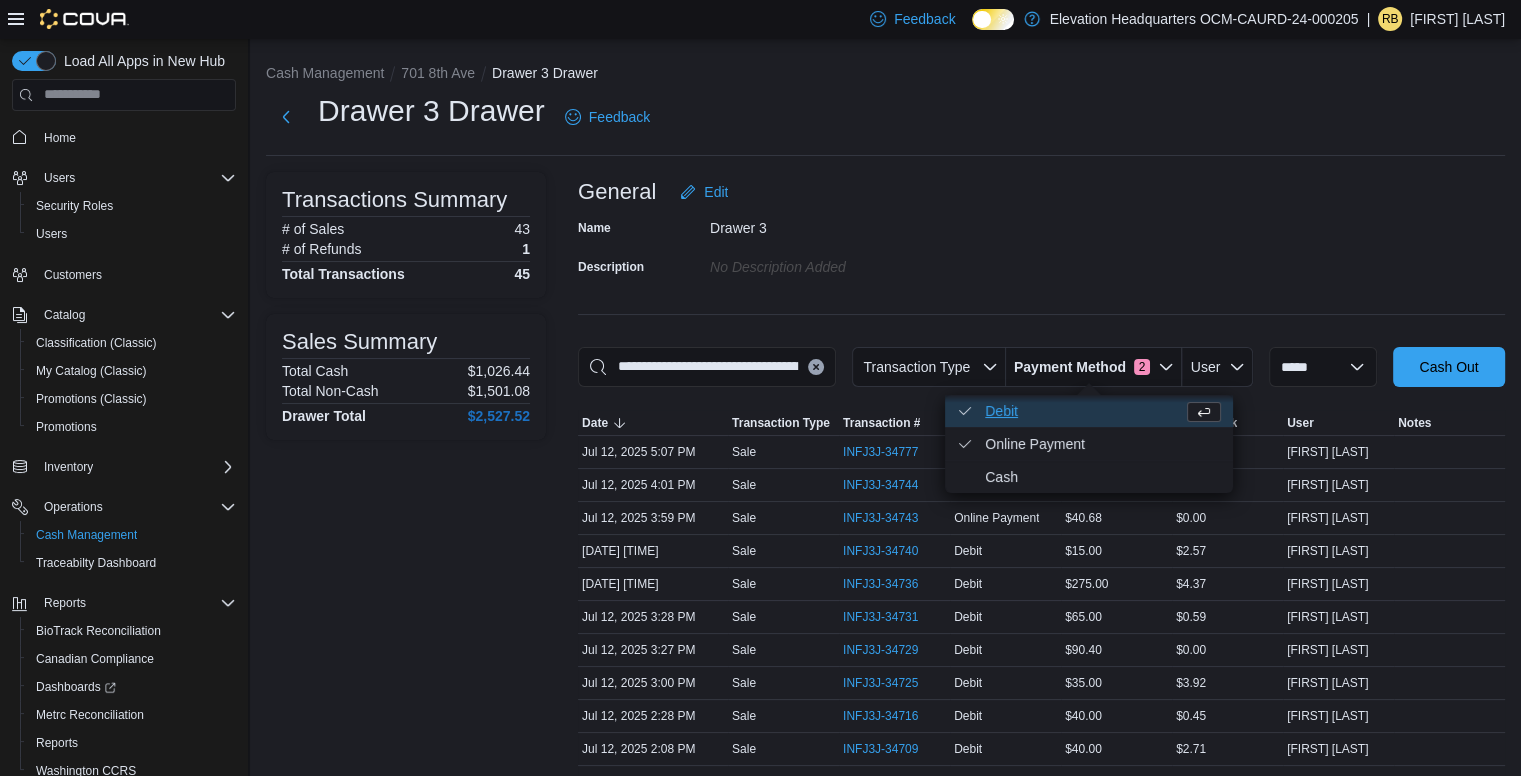 click on "Debit .  Checked option." at bounding box center [1089, 411] 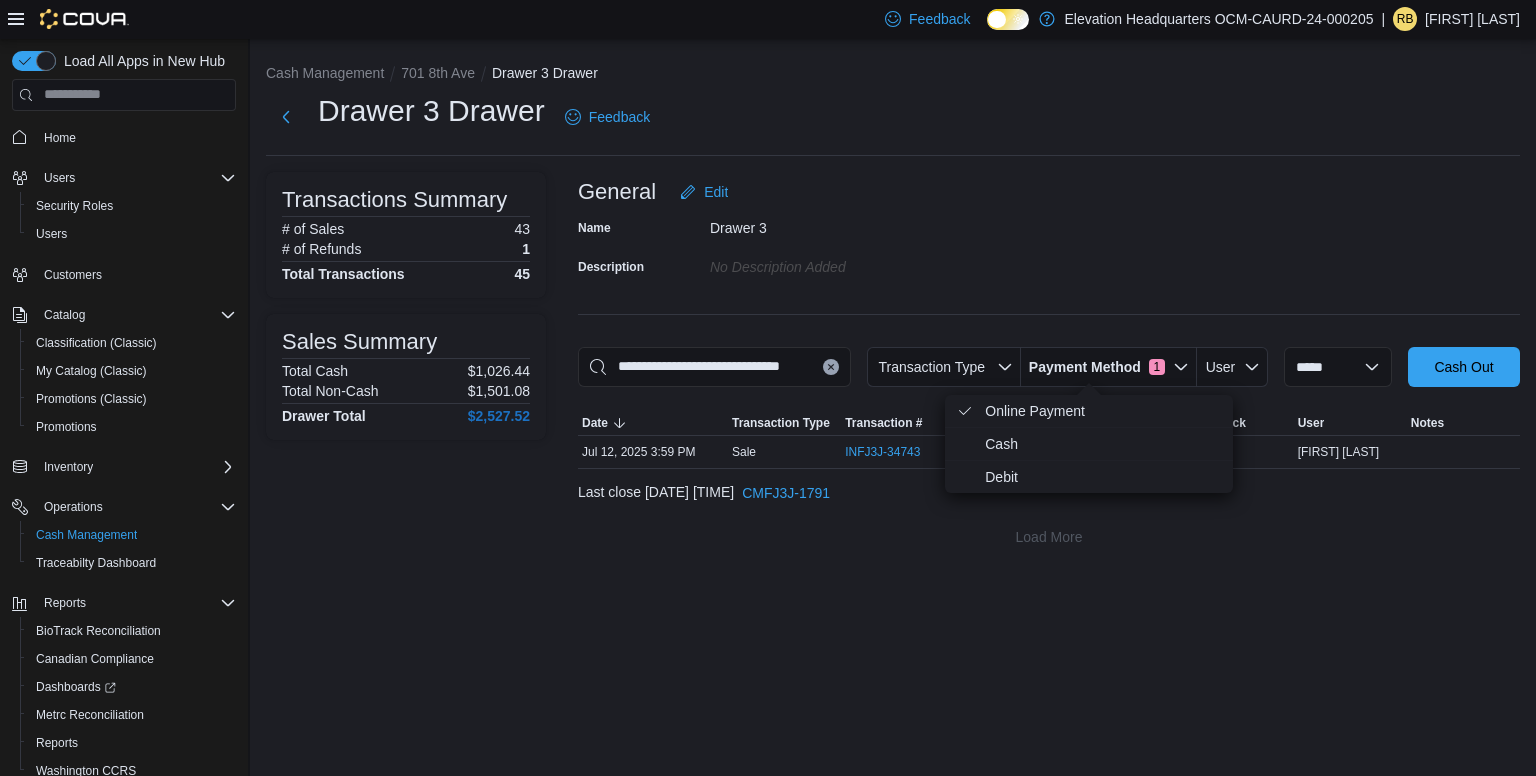 click on "**********" at bounding box center (893, 407) 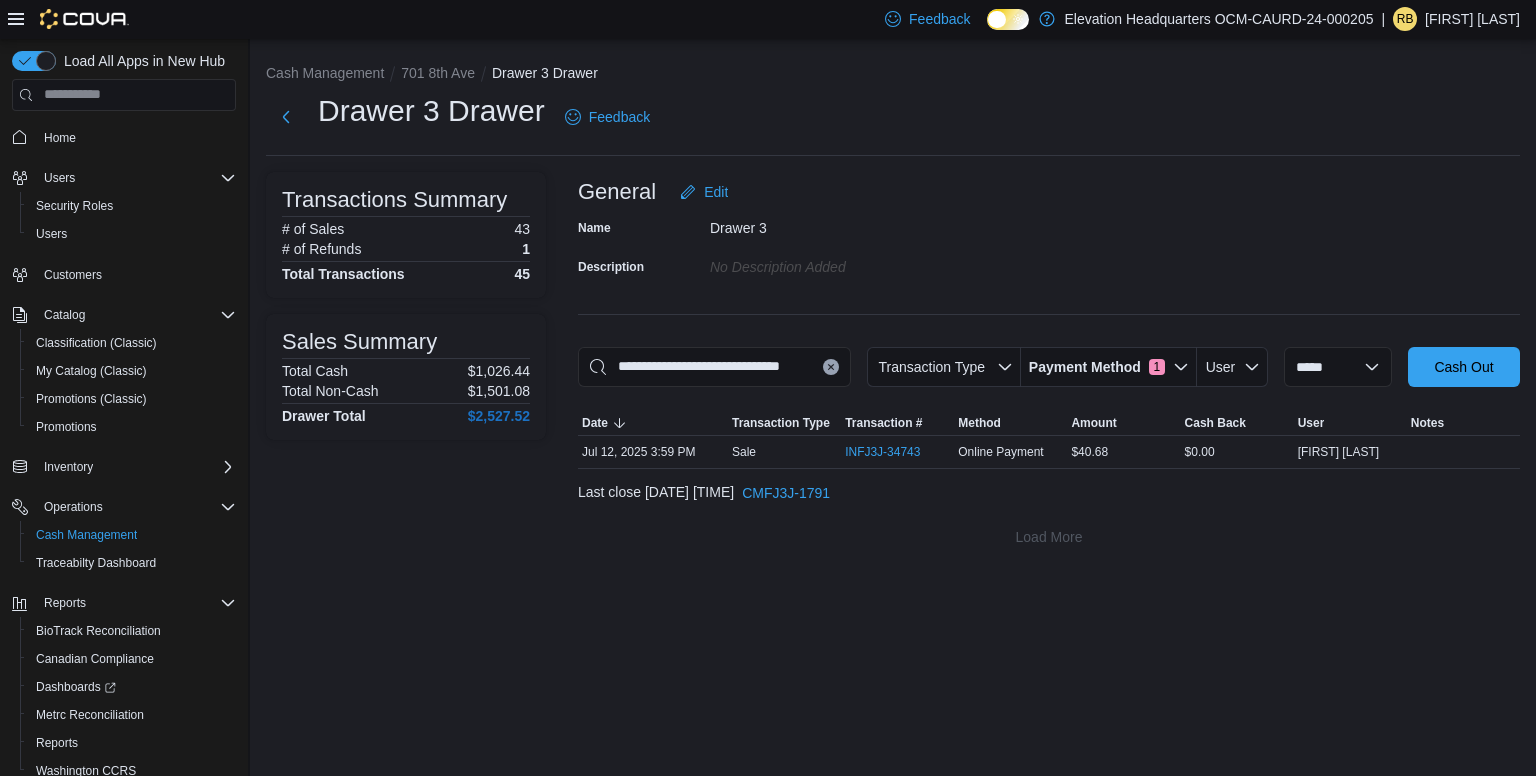 click on "**********" at bounding box center [893, 407] 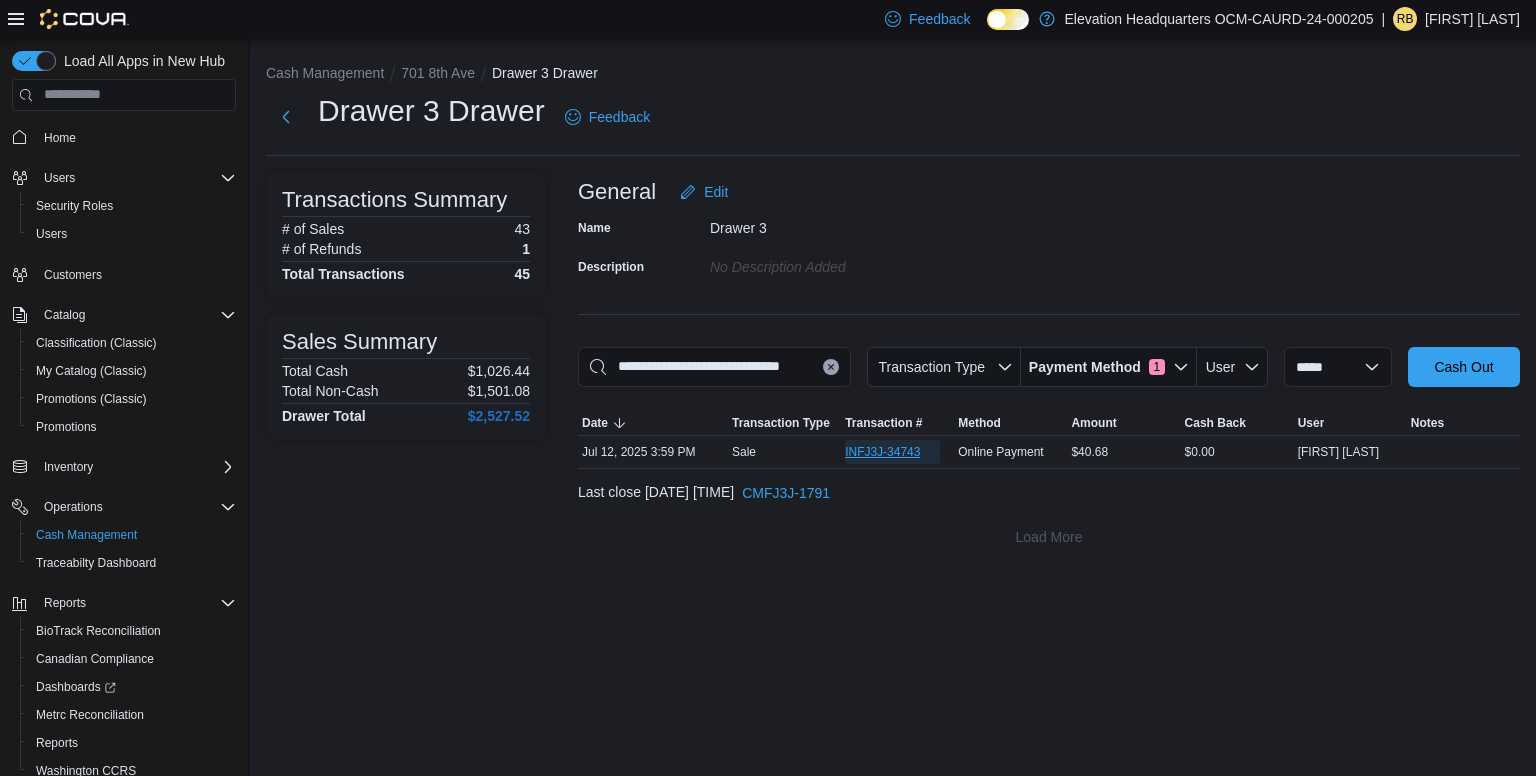 click on "INFJ3J-34743" at bounding box center (882, 452) 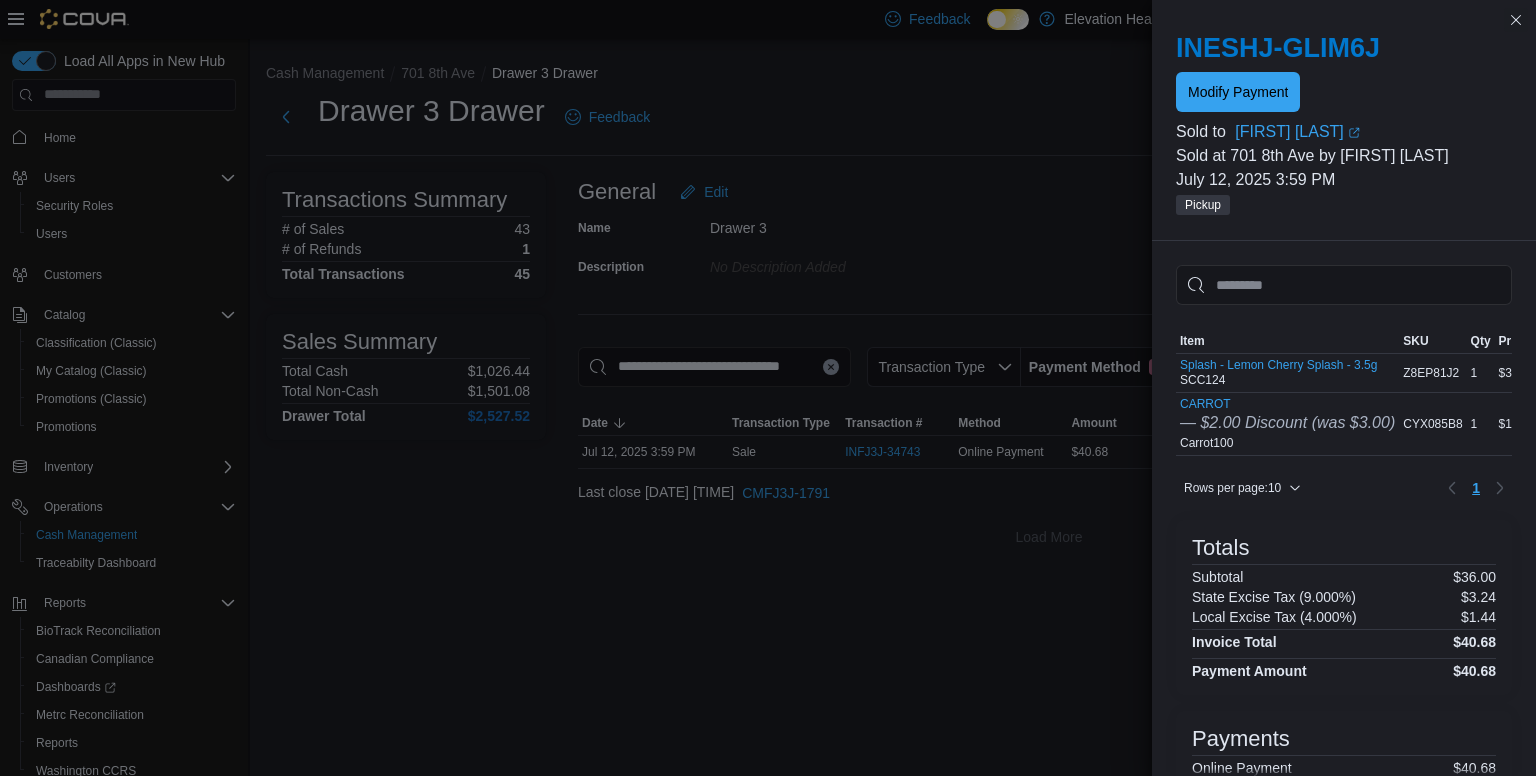 scroll, scrollTop: 123, scrollLeft: 0, axis: vertical 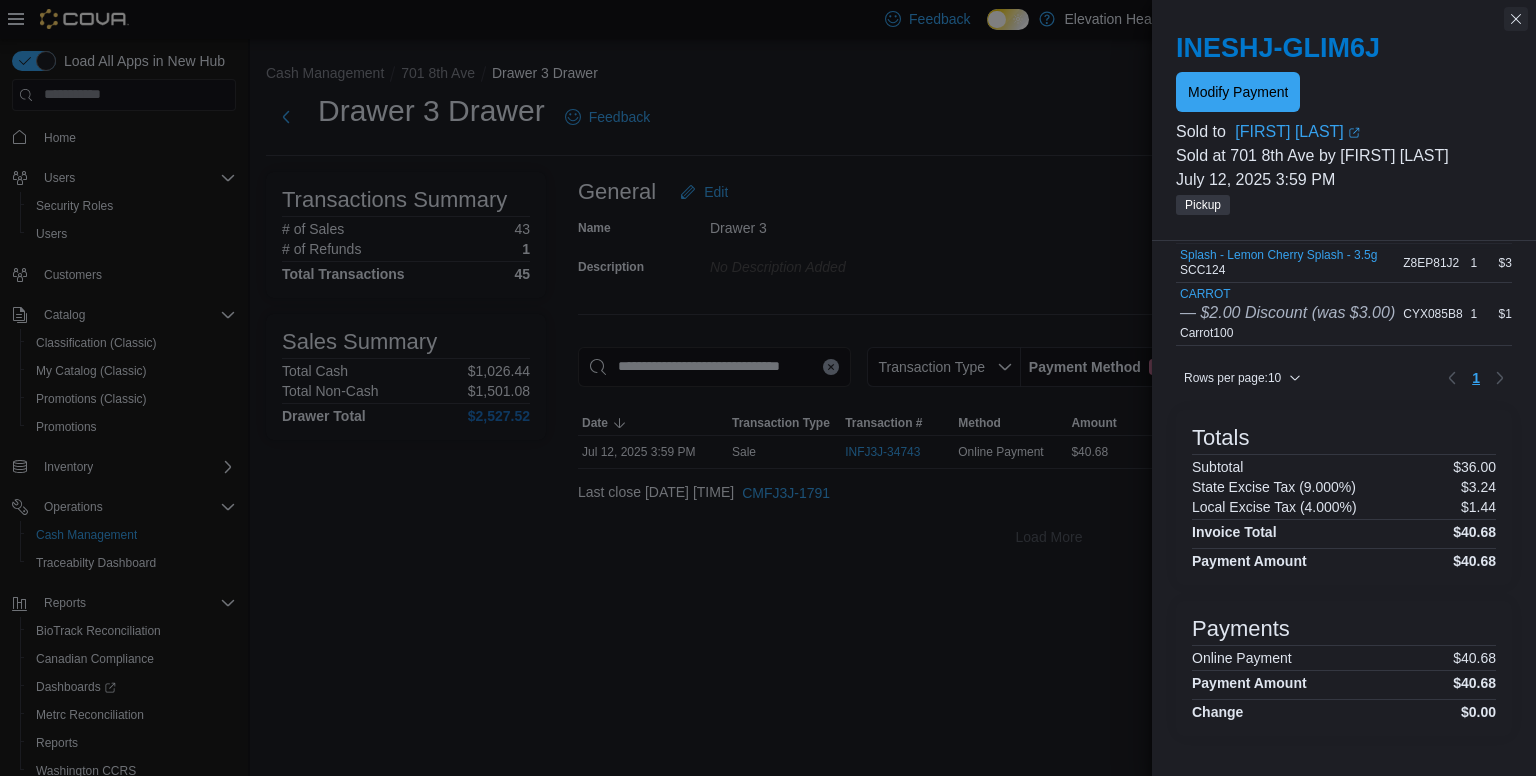click at bounding box center [1516, 19] 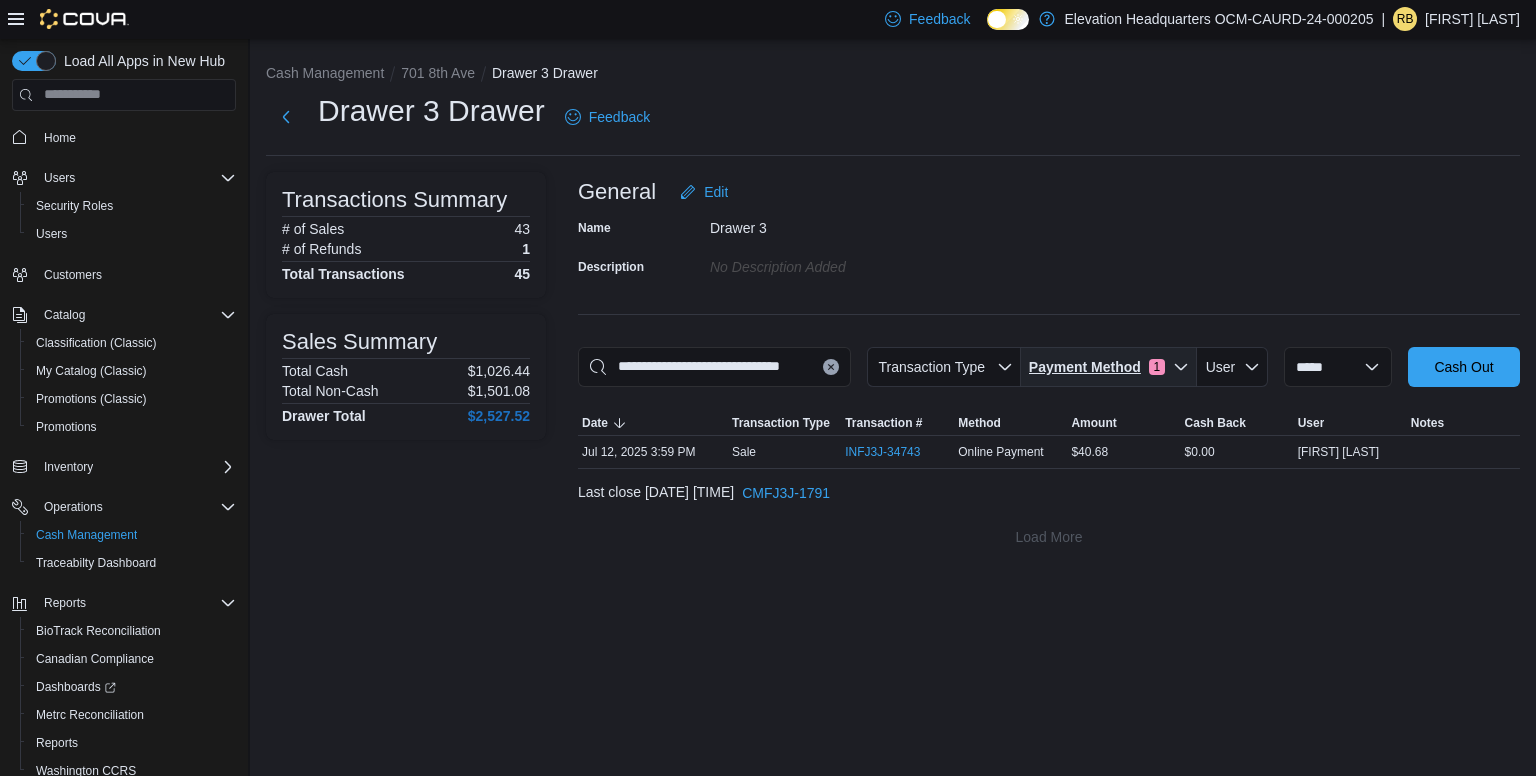 click on "Payment Method 1" at bounding box center [1109, 367] 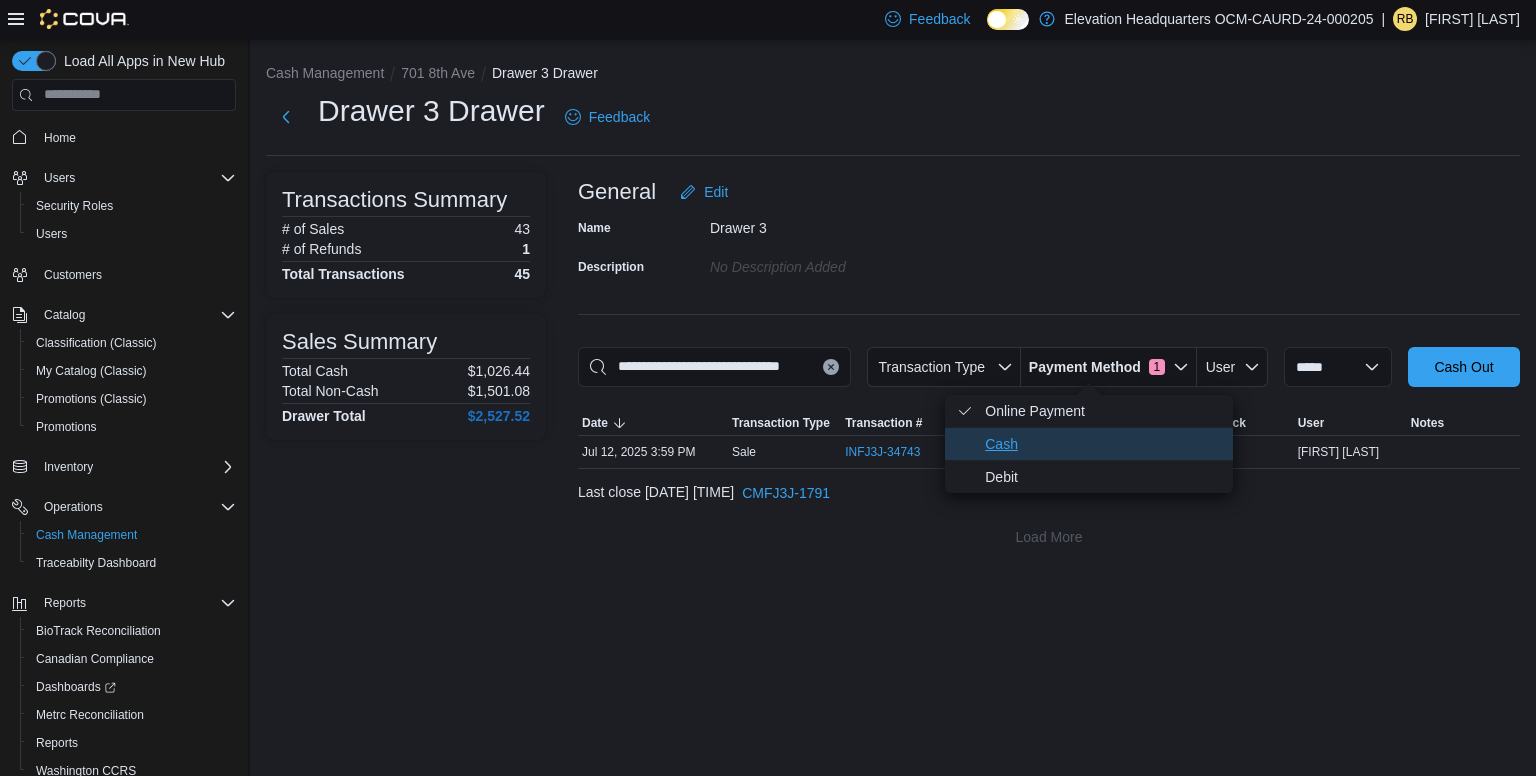 click on "Cash" at bounding box center (1103, 444) 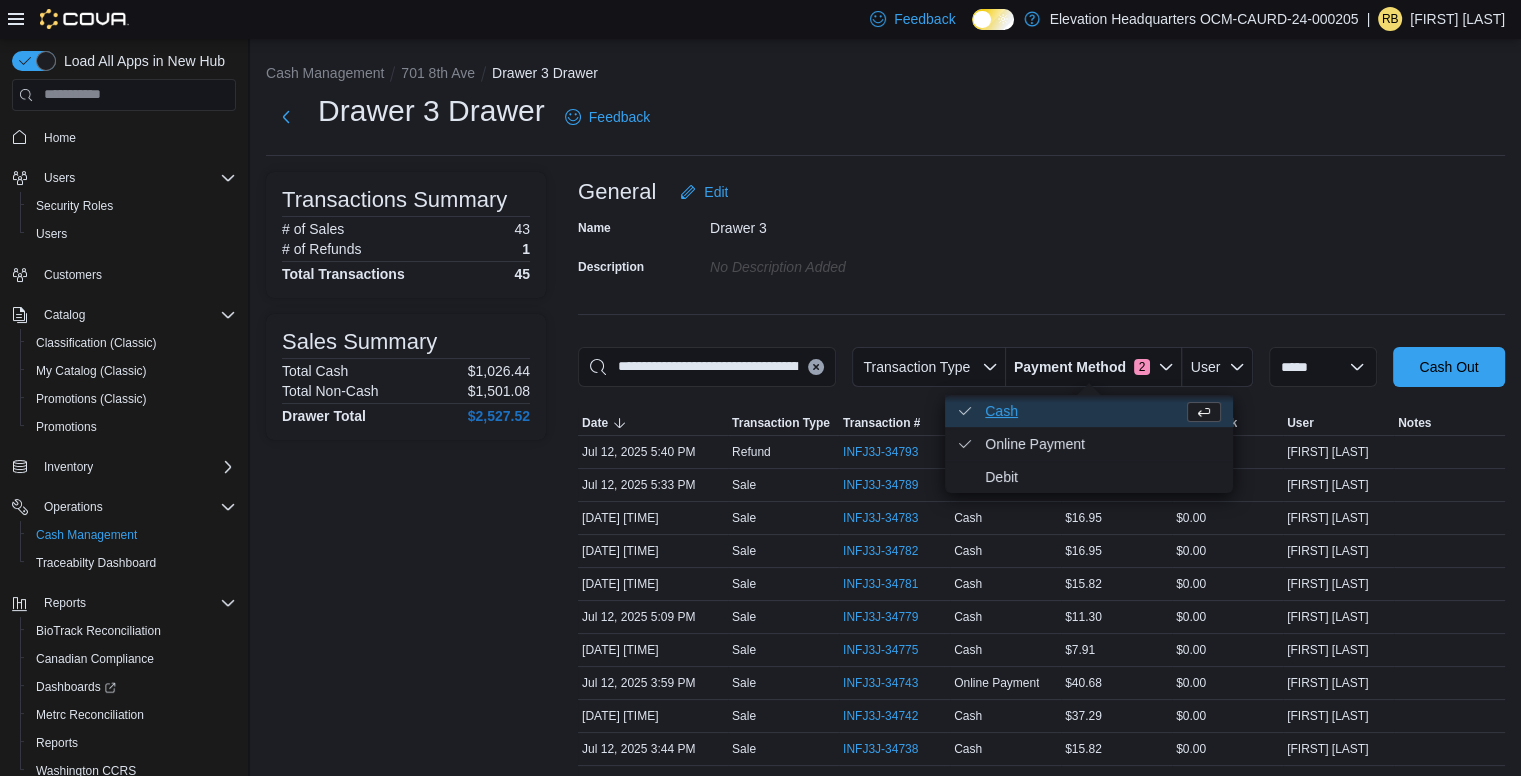 click on "Cash .  Checked option." at bounding box center (1080, 411) 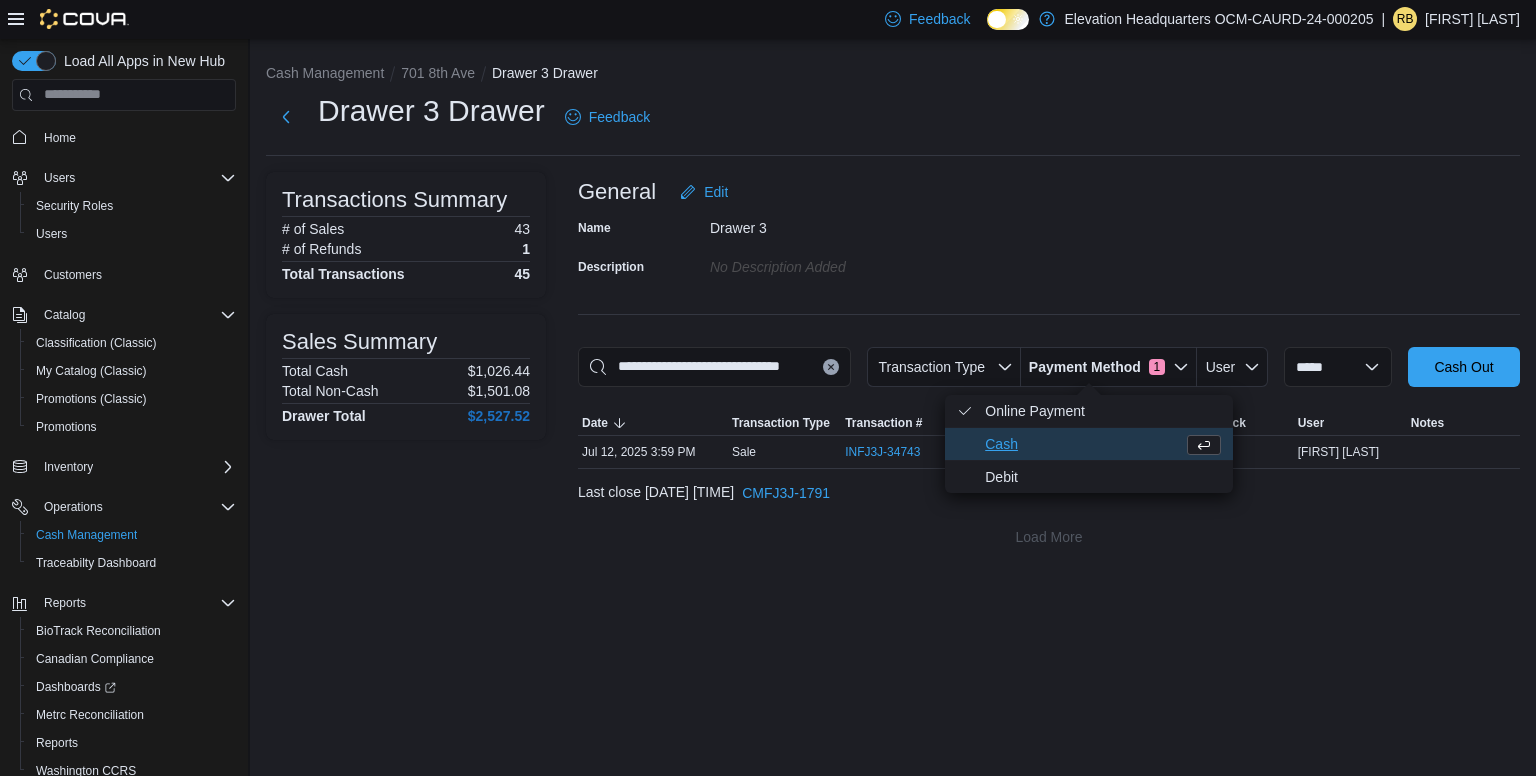 click on "Cash" at bounding box center [1080, 444] 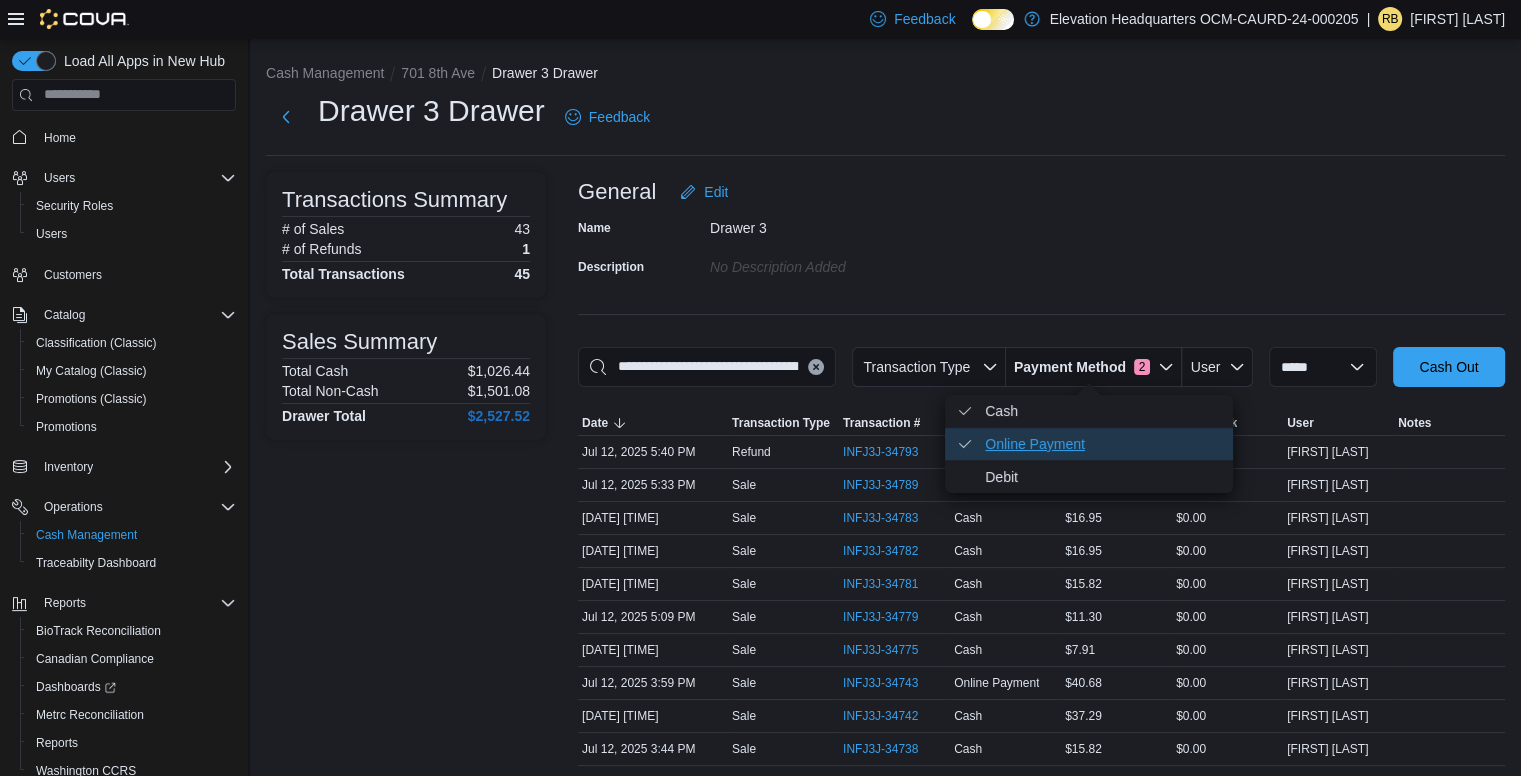 click on "Online Payment . Checked option." at bounding box center [1103, 444] 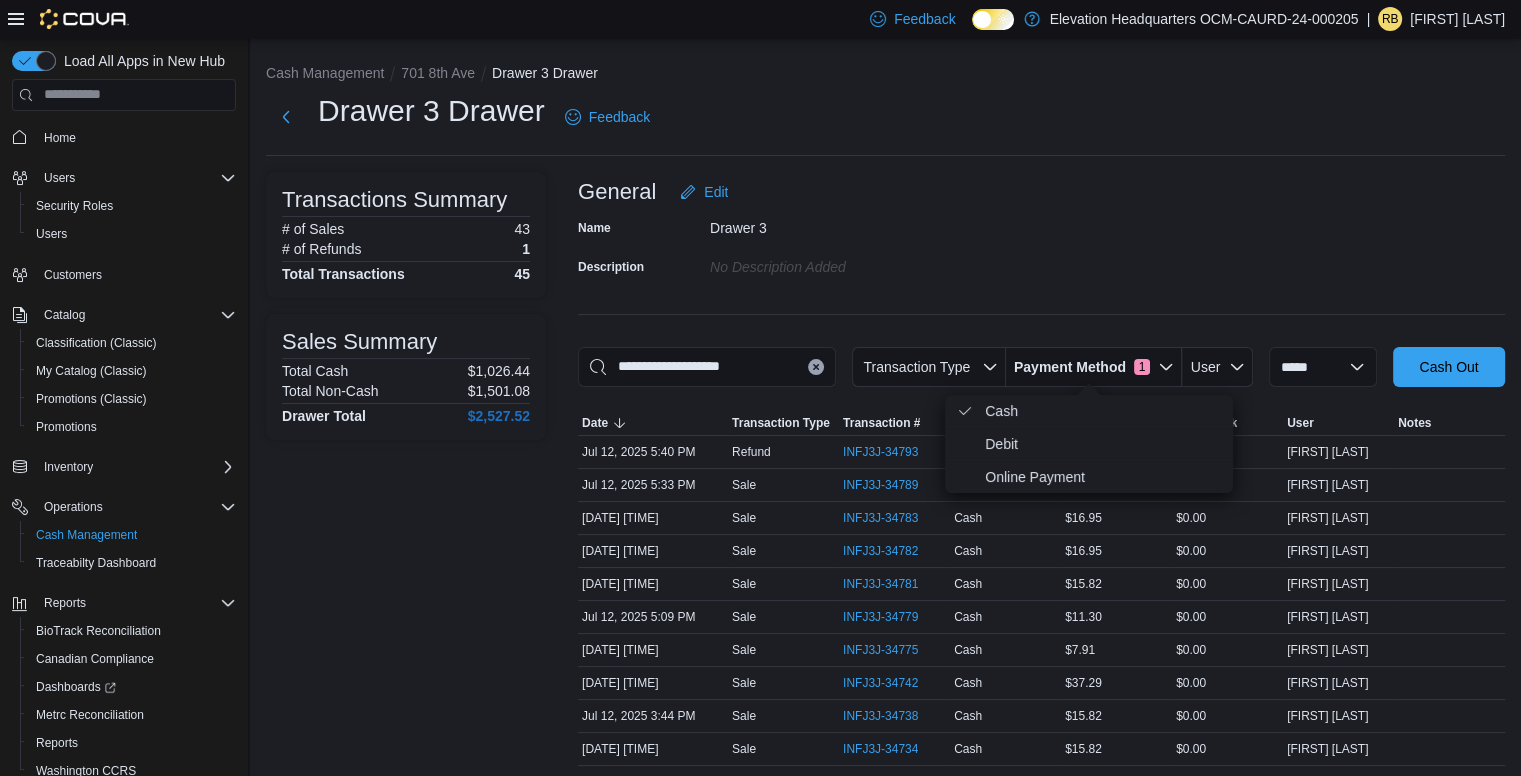 click on "Name Drawer 3 Description No Description added" at bounding box center (1041, 247) 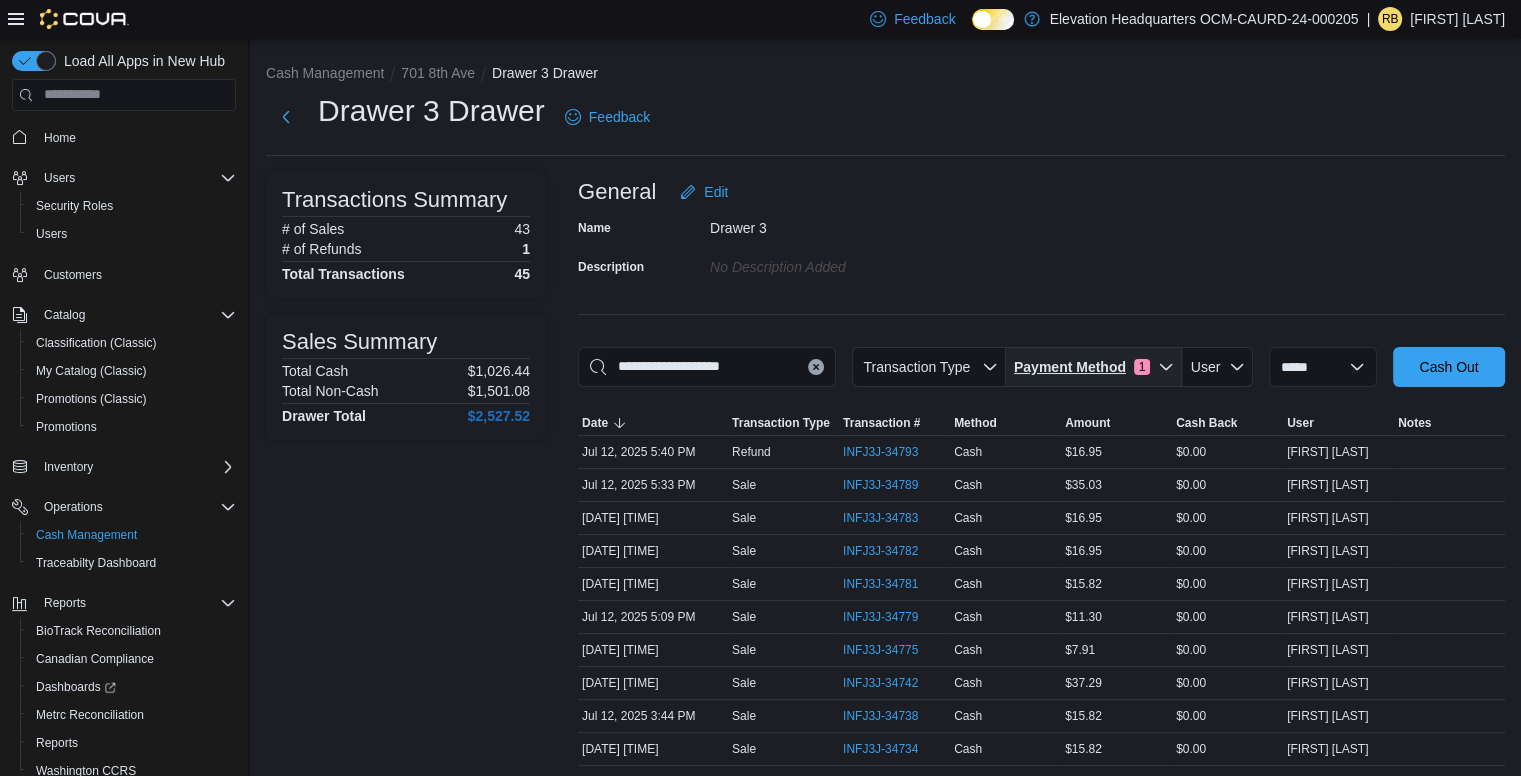 click on "Payment Method 1" at bounding box center (1082, 367) 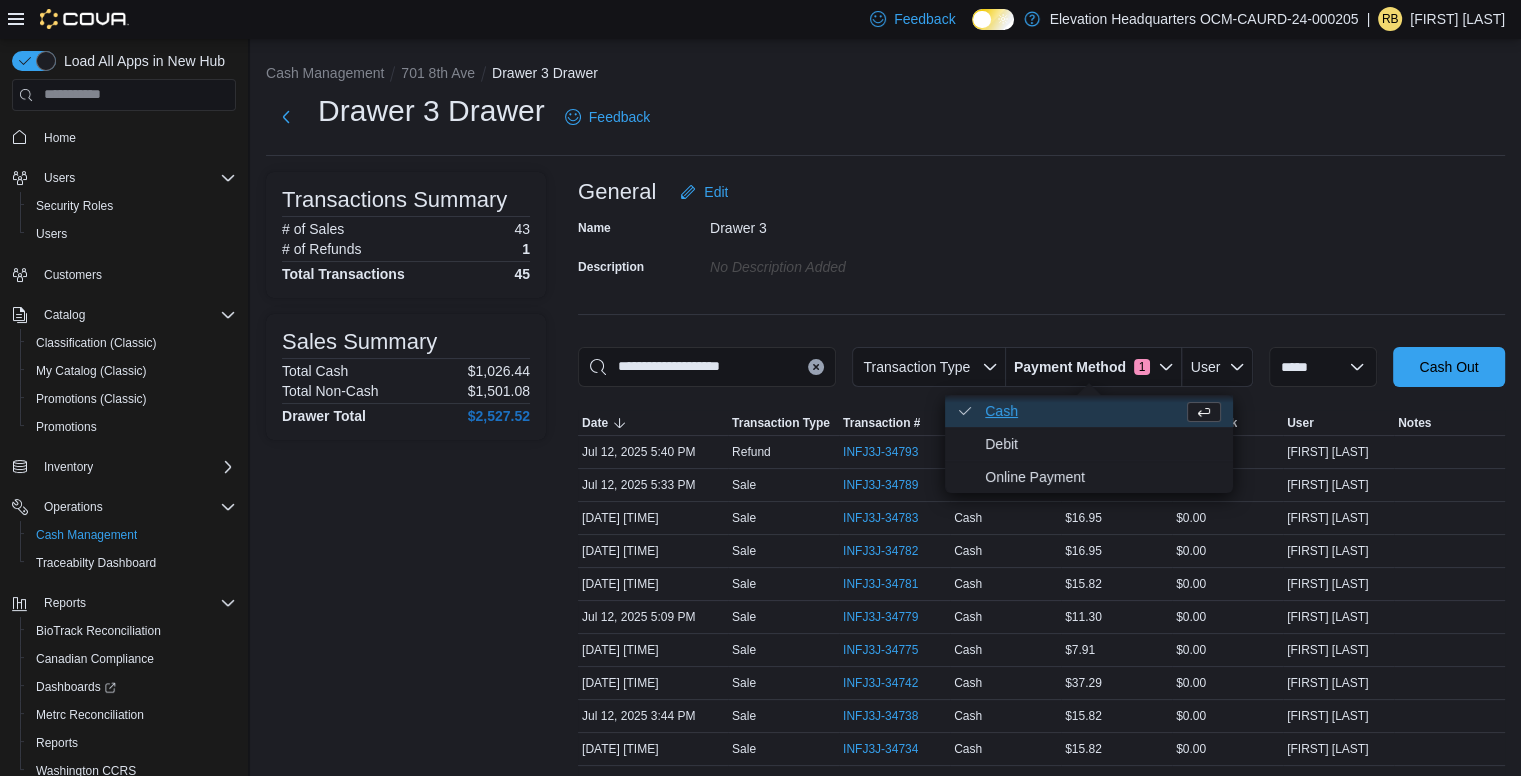 click on "Cash .  Checked option." at bounding box center [1080, 411] 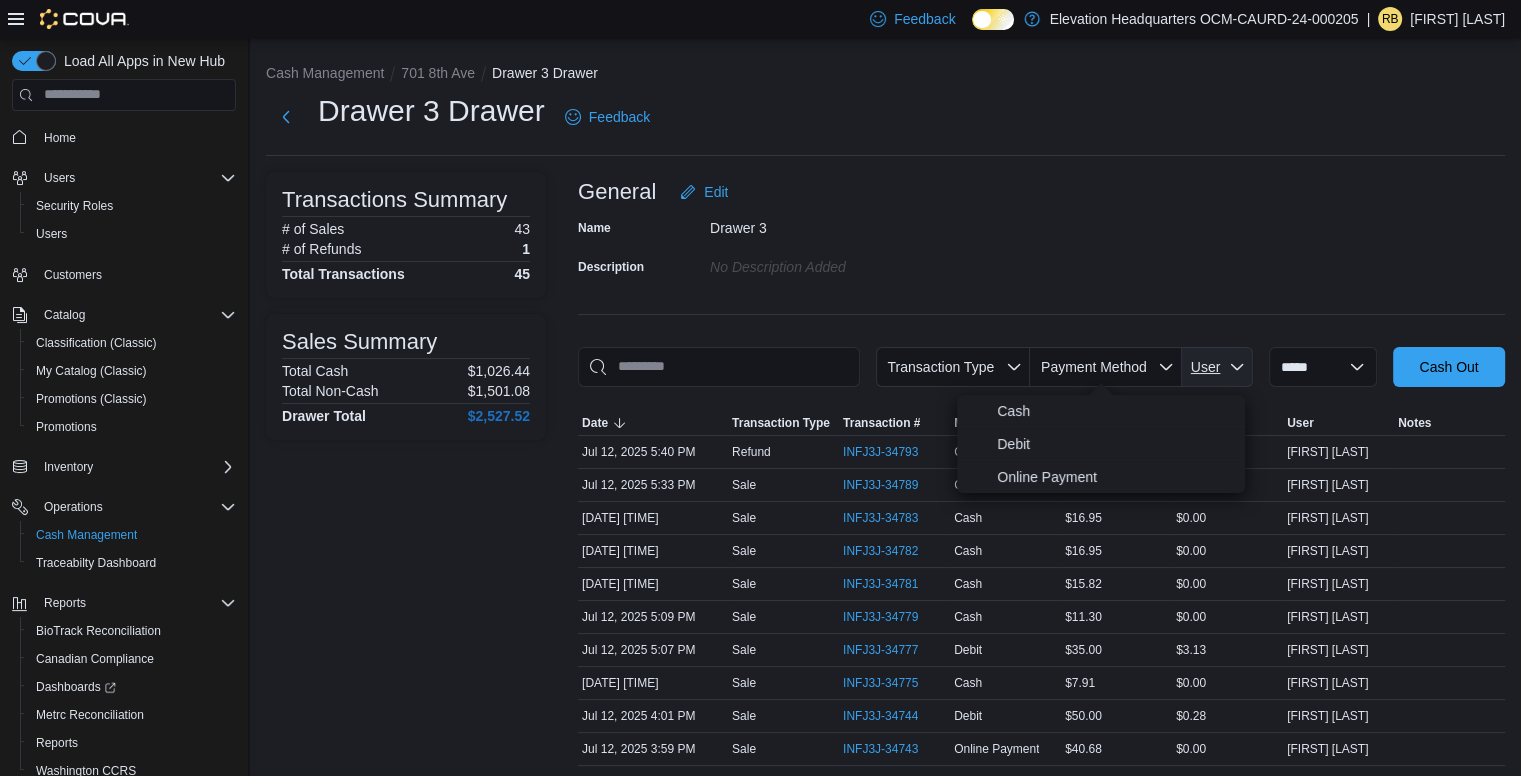 click on "User" at bounding box center (1217, 367) 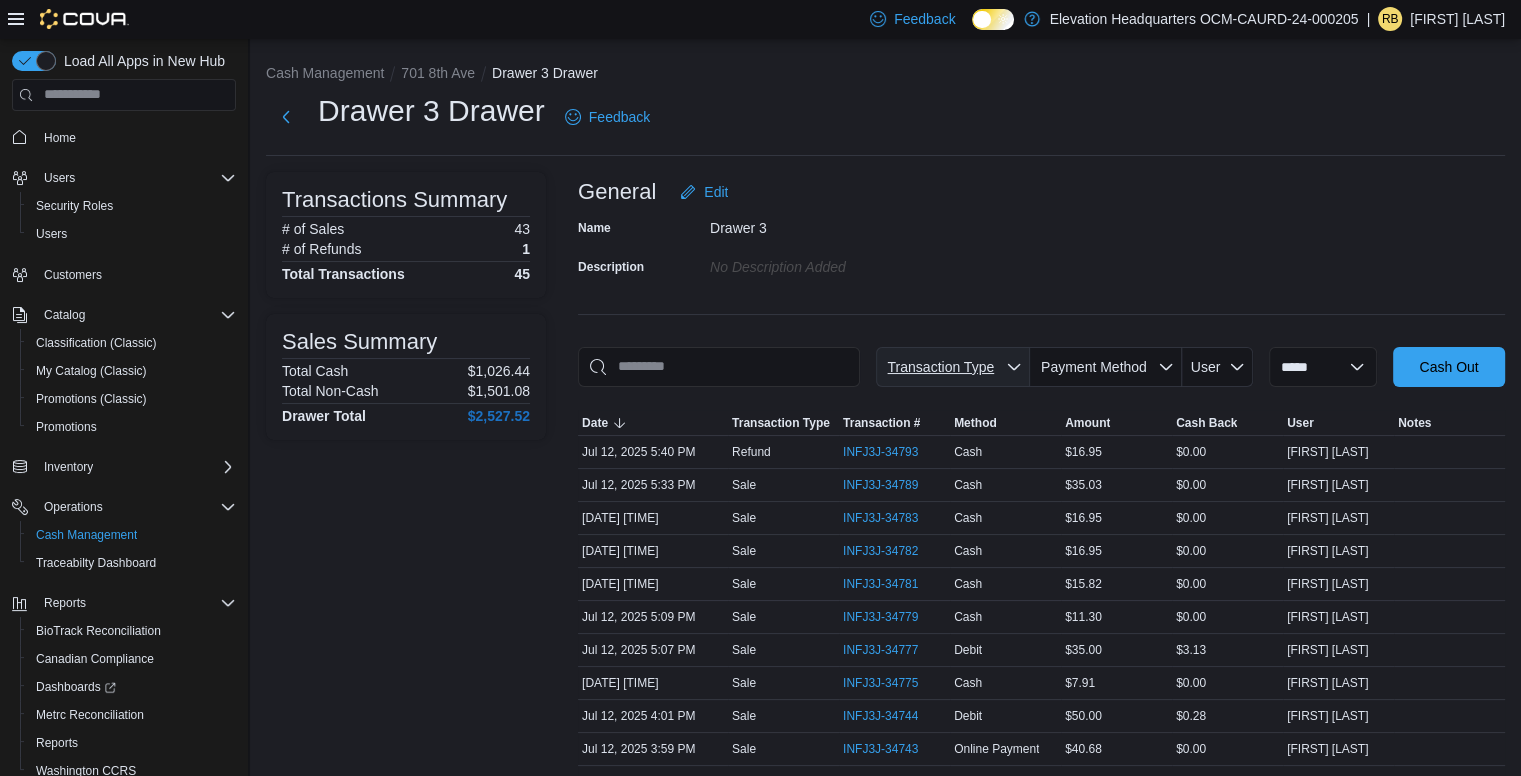 click on "Transaction Type" at bounding box center (940, 367) 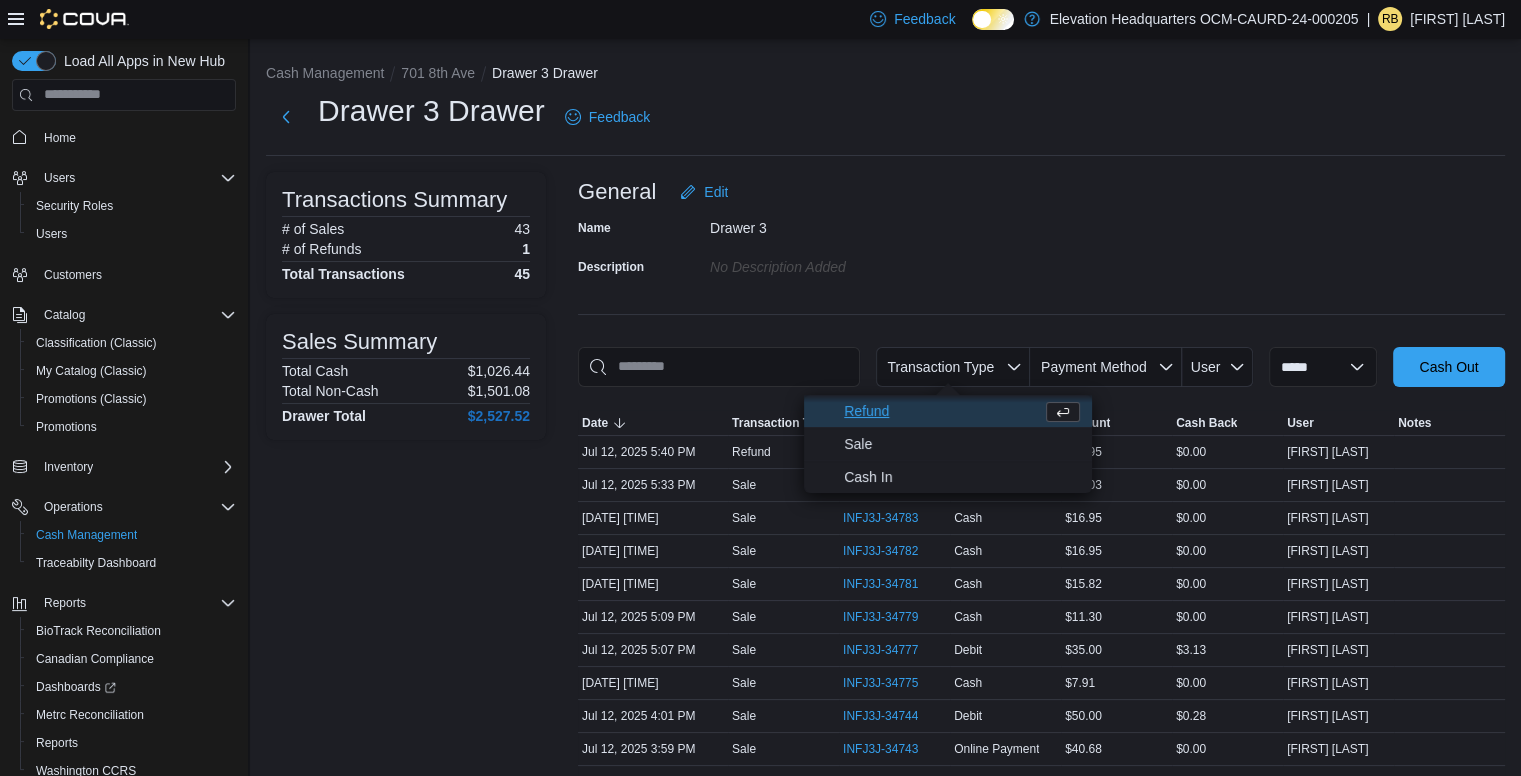 click on "Refund" at bounding box center (939, 411) 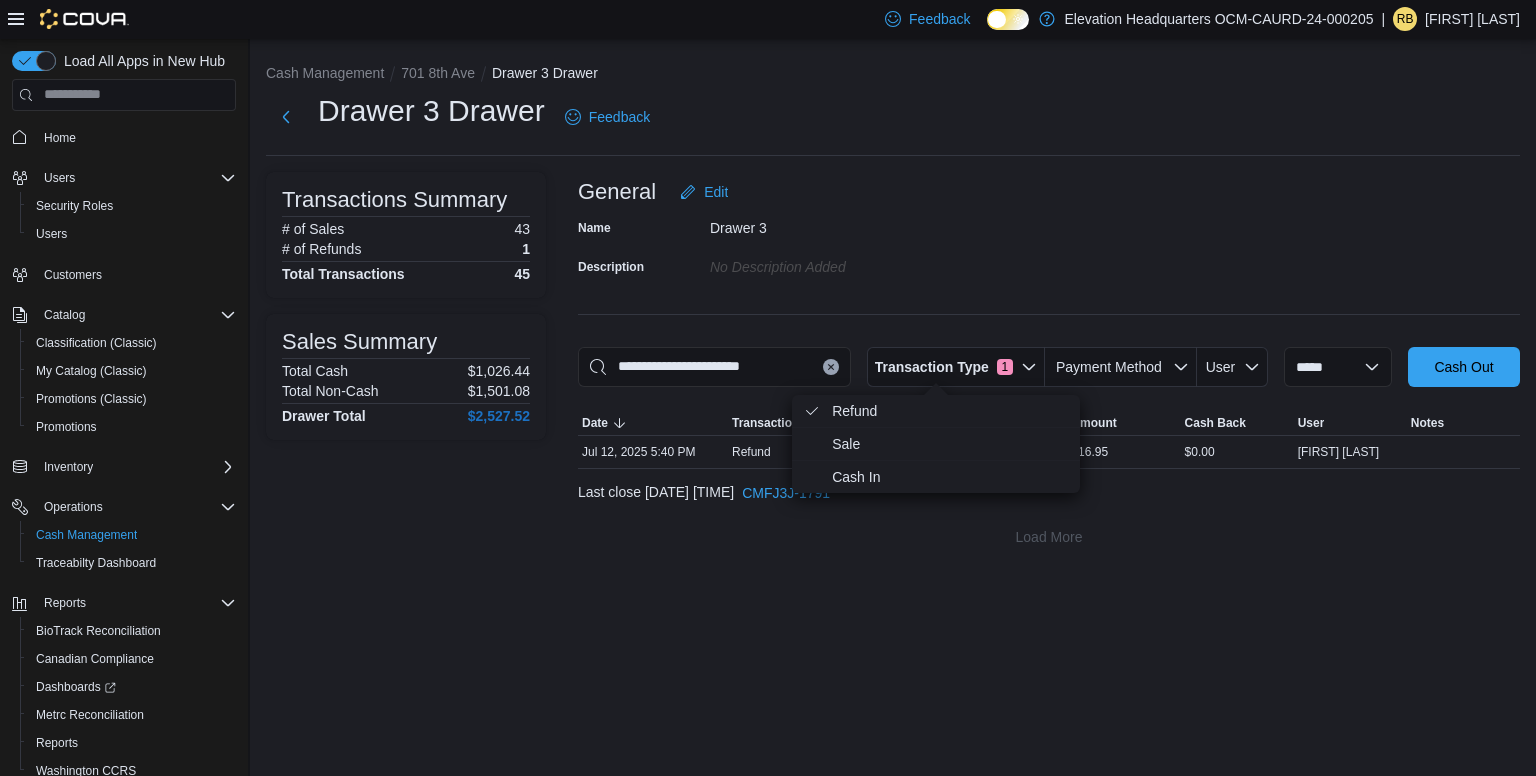 click on "**********" at bounding box center (1049, 364) 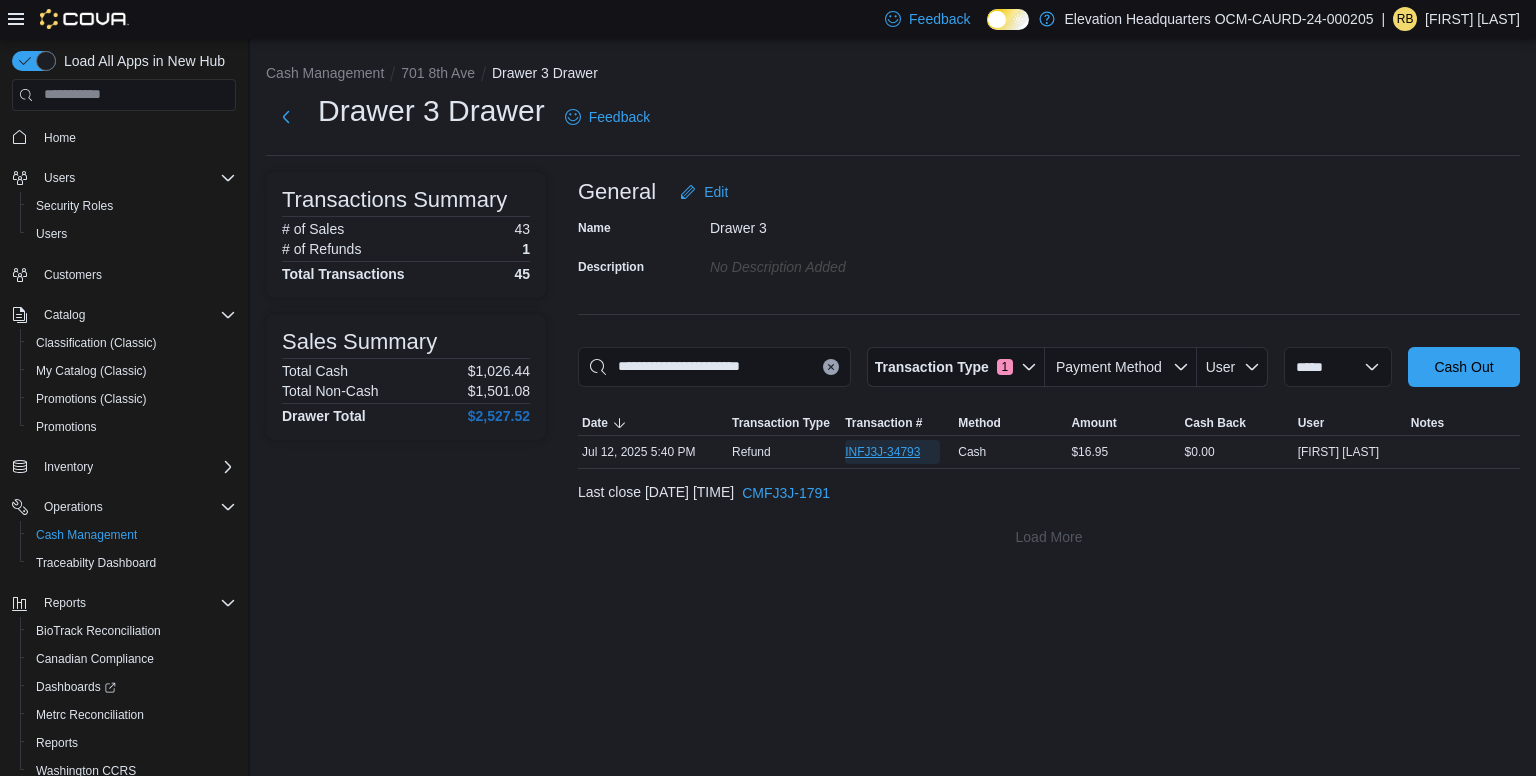 click on "INFJ3J-34793" at bounding box center [882, 452] 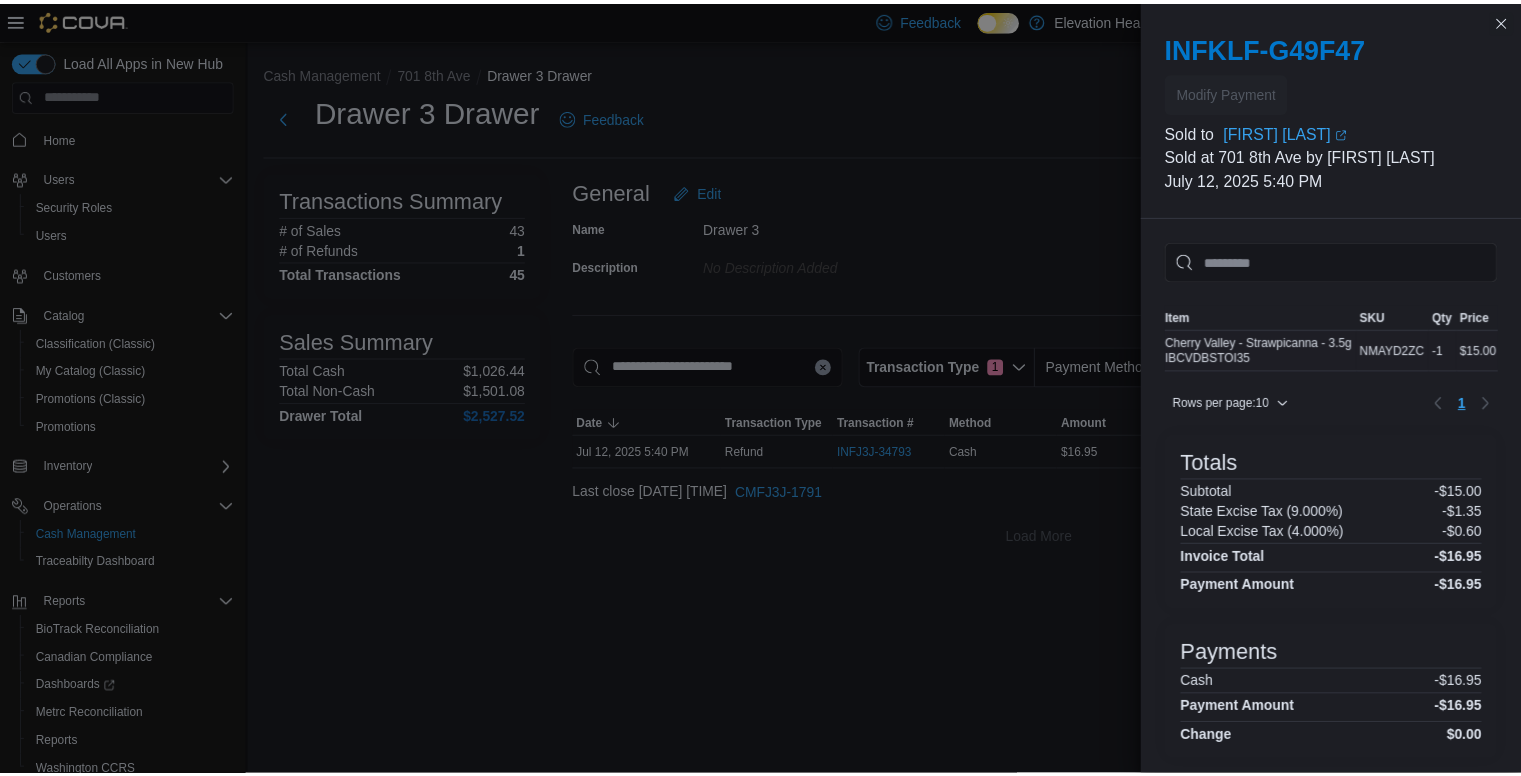 scroll, scrollTop: 0, scrollLeft: 0, axis: both 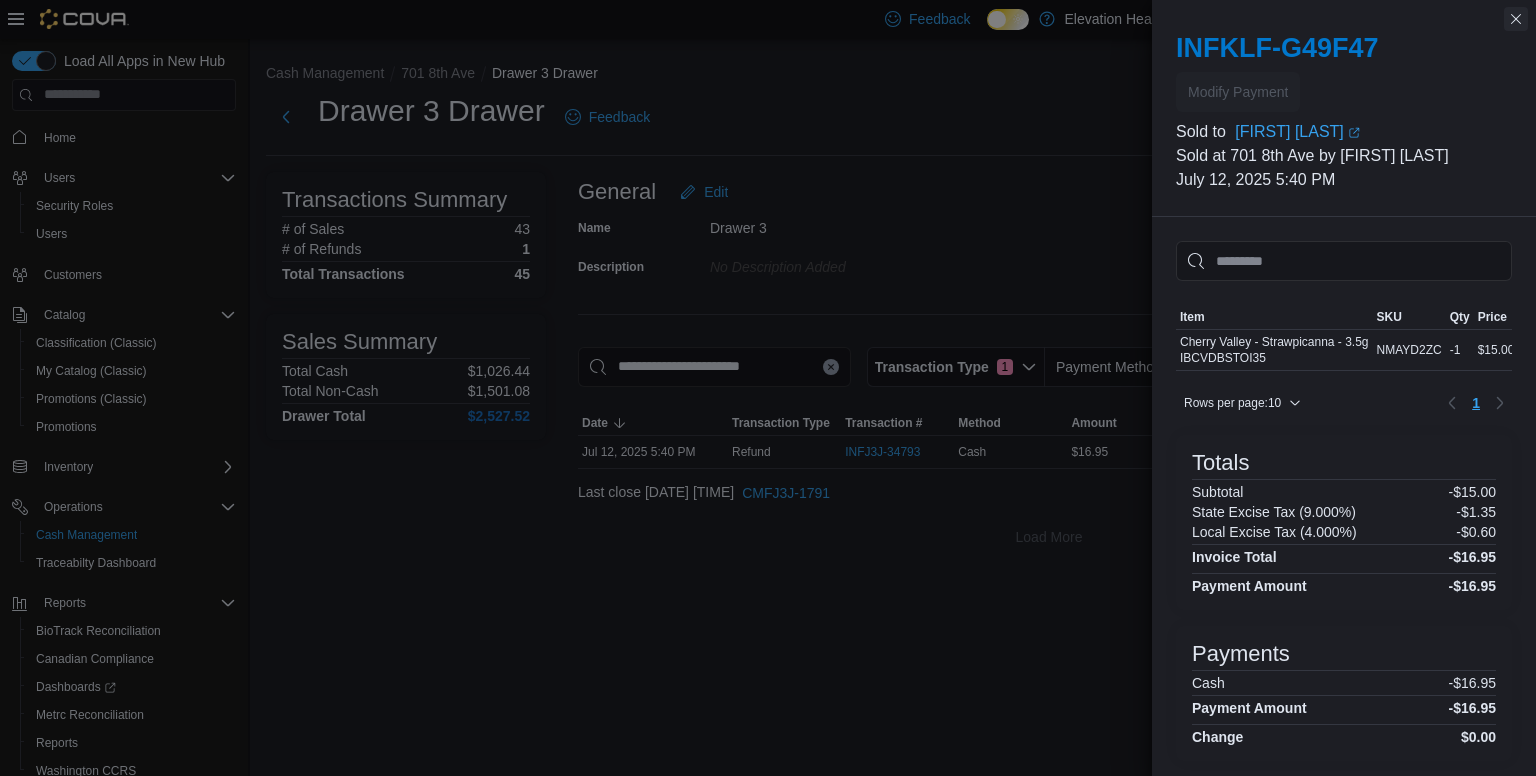 click at bounding box center (1516, 19) 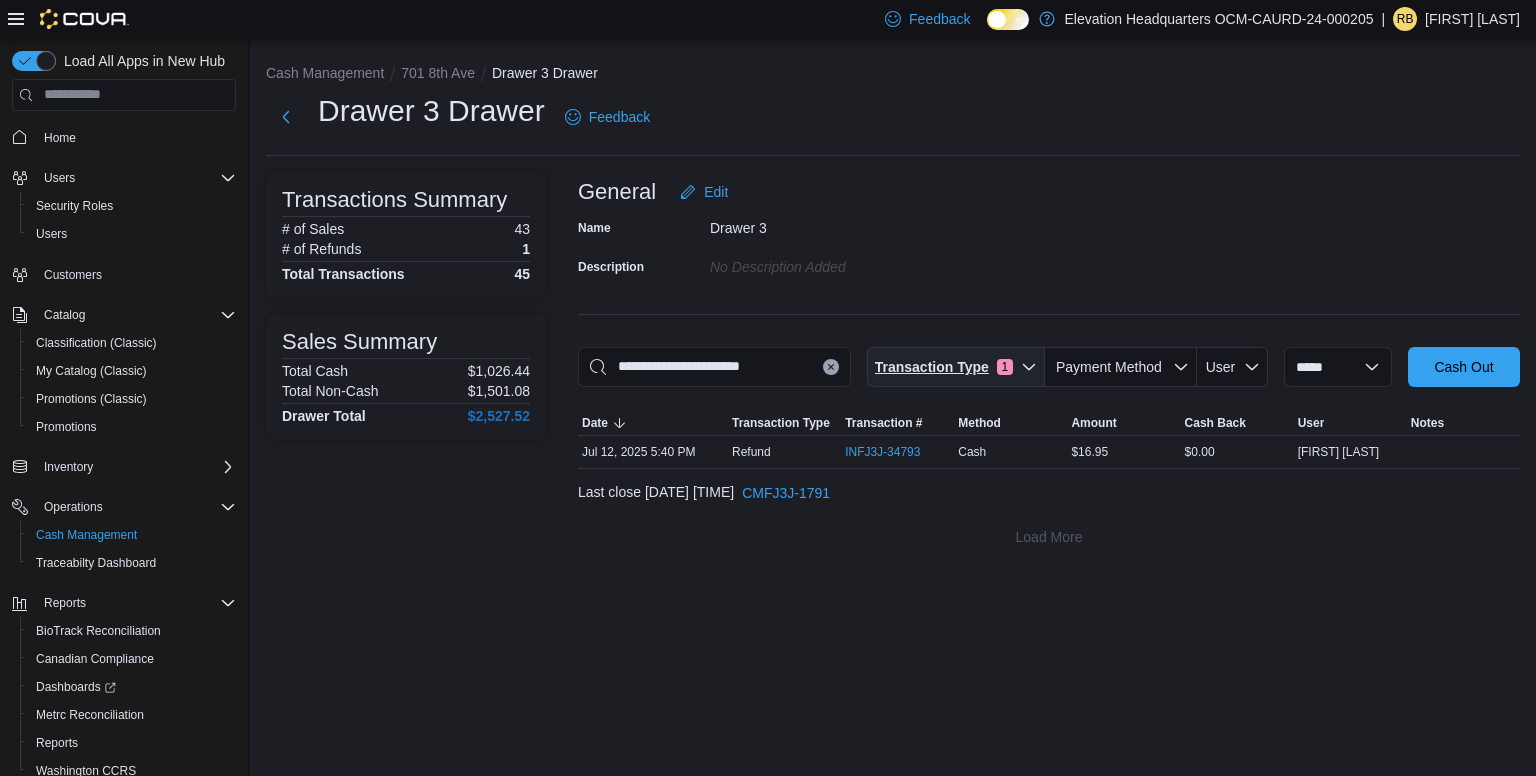 click 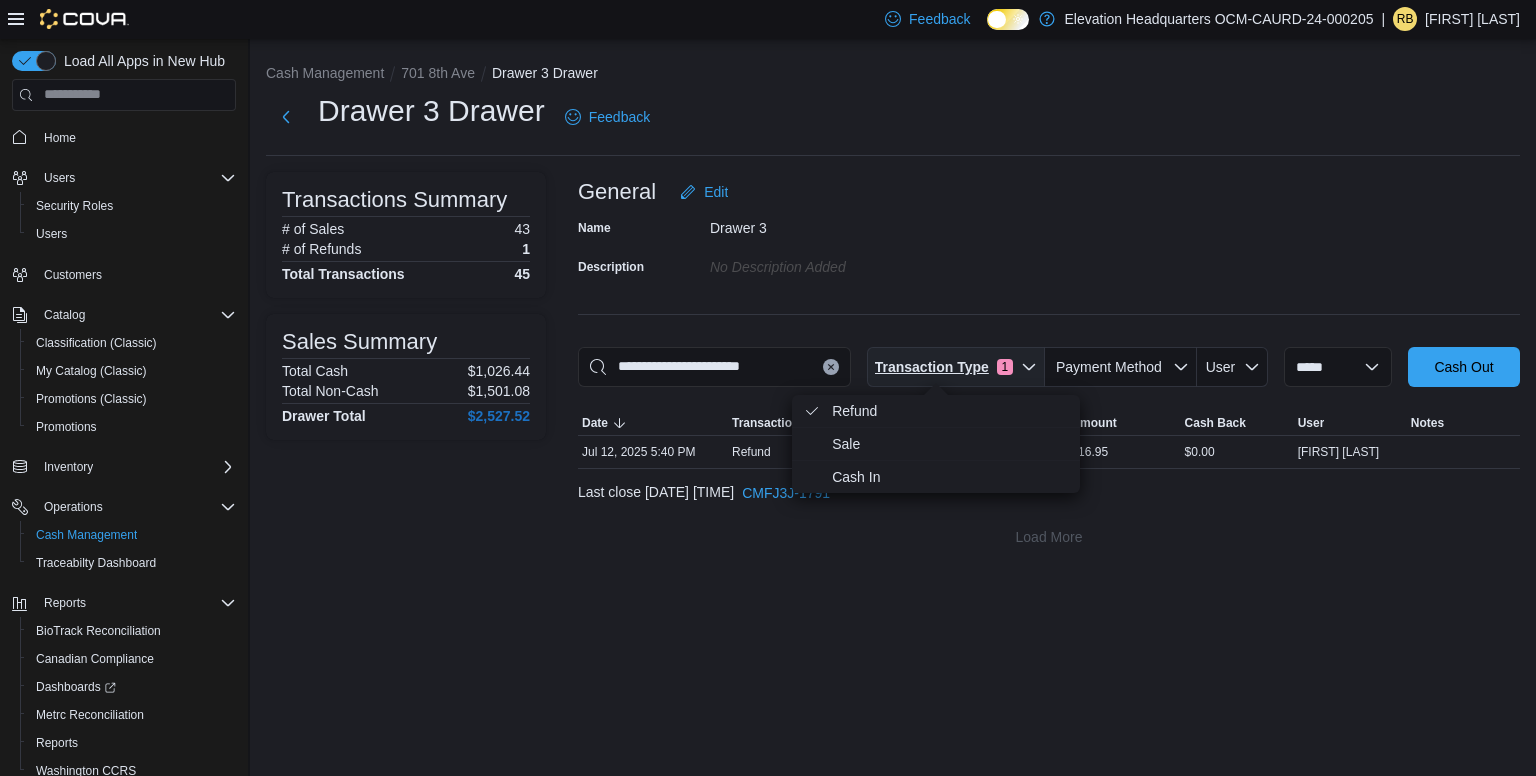 click on "1" at bounding box center (1005, 367) 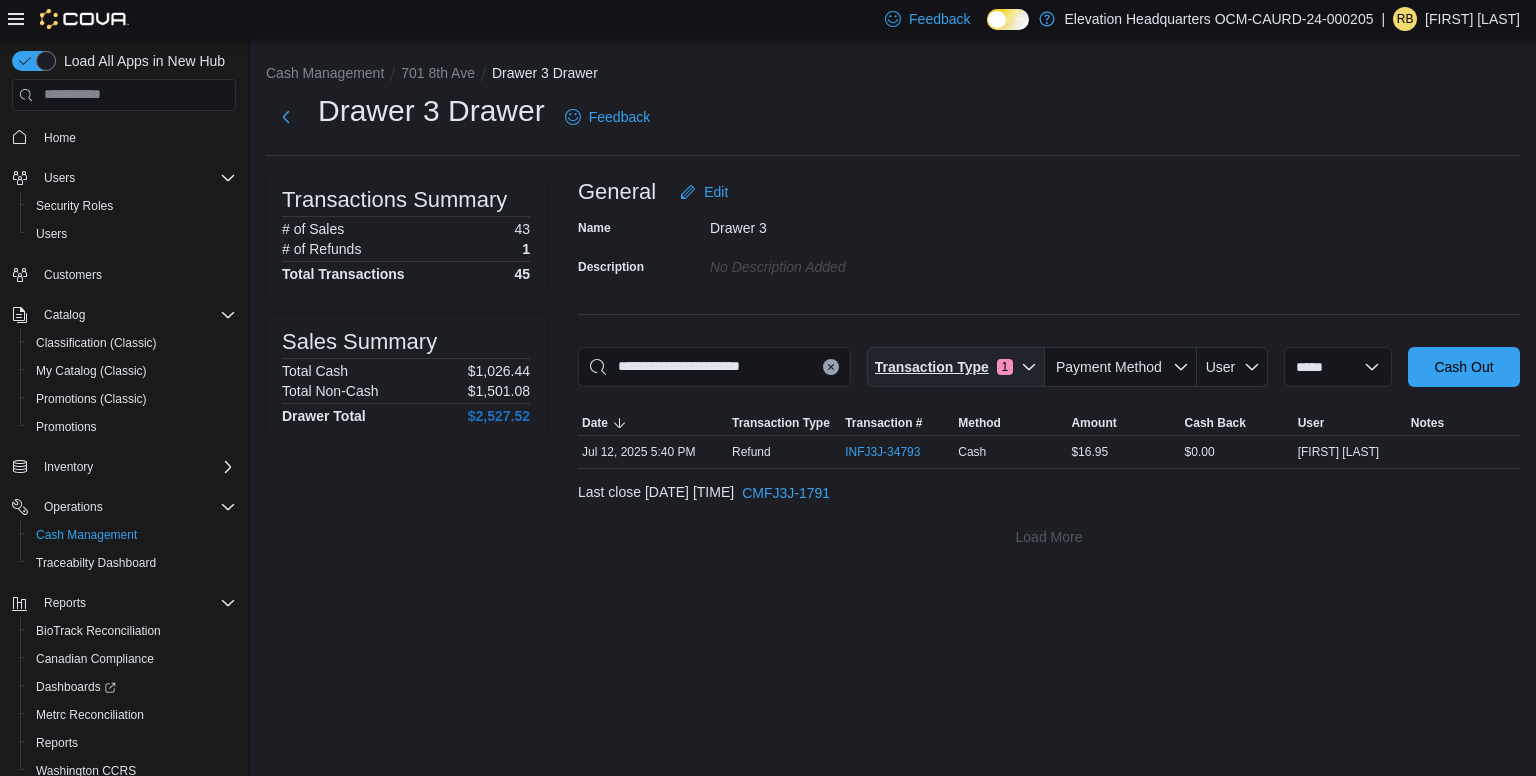 drag, startPoint x: 979, startPoint y: 355, endPoint x: 960, endPoint y: 369, distance: 23.600847 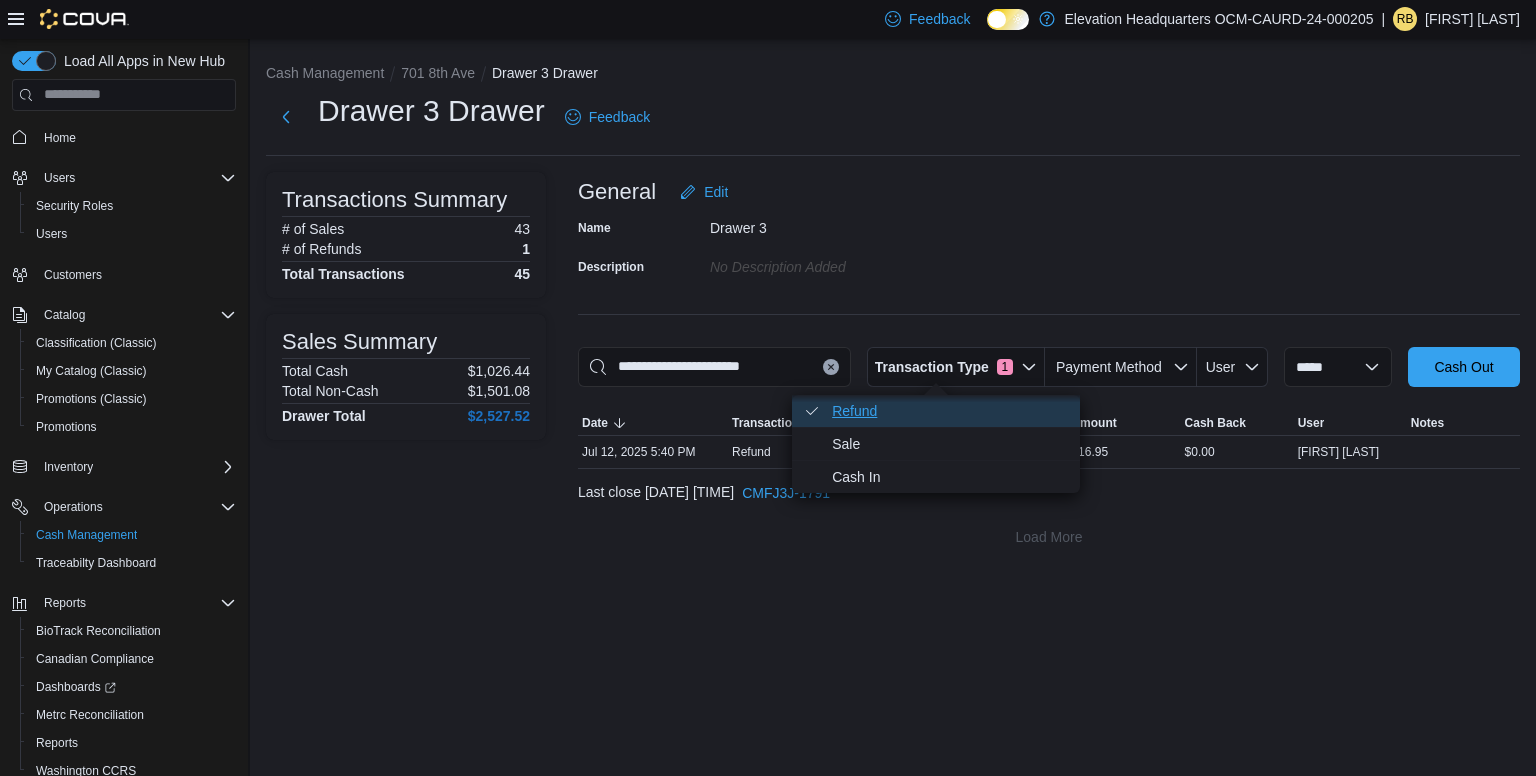 click on "Refund .  Checked option." at bounding box center [950, 411] 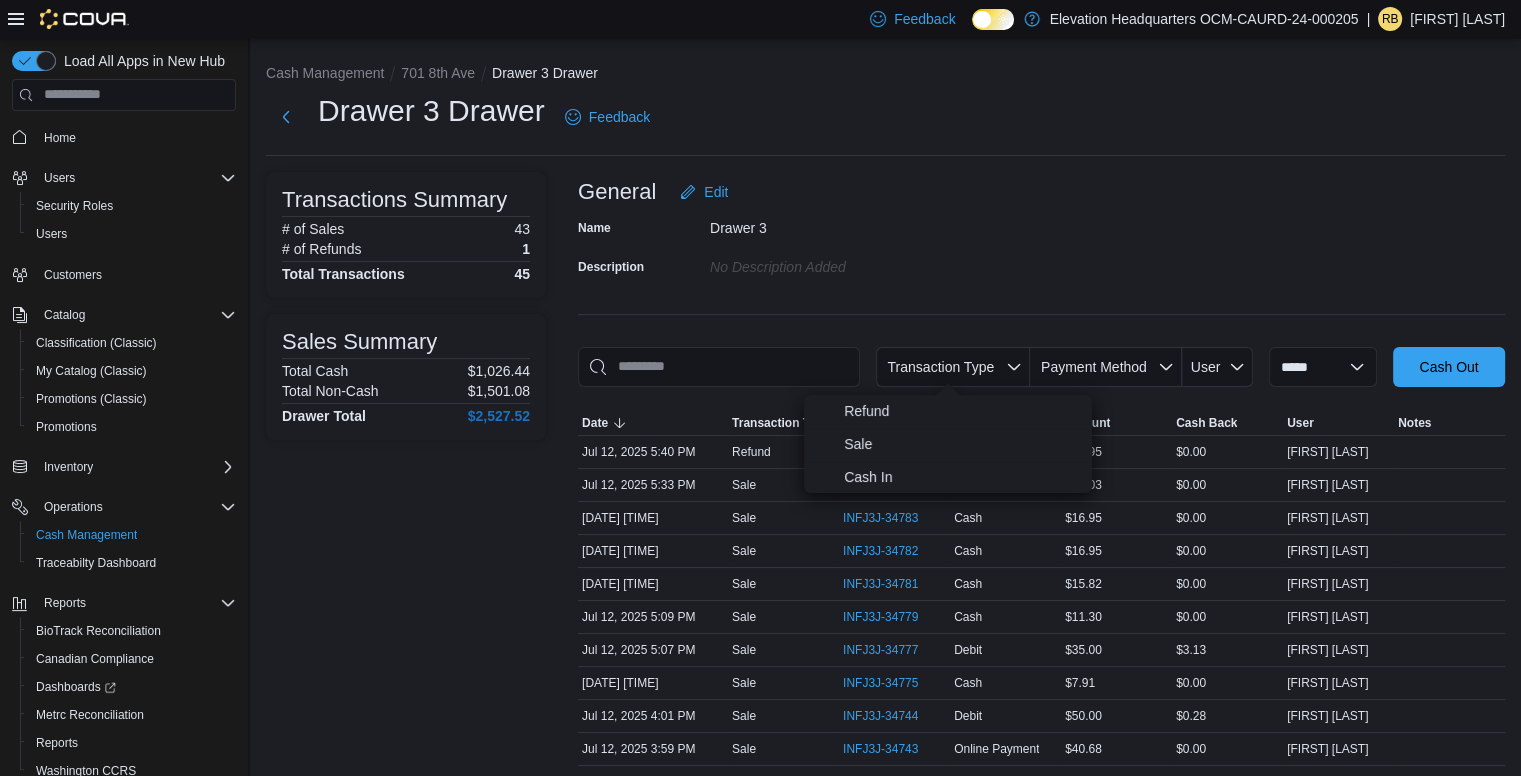 click on "Name Drawer 3 Description No Description added" at bounding box center [1041, 247] 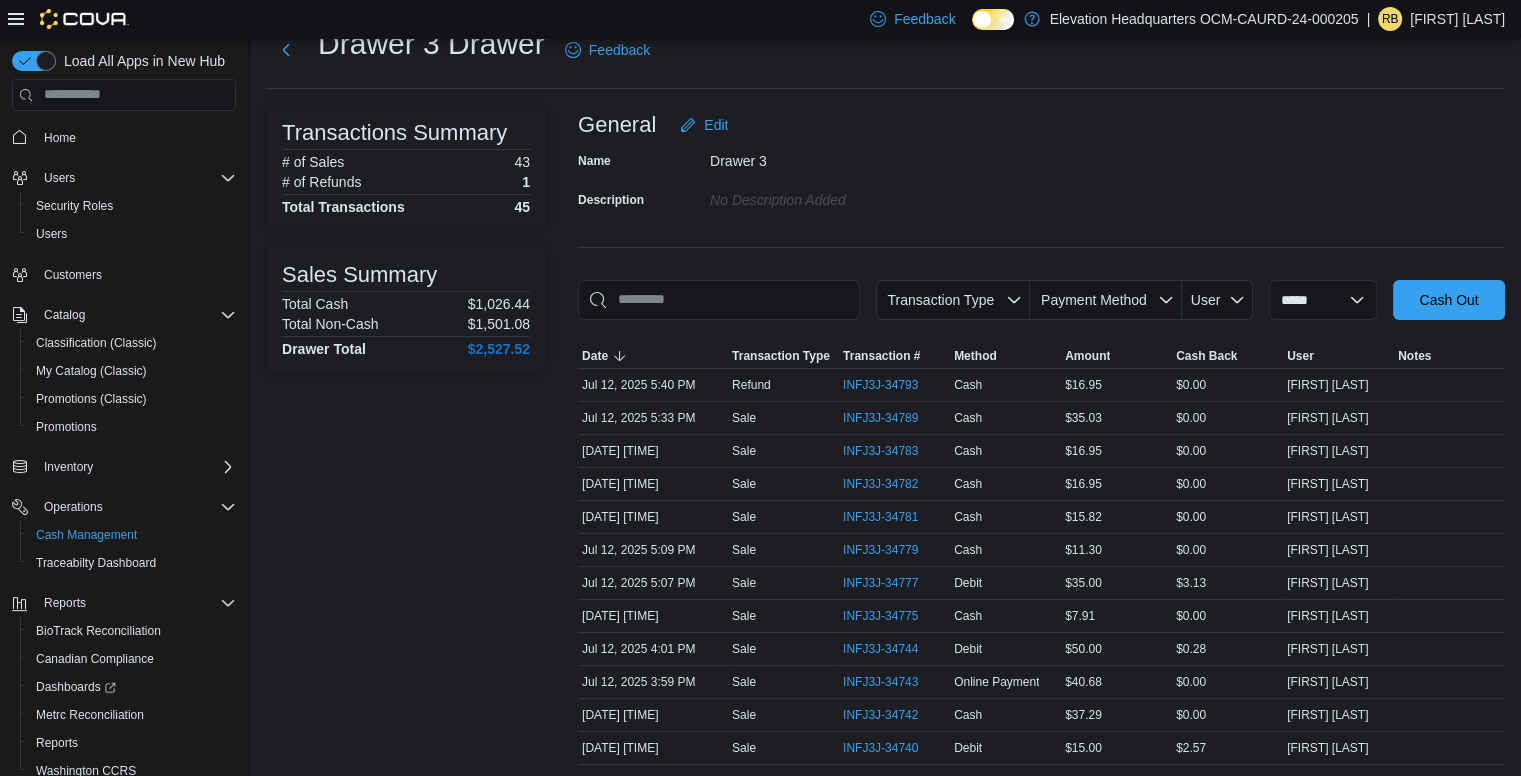 scroll, scrollTop: 68, scrollLeft: 0, axis: vertical 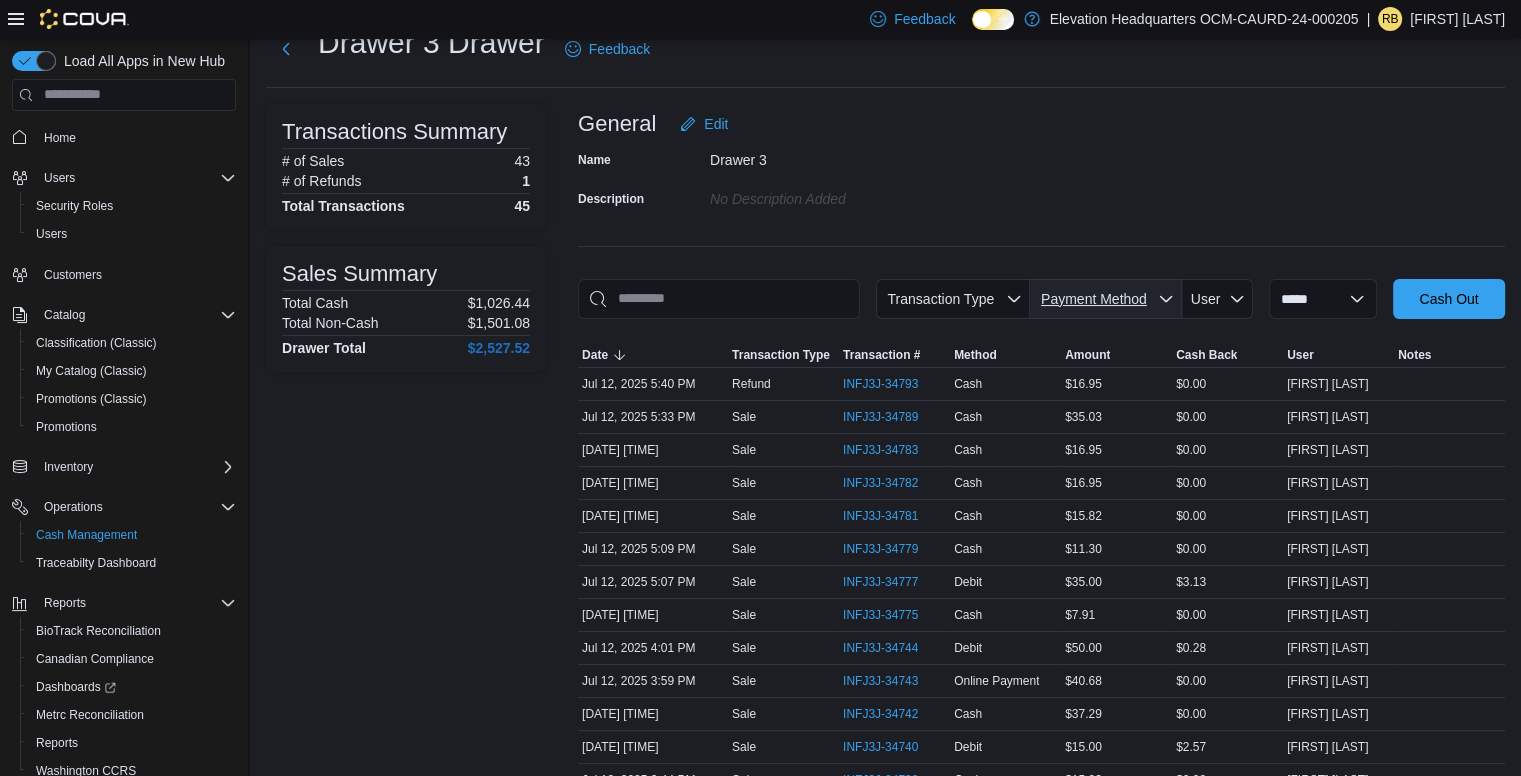 click on "Payment Method" at bounding box center (1106, 299) 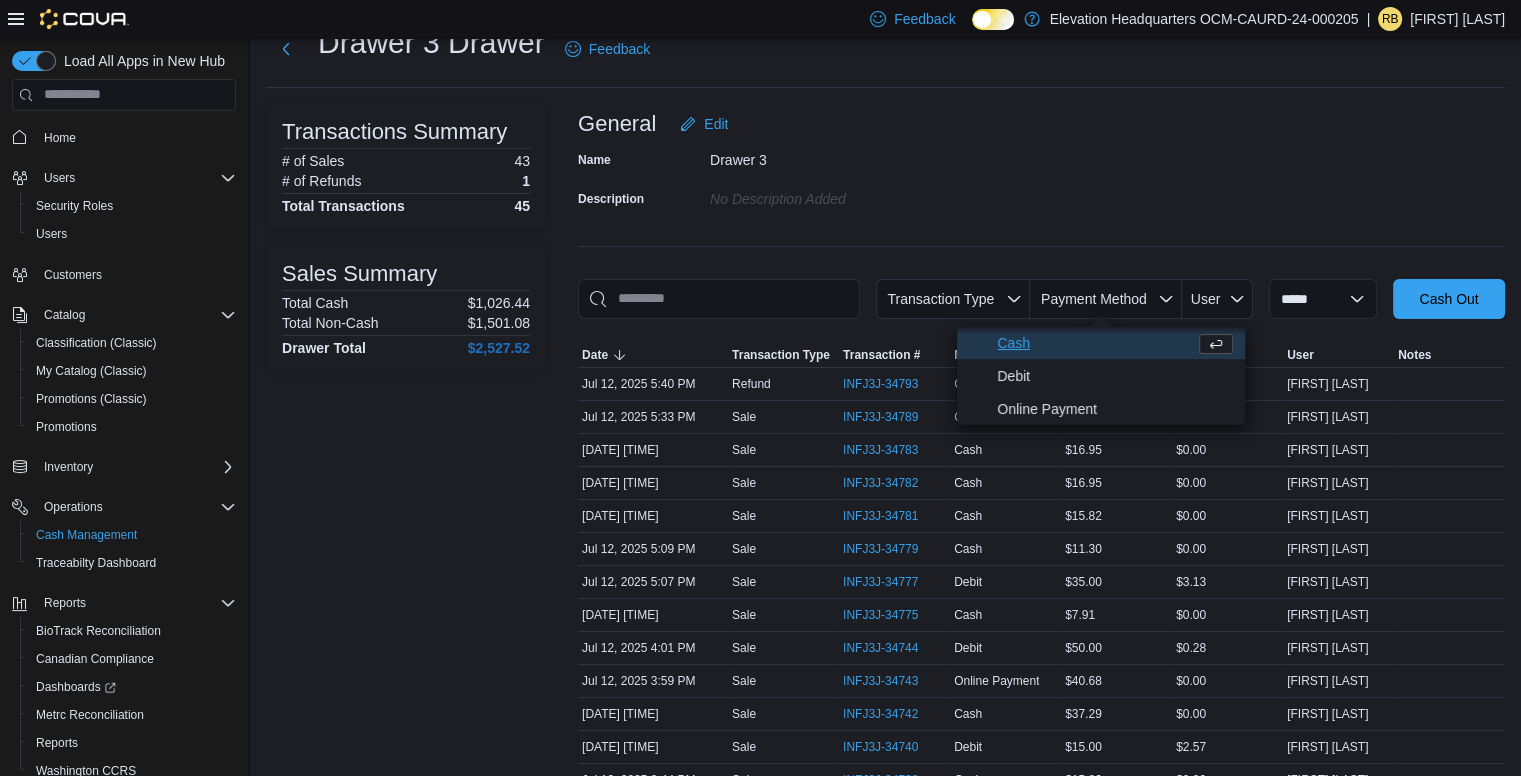 click on "Cash" at bounding box center [1092, 343] 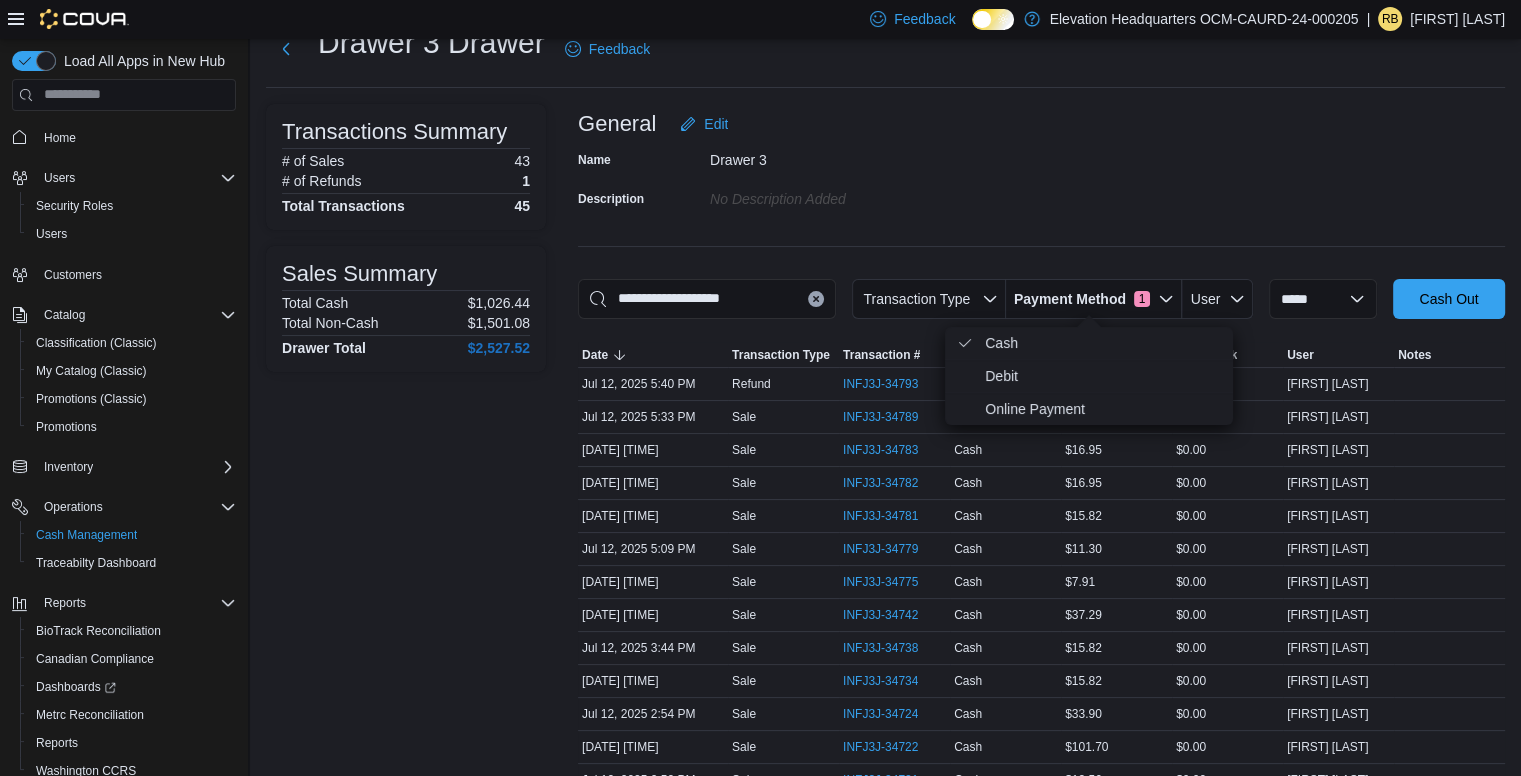 click on "**********" at bounding box center (1041, 688) 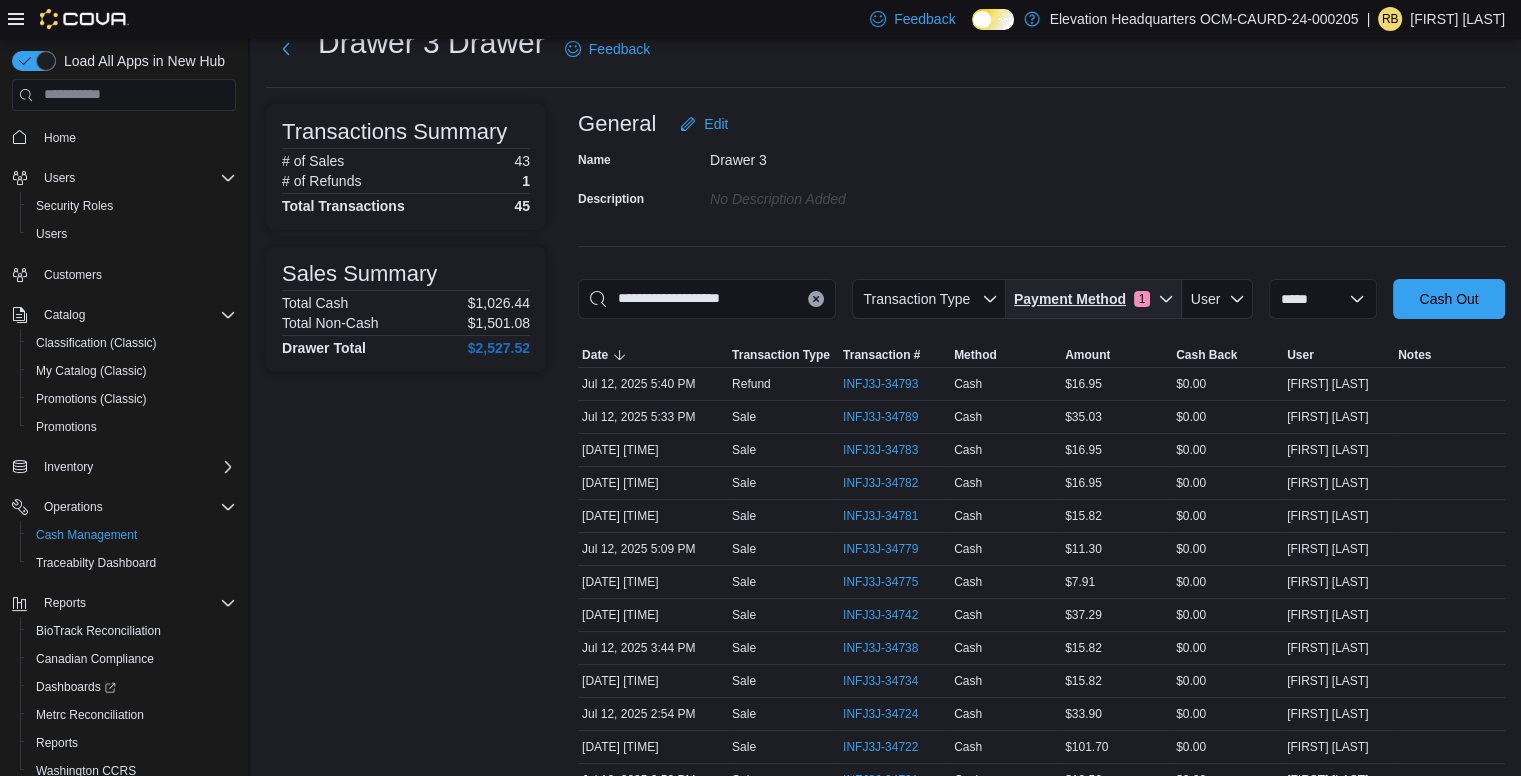 click on "1" at bounding box center [1142, 299] 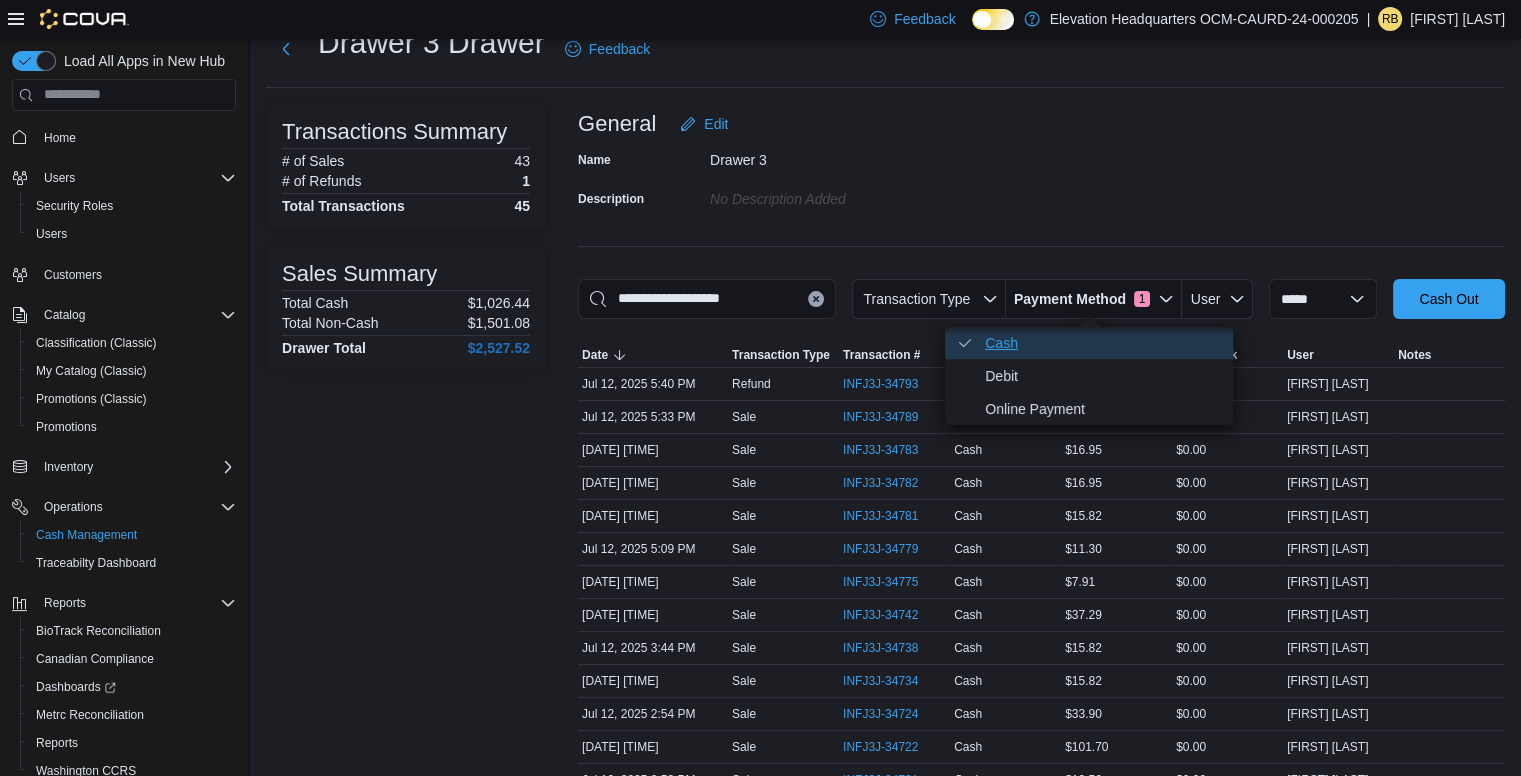 click on "Cash .  Checked option." at bounding box center [1089, 343] 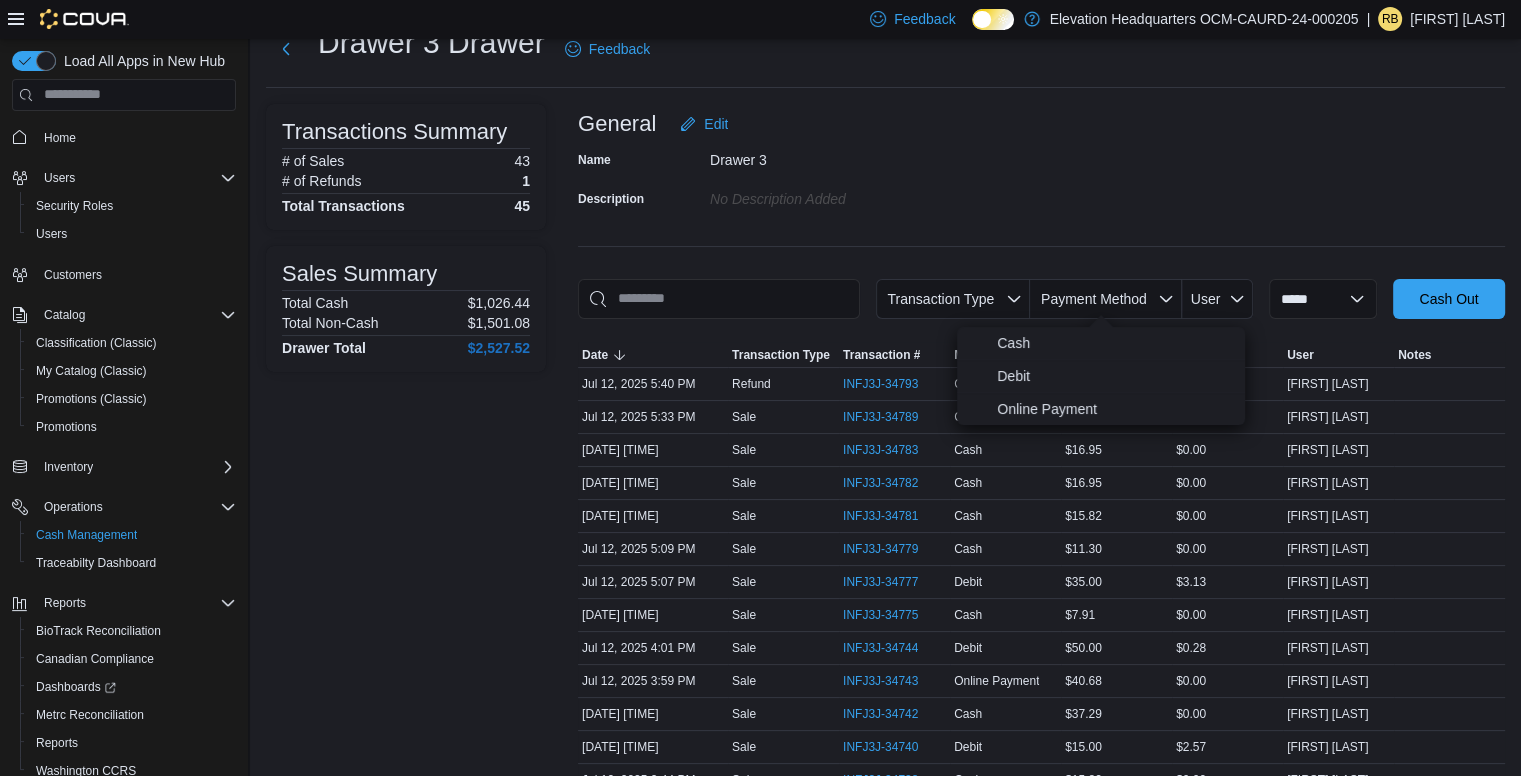 click on "**********" at bounding box center [1041, 1018] 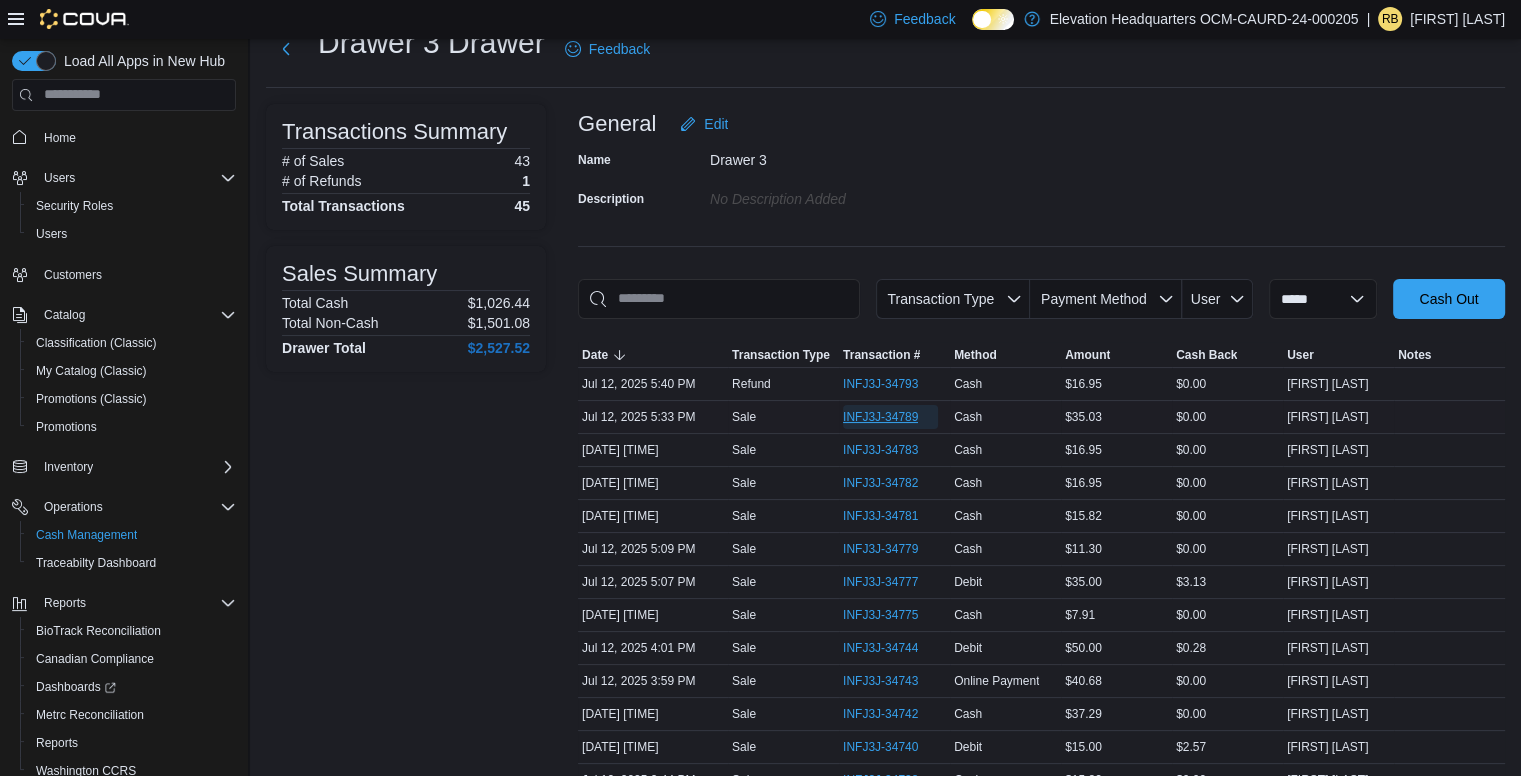 click on "INFJ3J-34789" at bounding box center [880, 417] 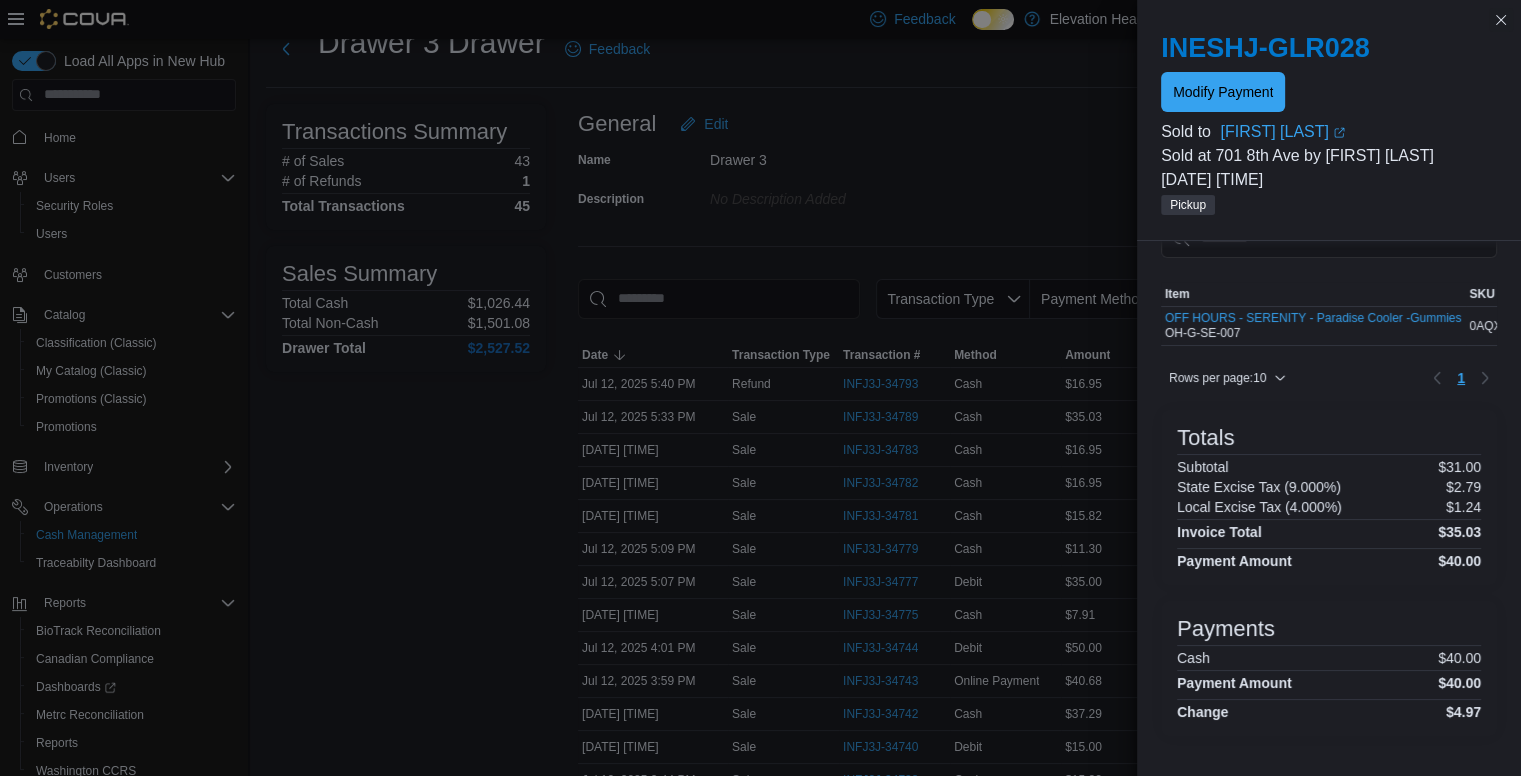 scroll, scrollTop: 0, scrollLeft: 0, axis: both 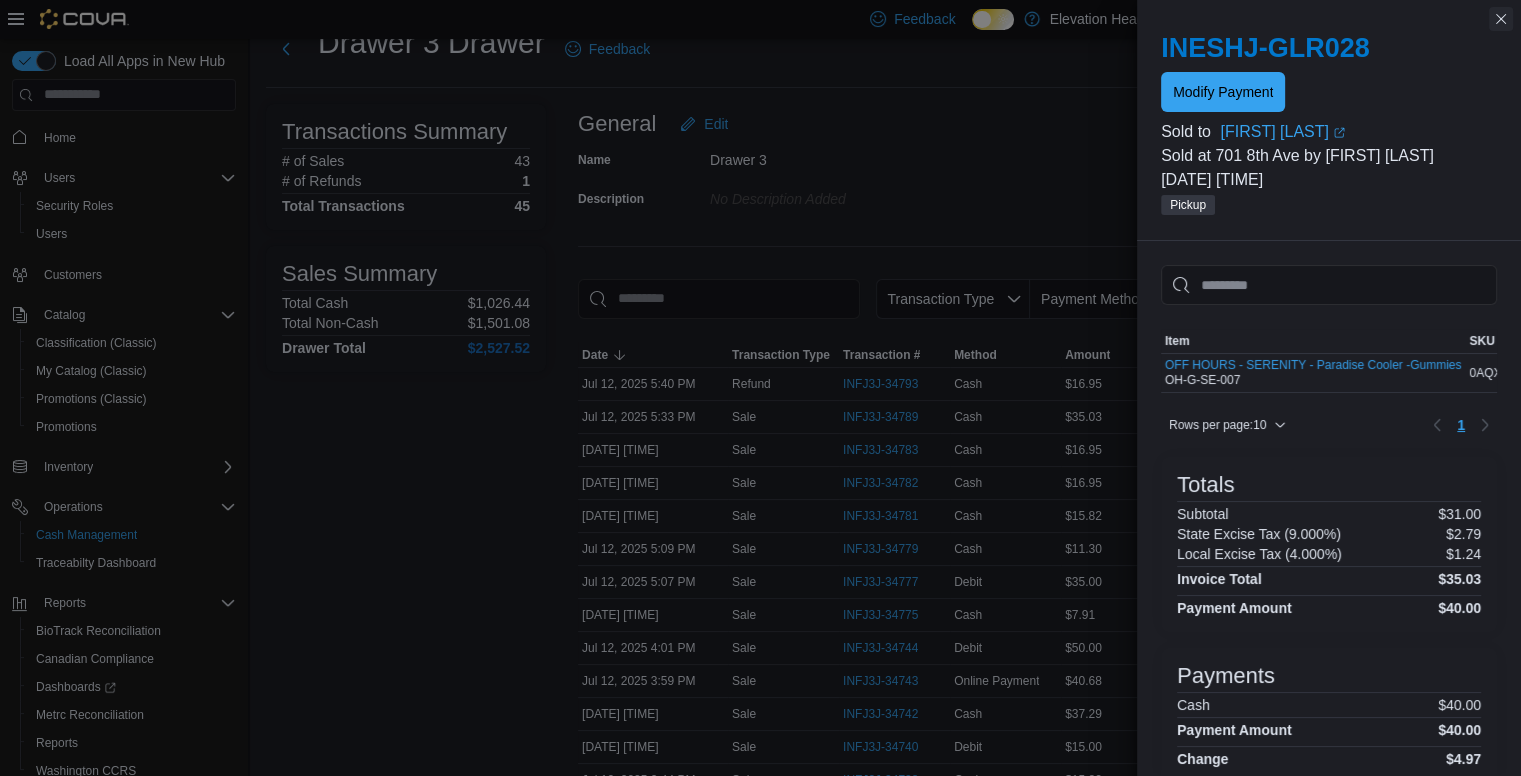 click at bounding box center (1501, 19) 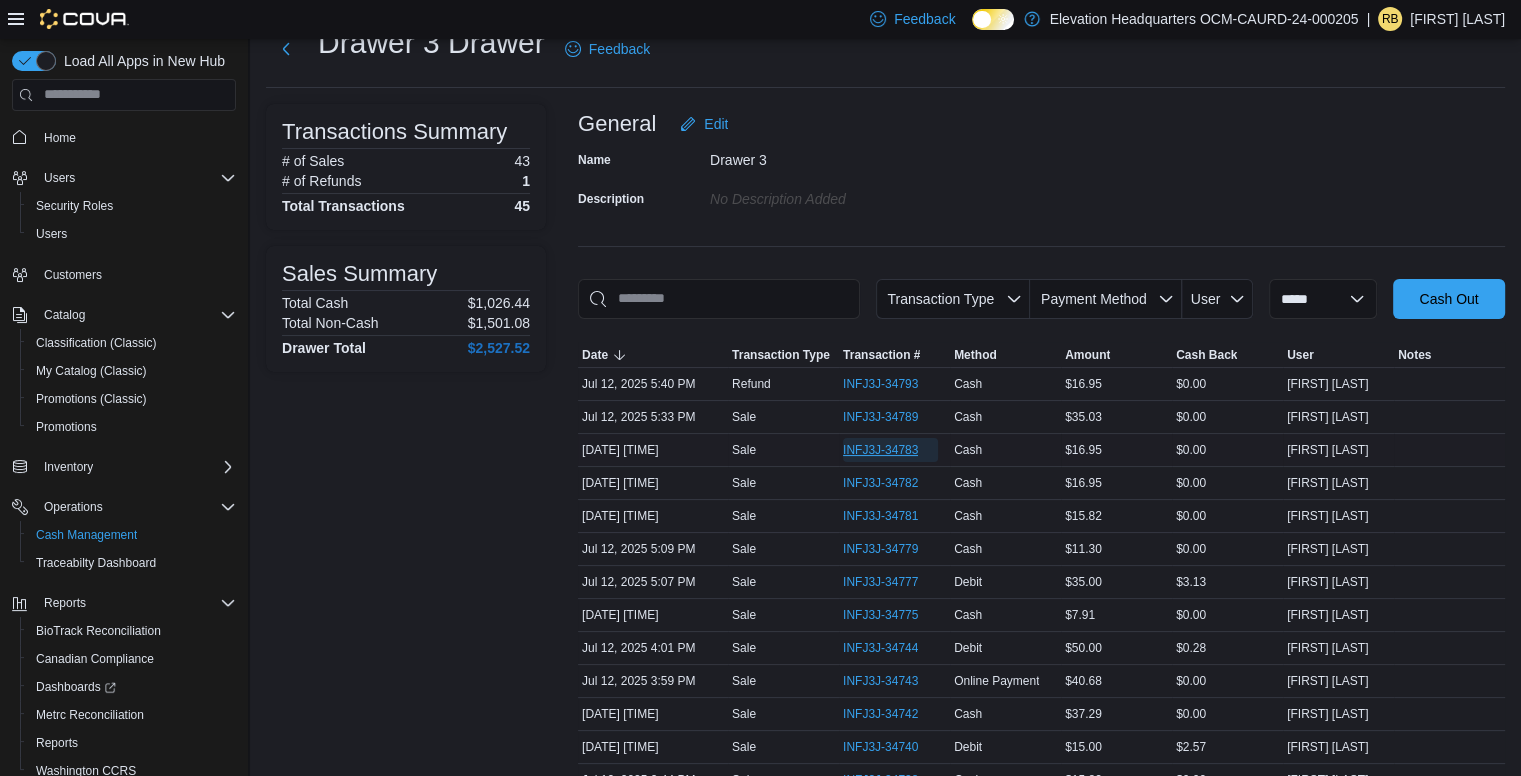 click on "INFJ3J-34783" at bounding box center (880, 450) 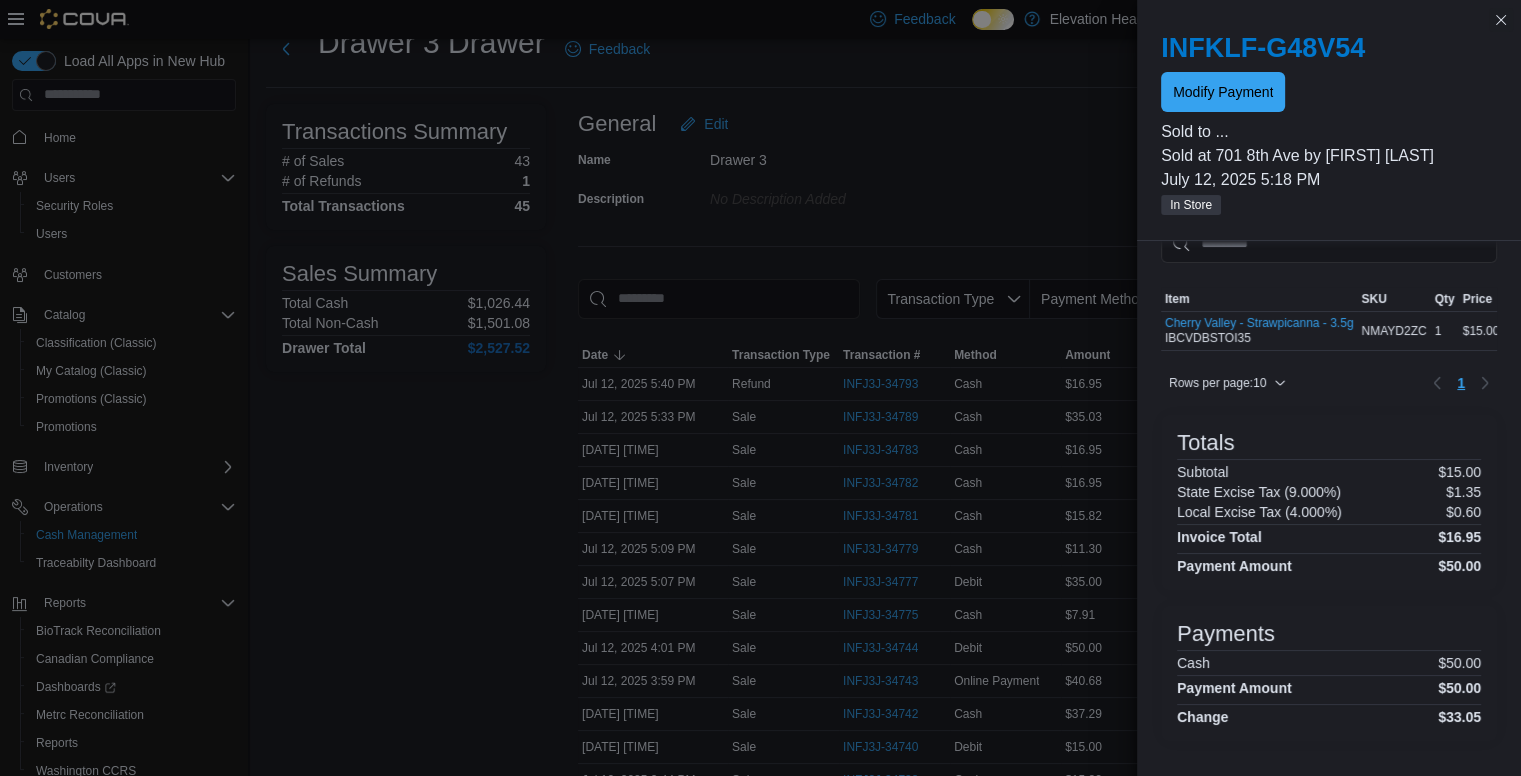 scroll, scrollTop: 44, scrollLeft: 0, axis: vertical 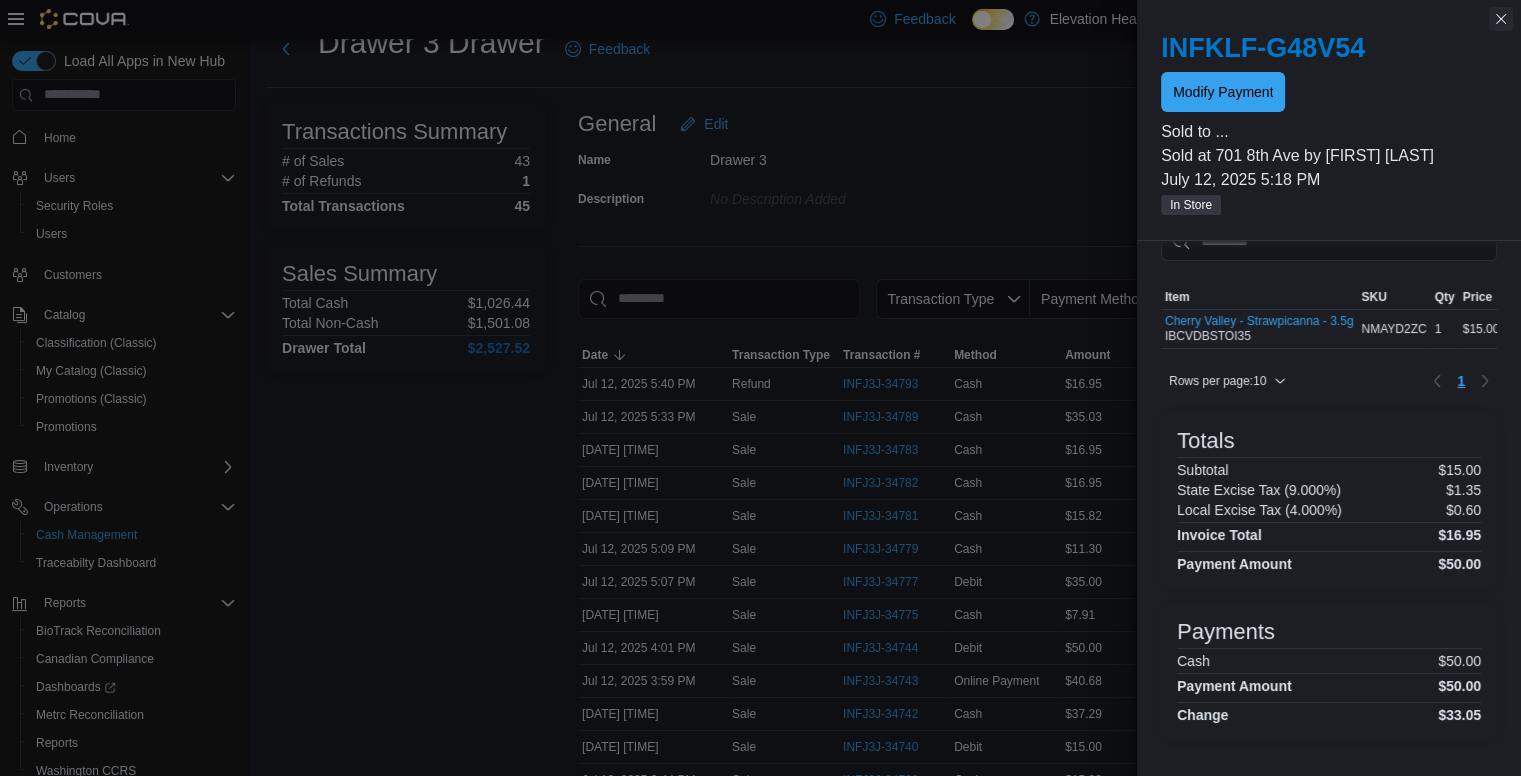 click at bounding box center [1501, 19] 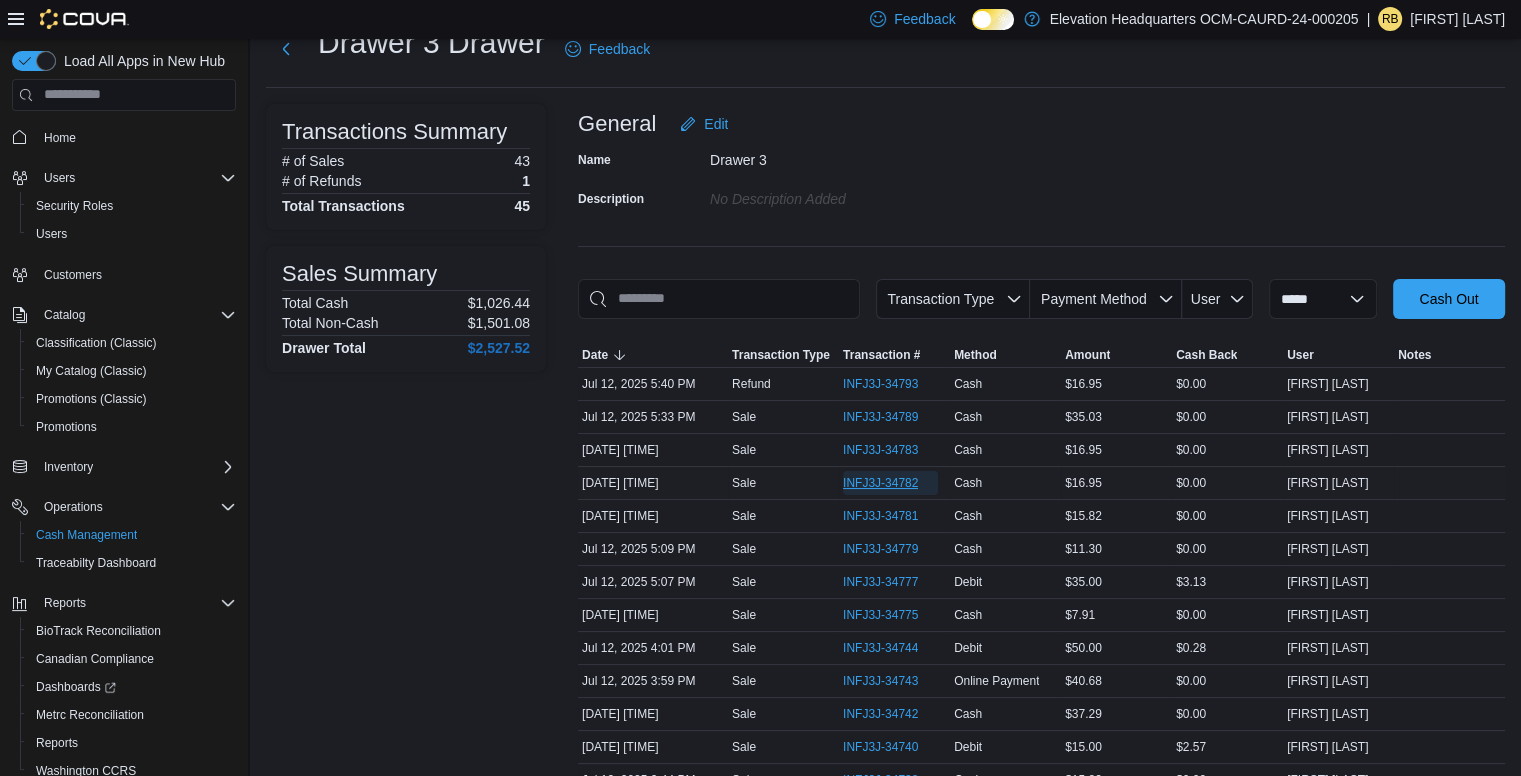 click on "INFJ3J-34782" at bounding box center [880, 483] 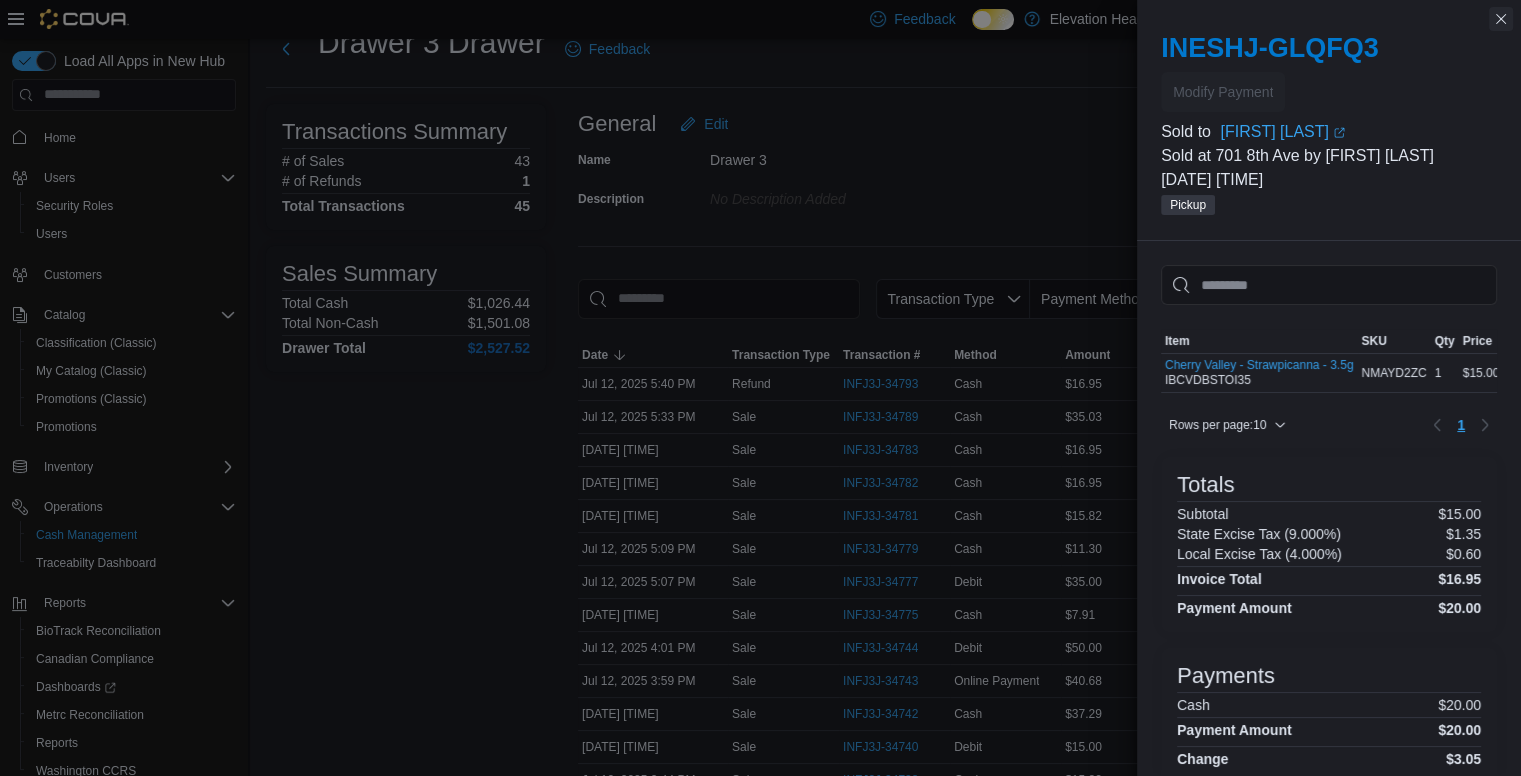 click at bounding box center (1501, 19) 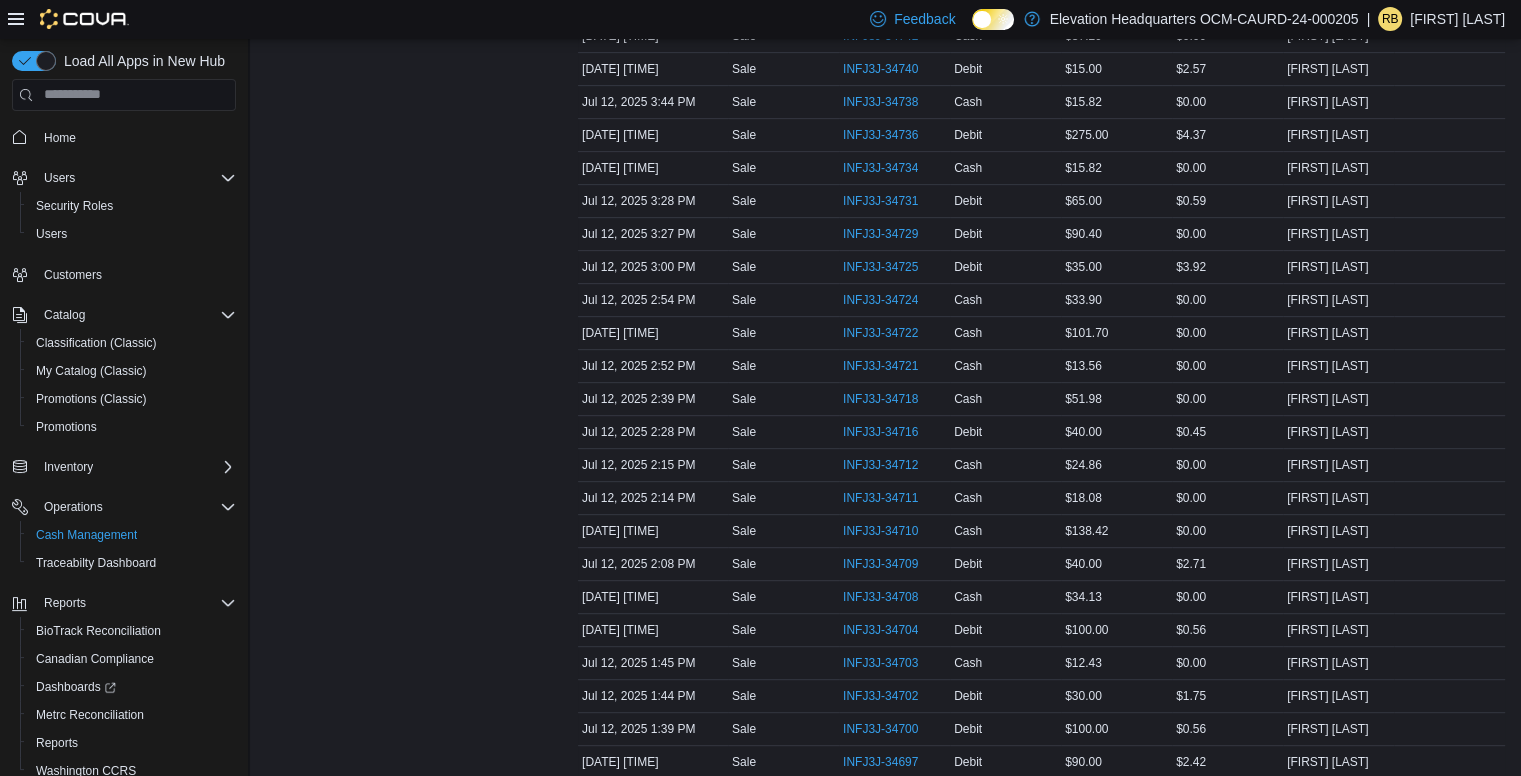 scroll, scrollTop: 1231, scrollLeft: 0, axis: vertical 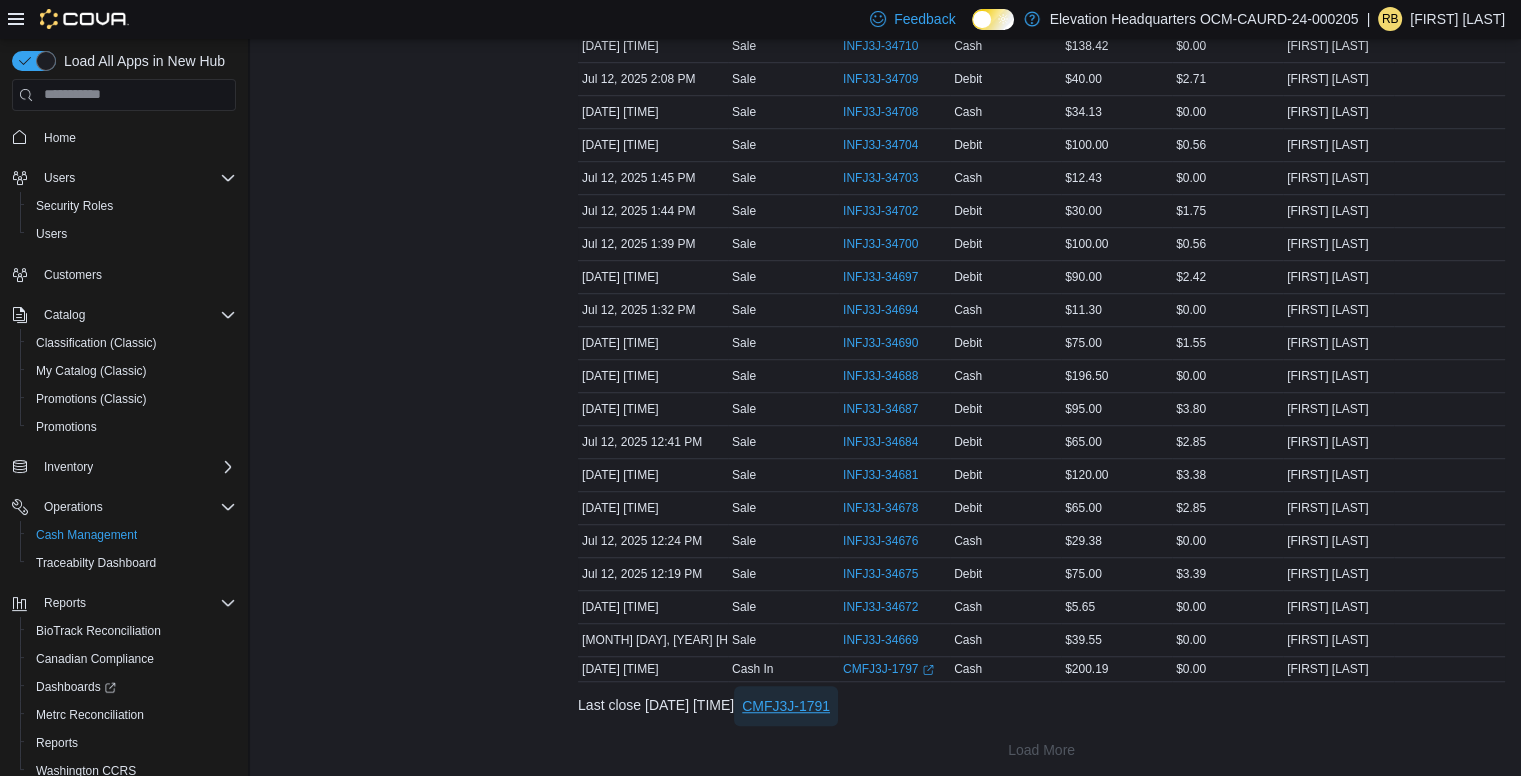 click on "CMFJ3J-1791" at bounding box center (786, 706) 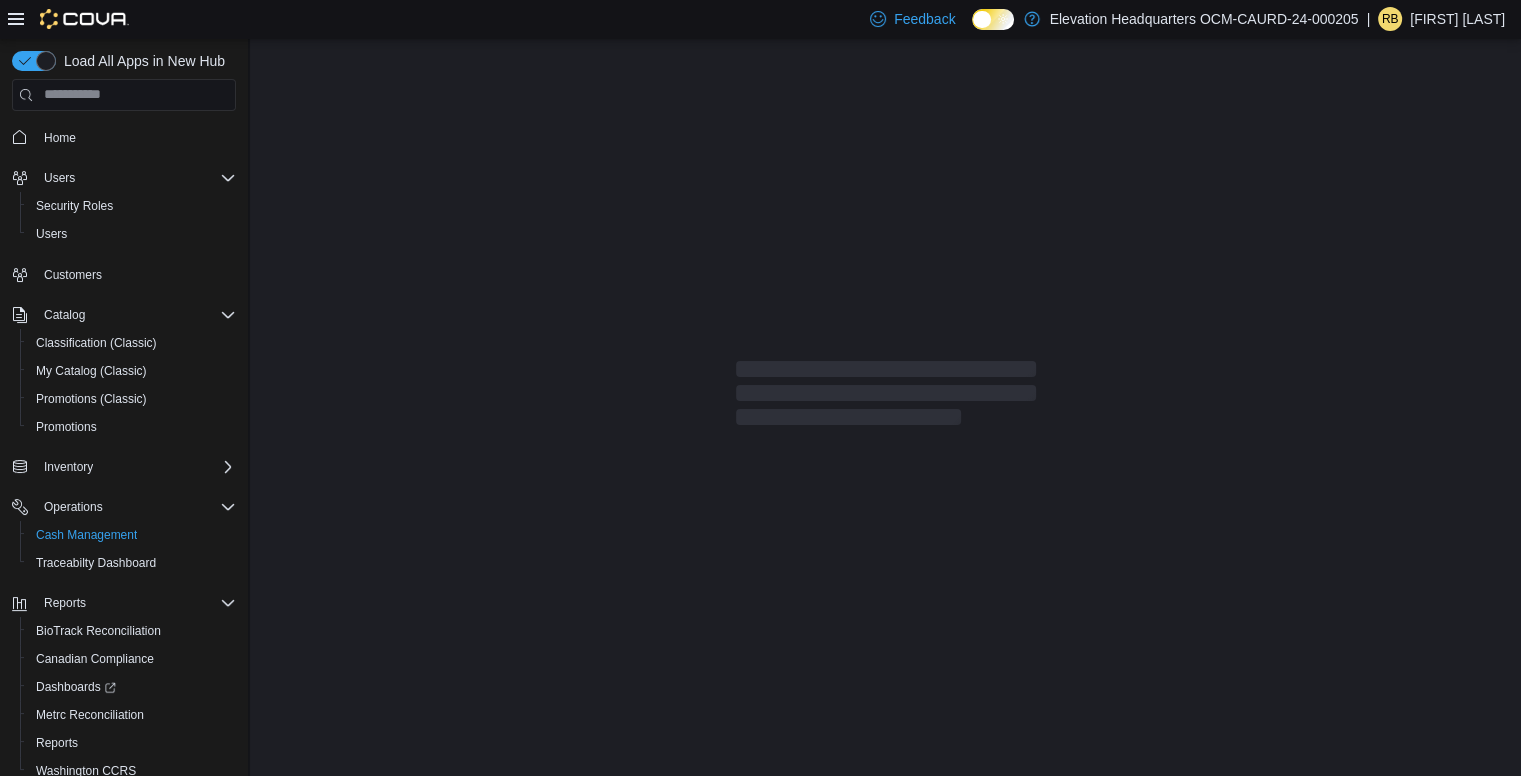 click at bounding box center (885, 397) 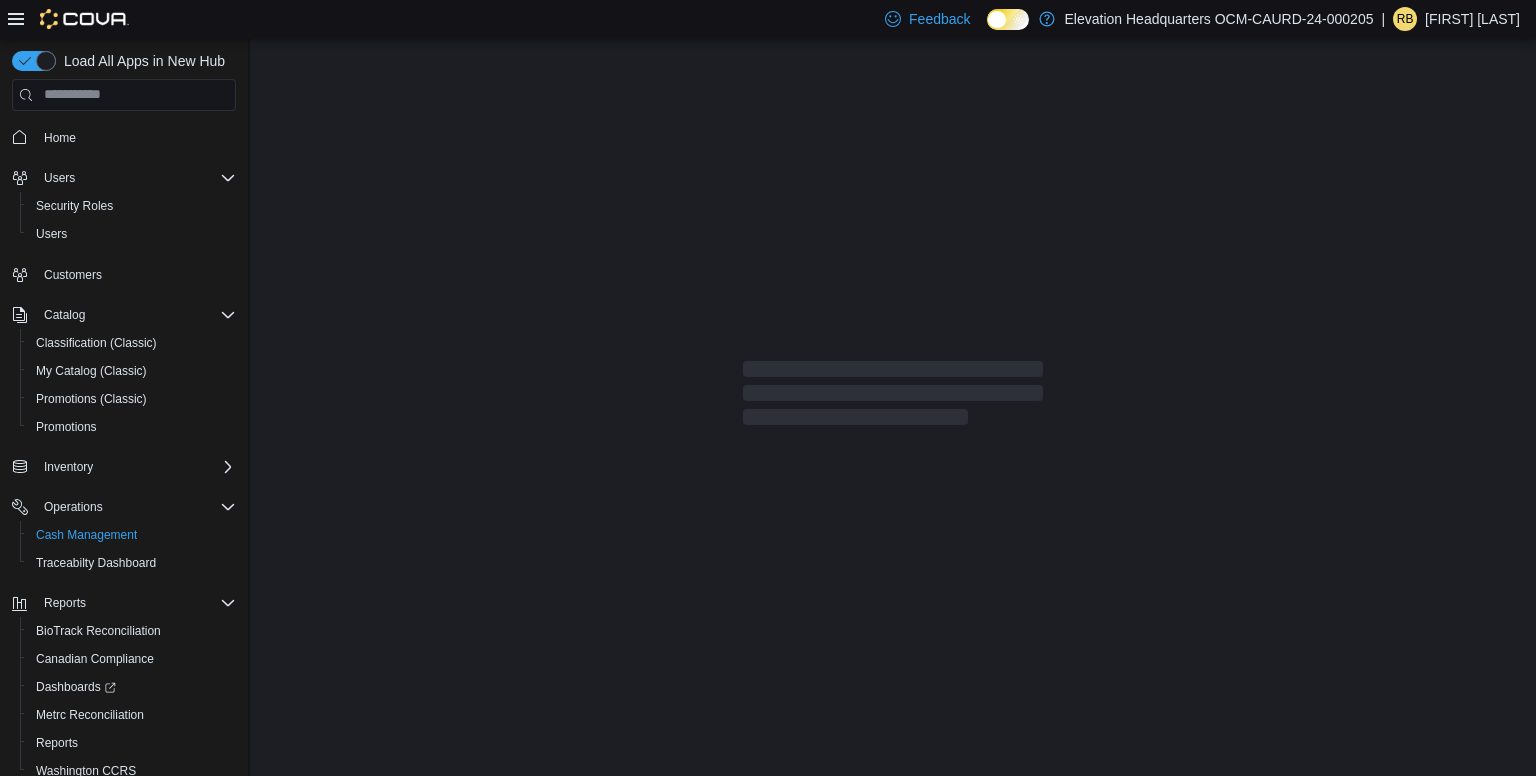 click at bounding box center [893, 397] 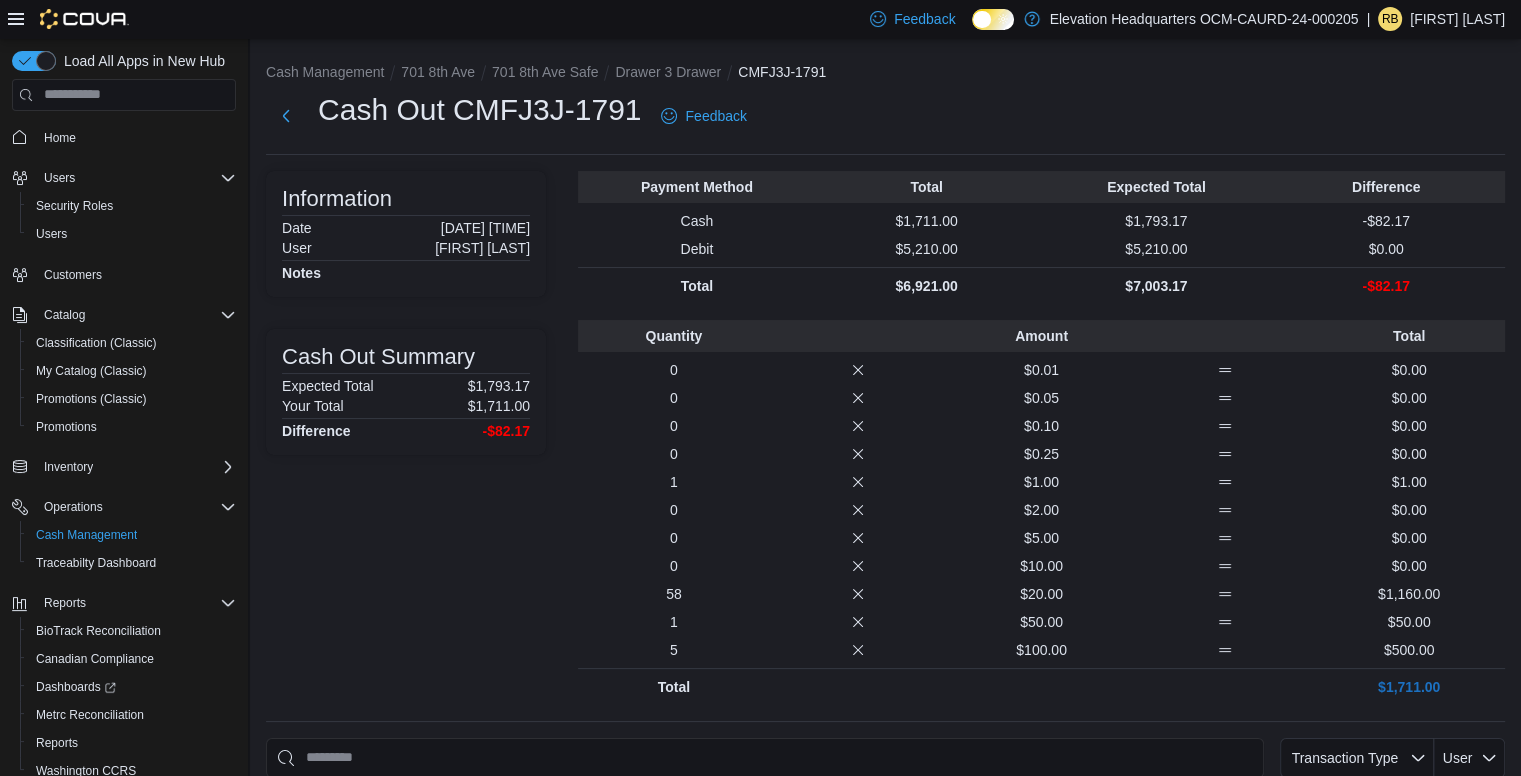 scroll, scrollTop: 0, scrollLeft: 0, axis: both 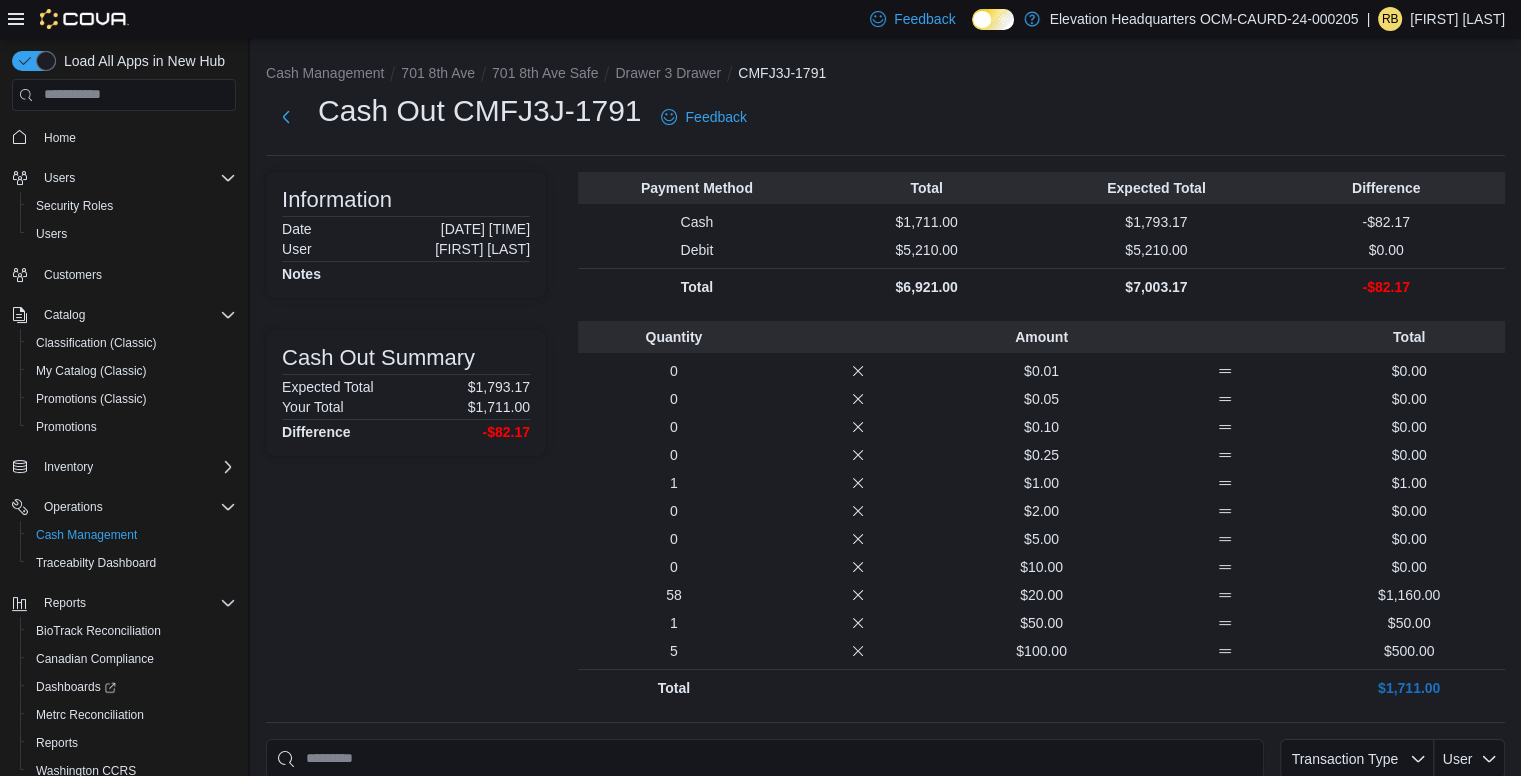 click on "Payment Method Total Expected Total Difference Cash $1,711.00 $1,793.17 -$82.17 Debit $5,210.00 $5,210.00 $0.00 Total $6,921.00 $7,003.17 -$82.17 Quantity Amount Total 0 $0.01 $0.00 0 $0.05 $0.00 0 $0.10 $0.00 0 $0.25 $0.00 1 $1.00 $1.00 0 $2.00 $0.00 0 $5.00 $0.00 0 $10.00 $0.00 58 $20.00 $1,160.00 1 $50.00 $50.00 5 $100.00 $500.00 Total $1,711.00" at bounding box center [1041, 439] 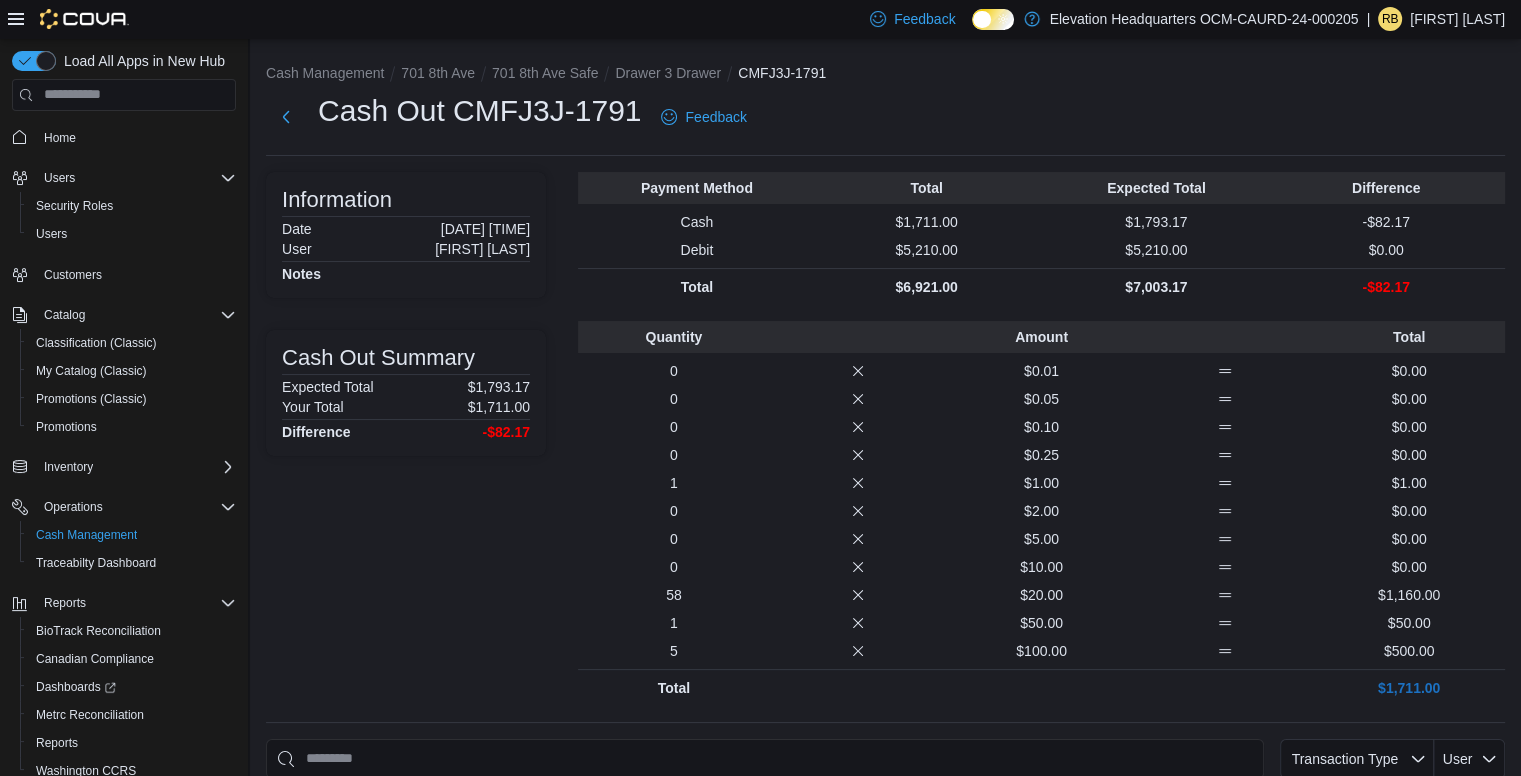 click on "Information Date [DATE] [TIME] User [FIRST] [LAST] Notes Cash Out Summary Expected Total $1,793.17 Your Total $1,711.00 Difference -$82.17 Payment Method Total Expected Total Difference Cash $1,711.00 $1,793.17 -$82.17 Debit $5,210.00 $5,210.00 $0.00 Total $6,921.00 $7,003.17 -$82.17 Quantity Amount Total 0 $0.01 $0.00 0 $0.05 $0.00 0 $0.10 $0.00 0 $0.25 $0.00 1 $1.00 $1.00 0 $2.00 $0.00 0 $5.00 $0.00 0 $10.00 $0.00 58 $20.00 $1,160.00 1 $50.00 $50.00 5 $100.00 $500.00 Total $1,711.00" at bounding box center [885, 439] 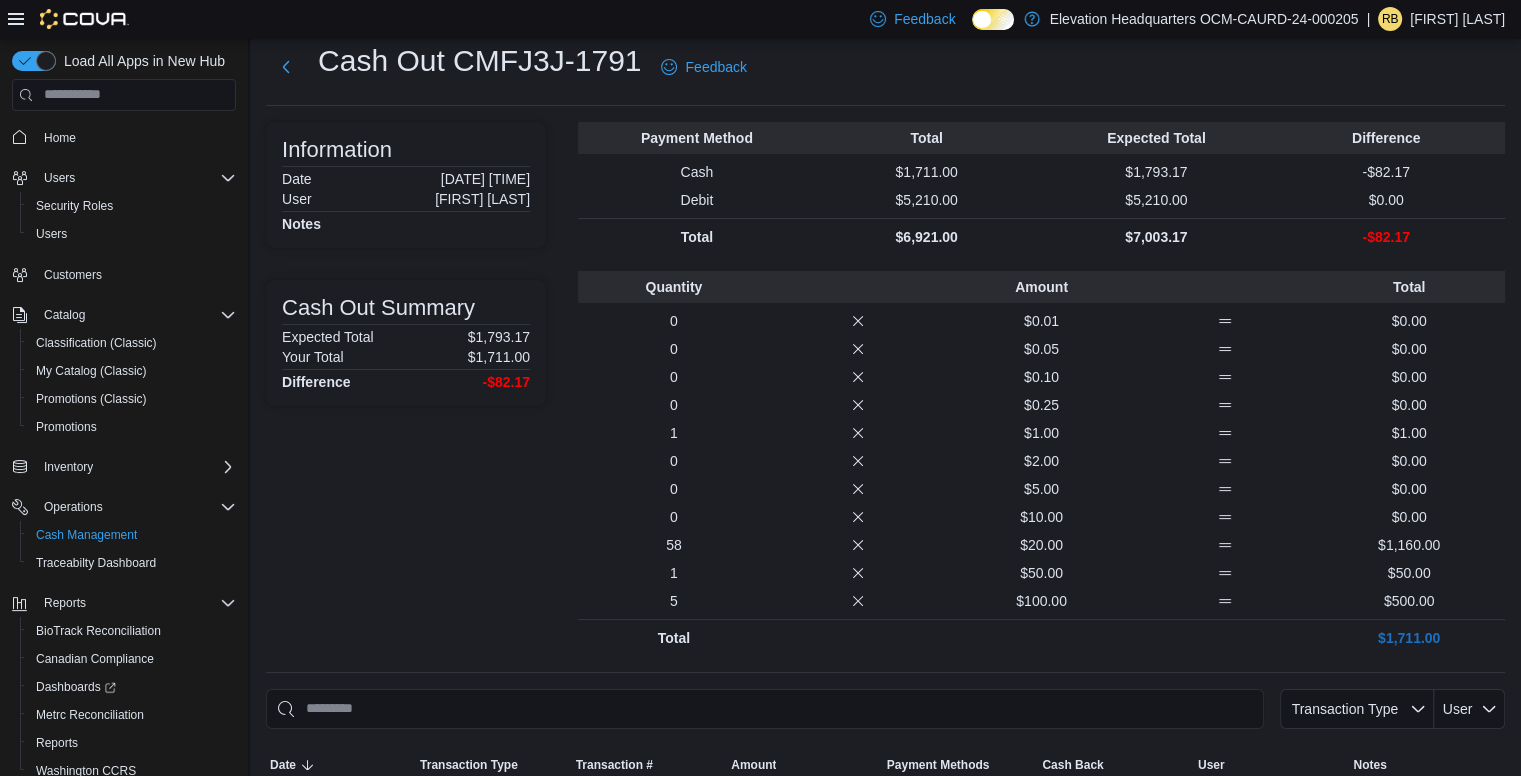 scroll, scrollTop: 51, scrollLeft: 0, axis: vertical 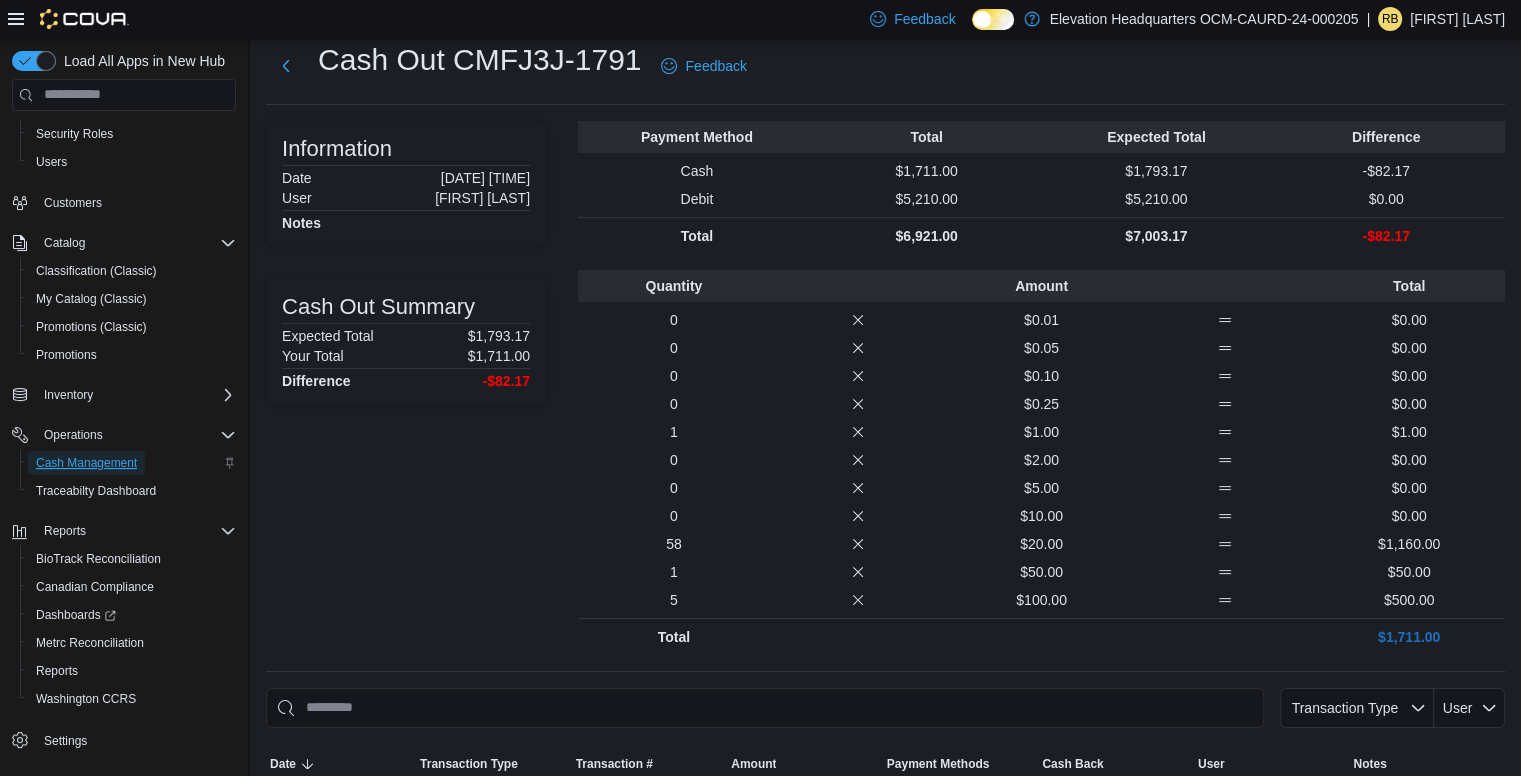 click on "Cash Management" at bounding box center [86, 463] 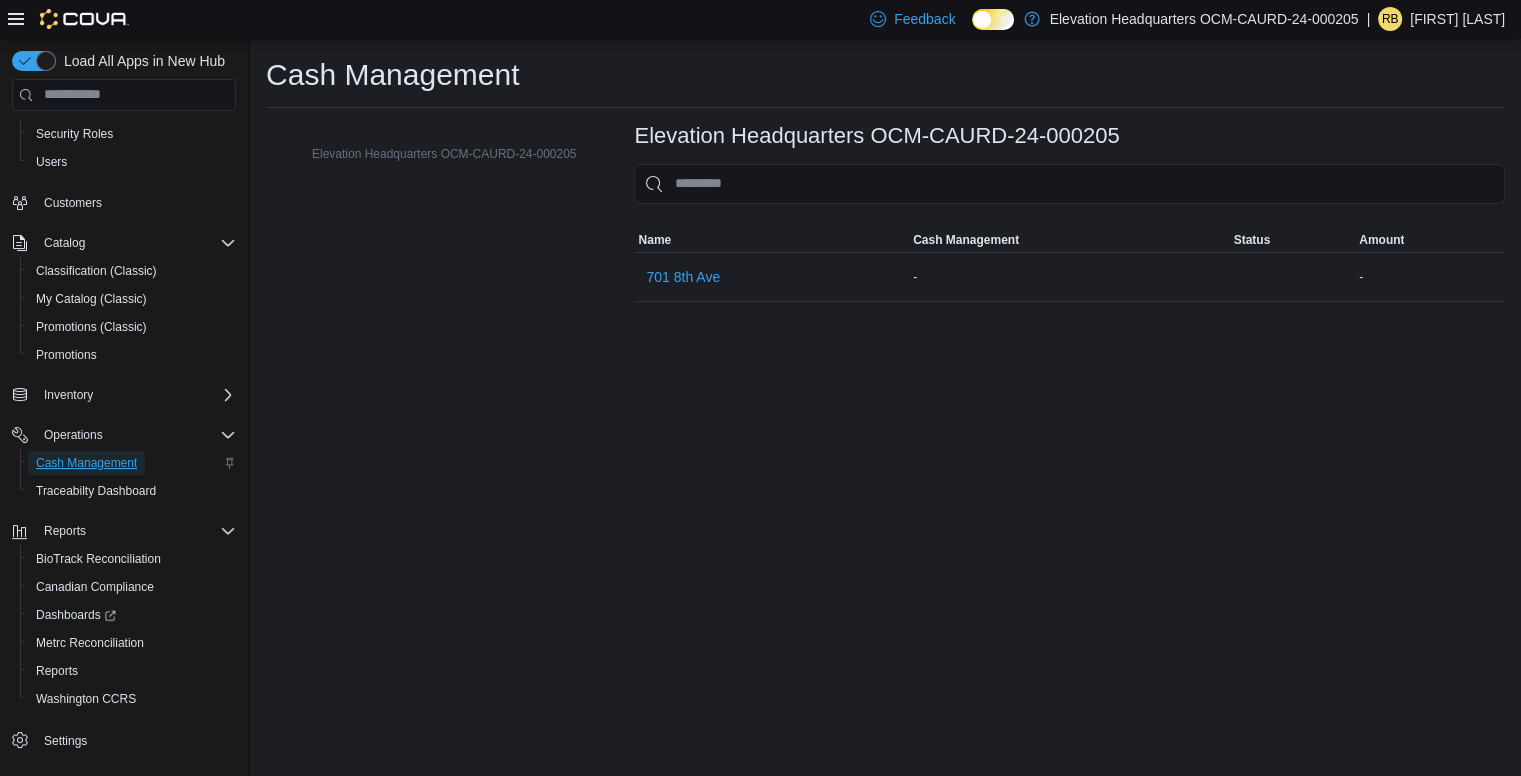 scroll, scrollTop: 0, scrollLeft: 0, axis: both 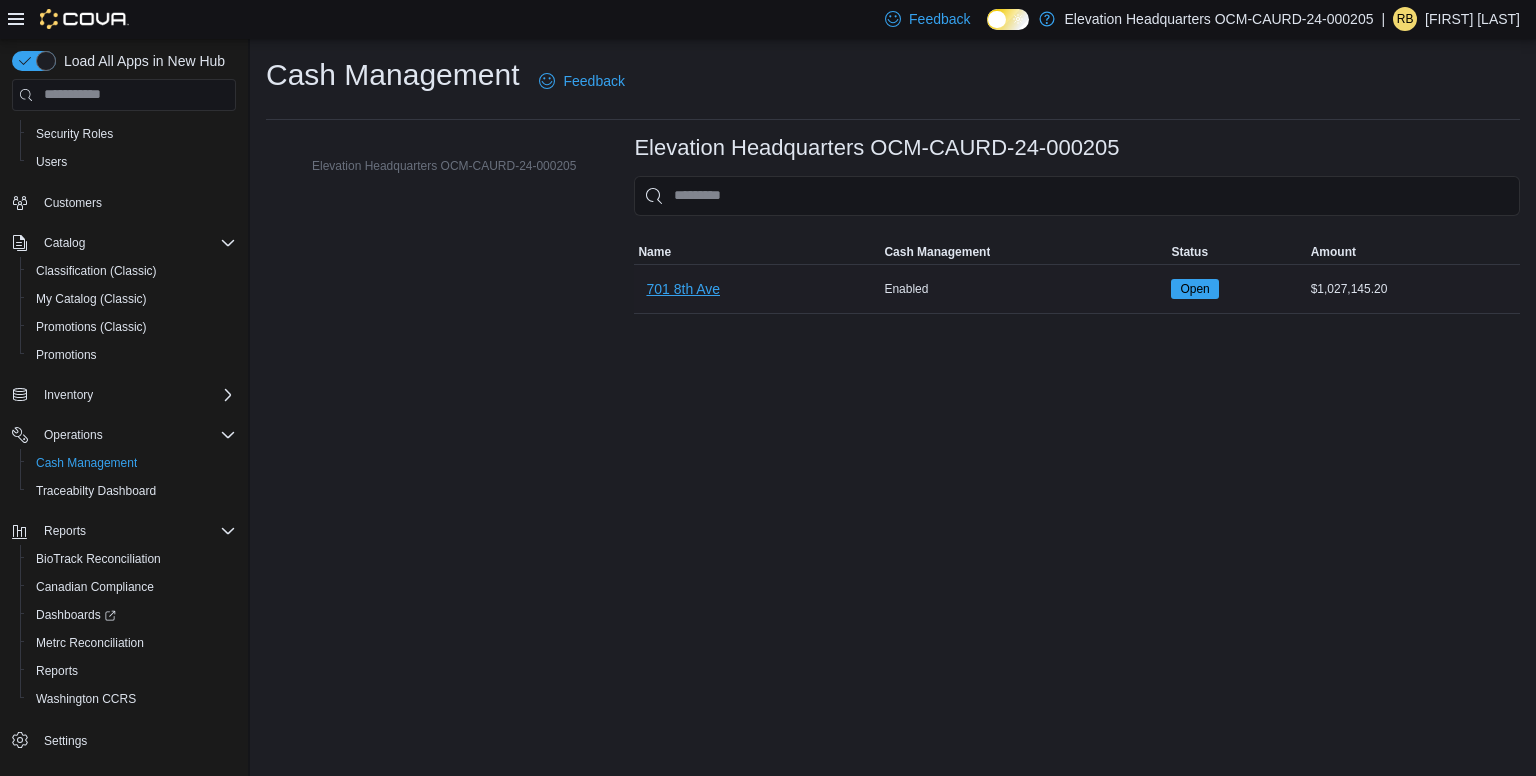 click on "701 8th Ave" at bounding box center (683, 289) 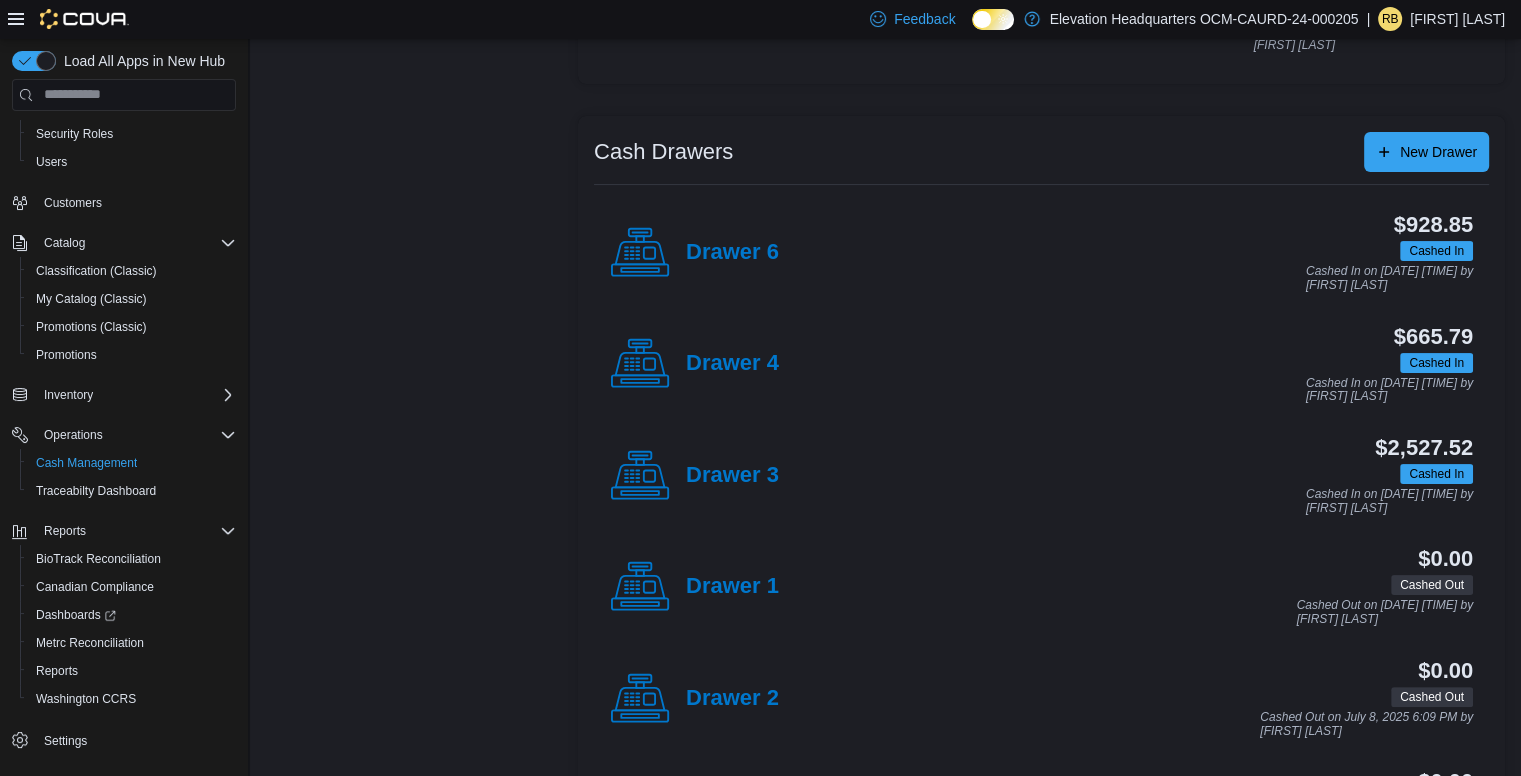 scroll, scrollTop: 312, scrollLeft: 0, axis: vertical 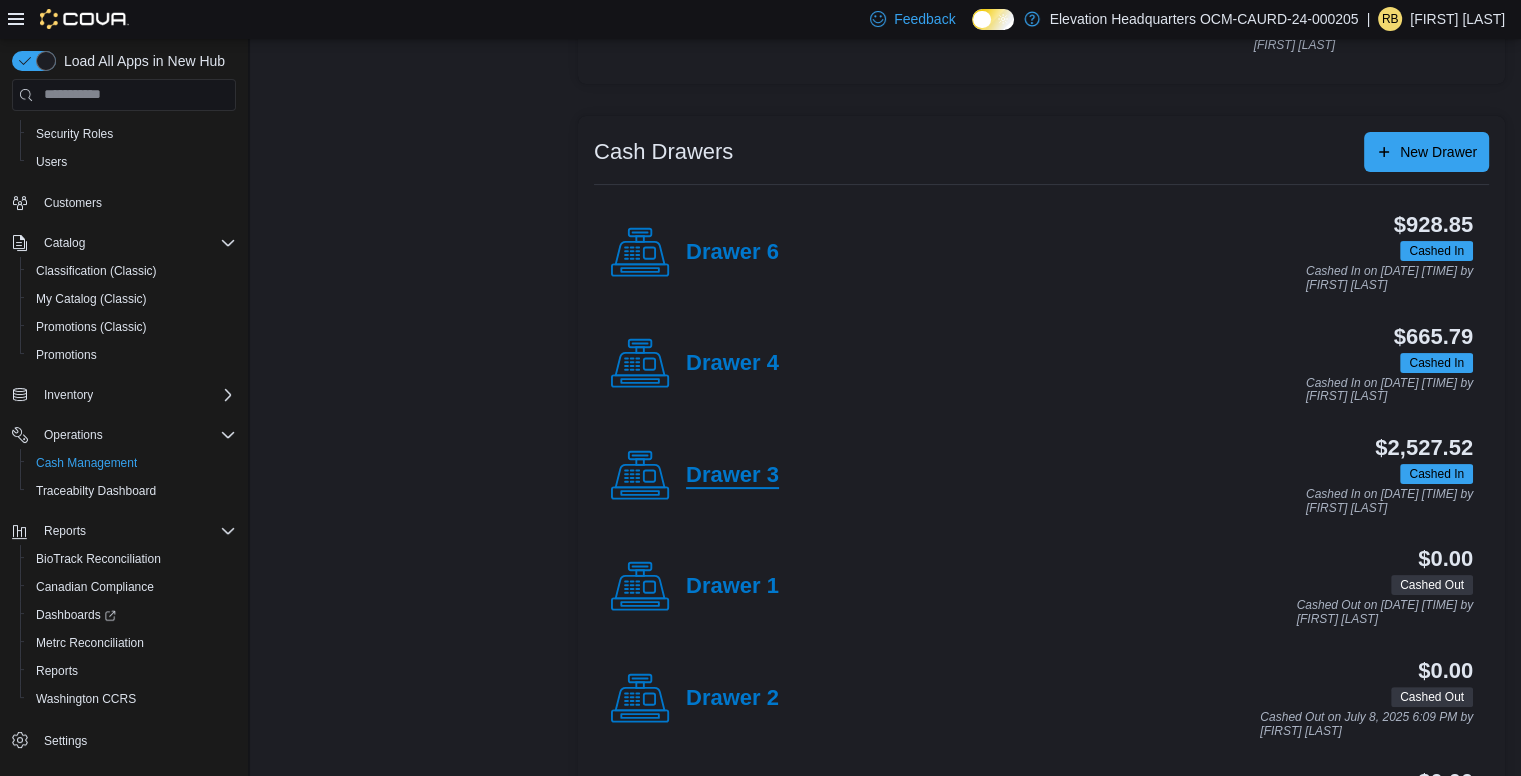 click on "Drawer 3" at bounding box center (732, 476) 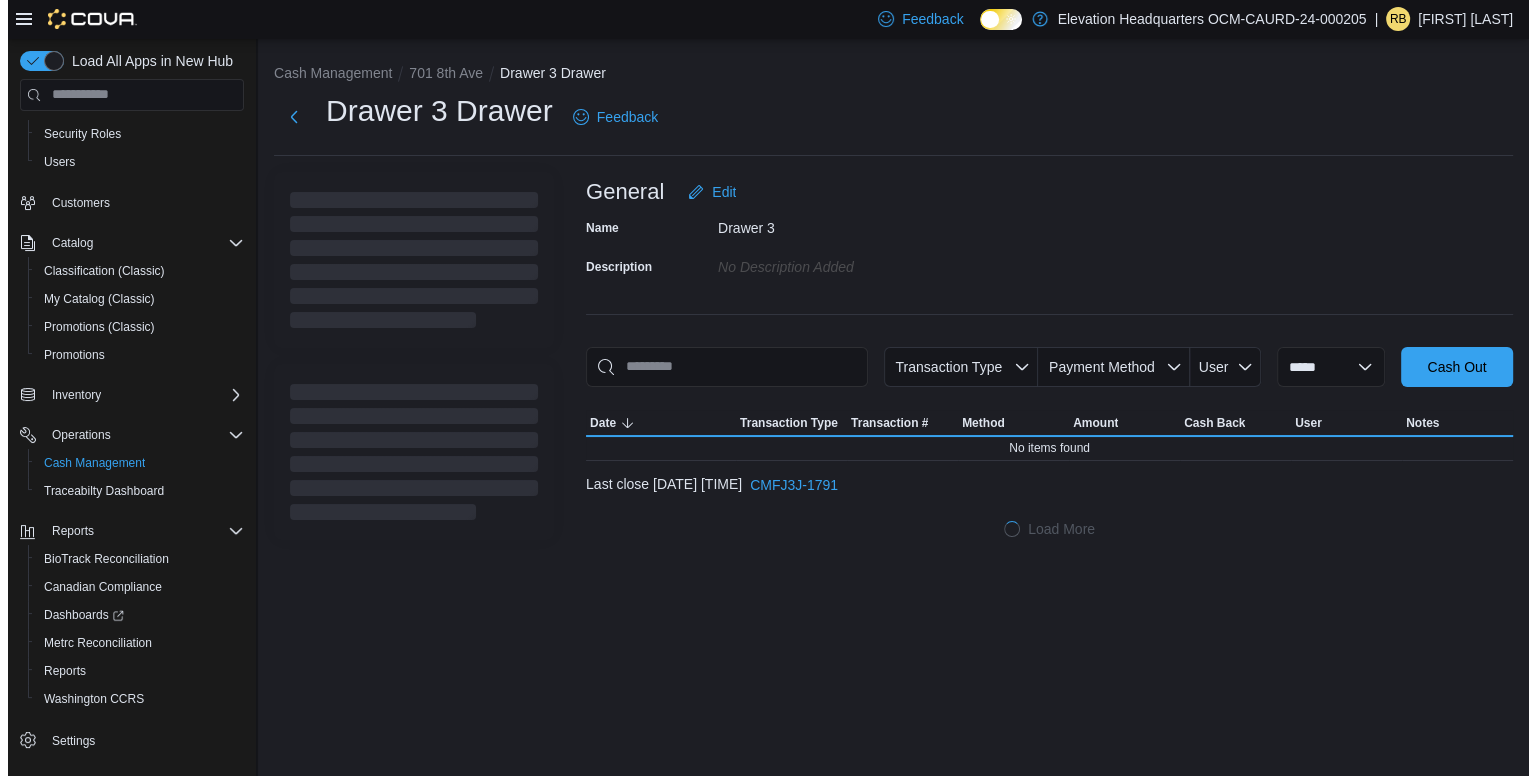 scroll, scrollTop: 0, scrollLeft: 0, axis: both 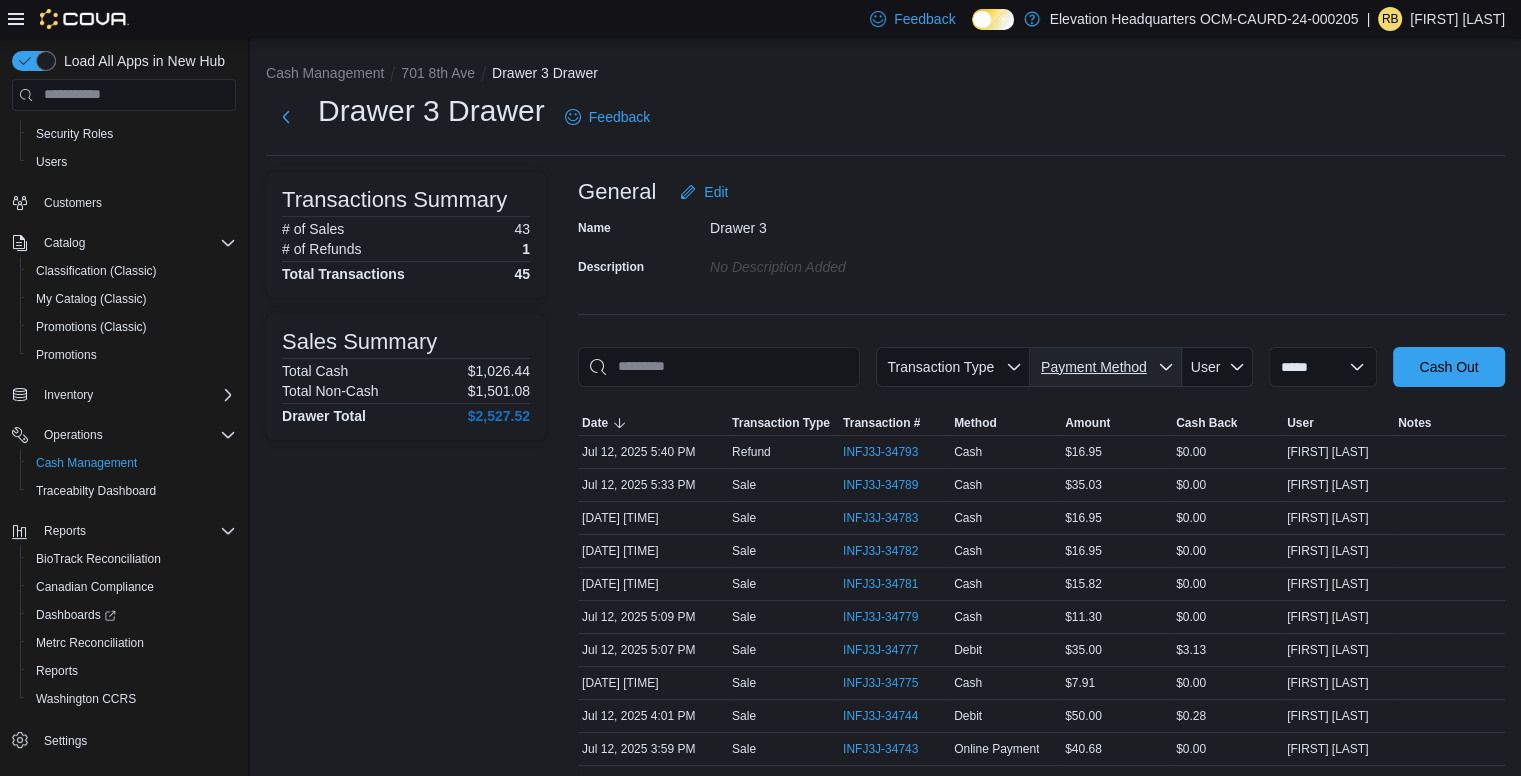 click on "Payment Method" at bounding box center (1094, 367) 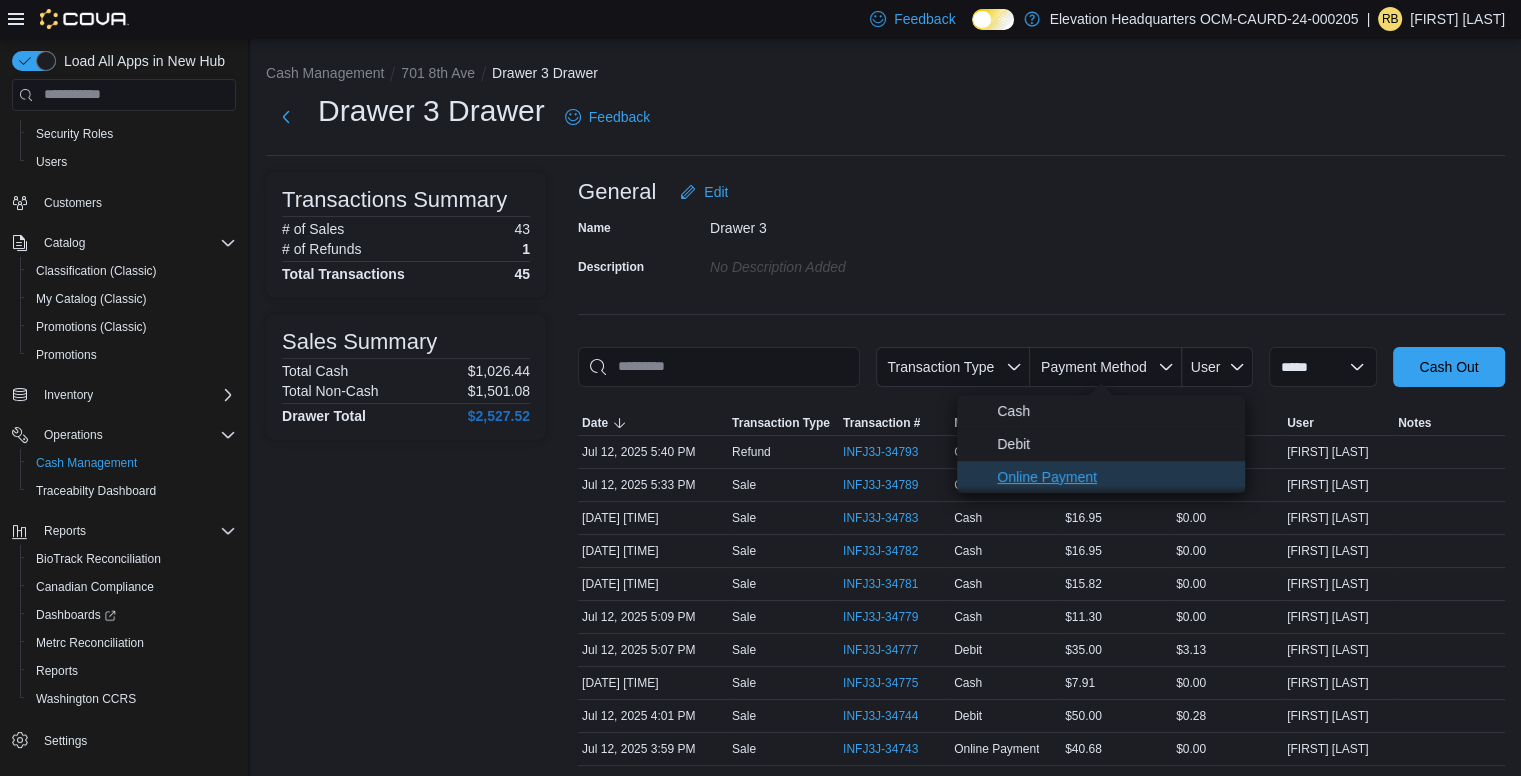 click on "Online Payment" at bounding box center [1115, 477] 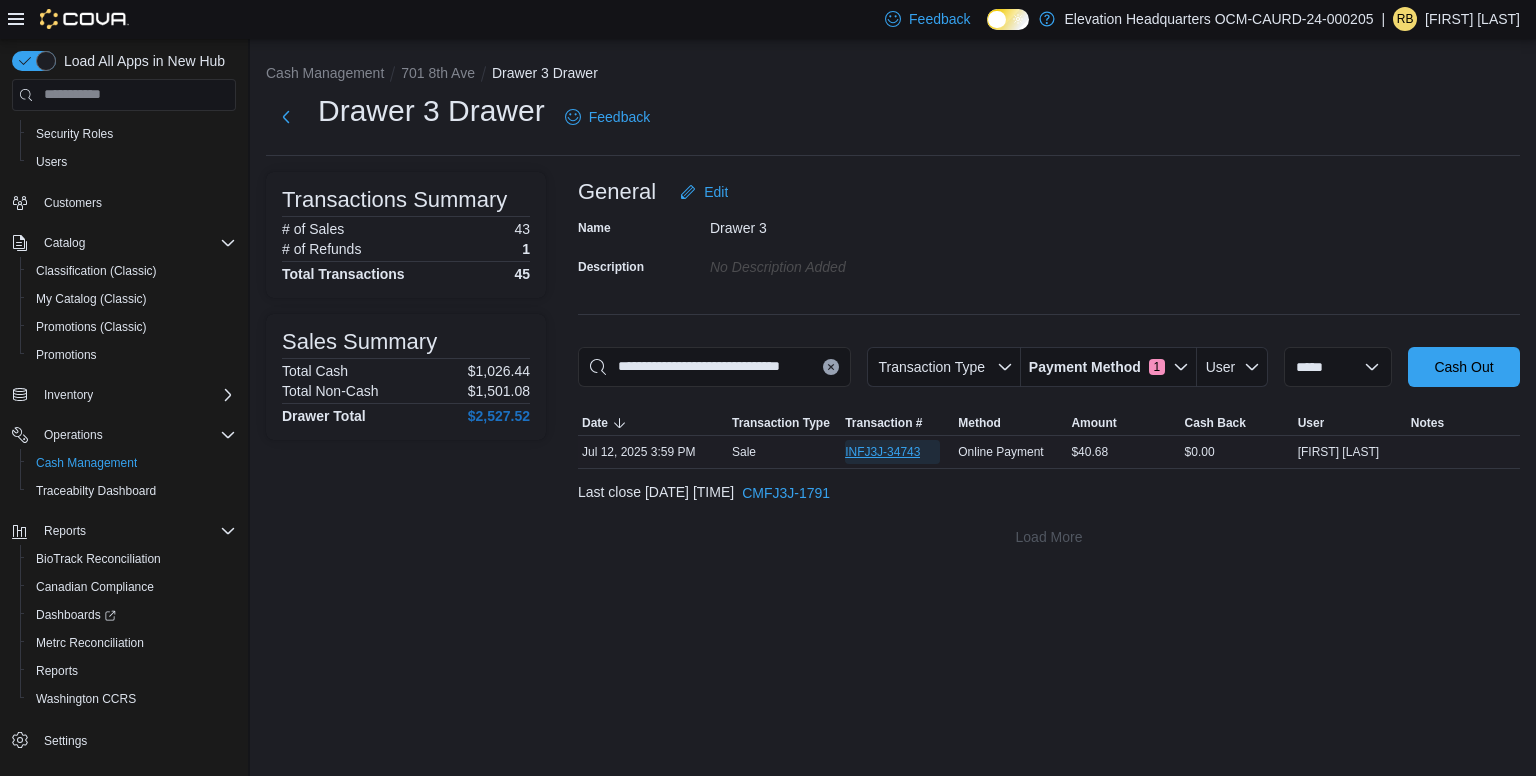 click on "INFJ3J-34743" at bounding box center (882, 452) 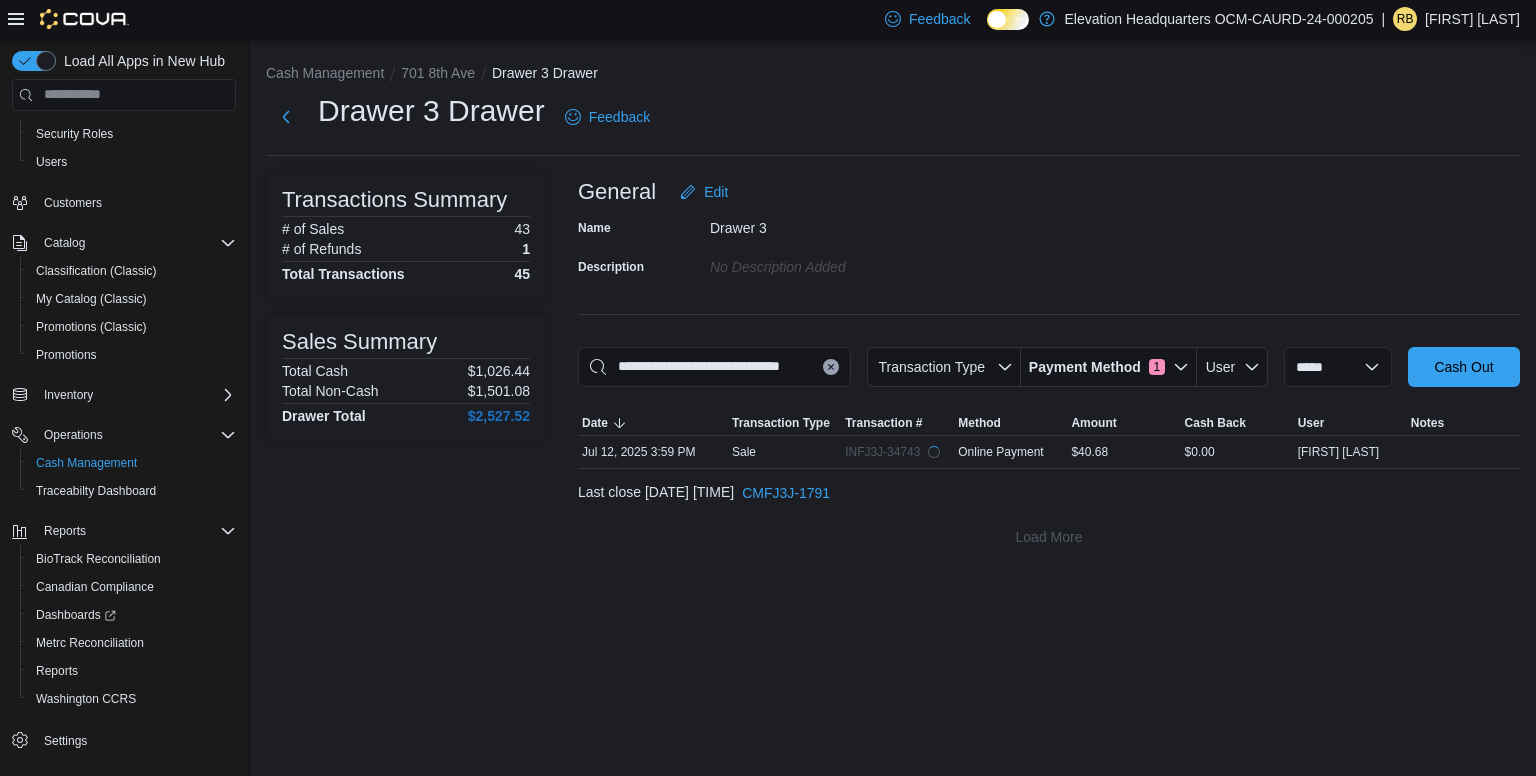 click on "**********" at bounding box center (893, 407) 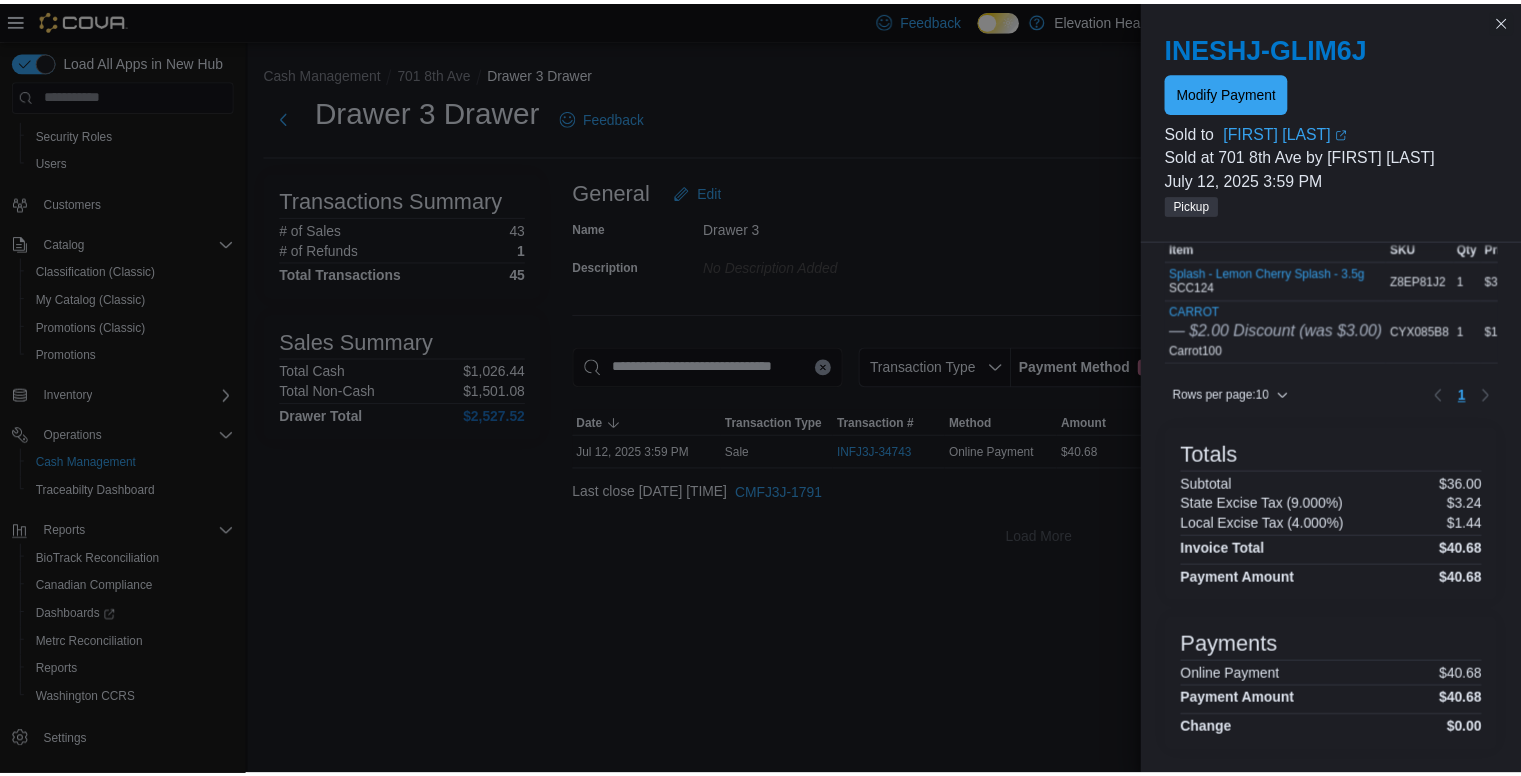 scroll, scrollTop: 123, scrollLeft: 0, axis: vertical 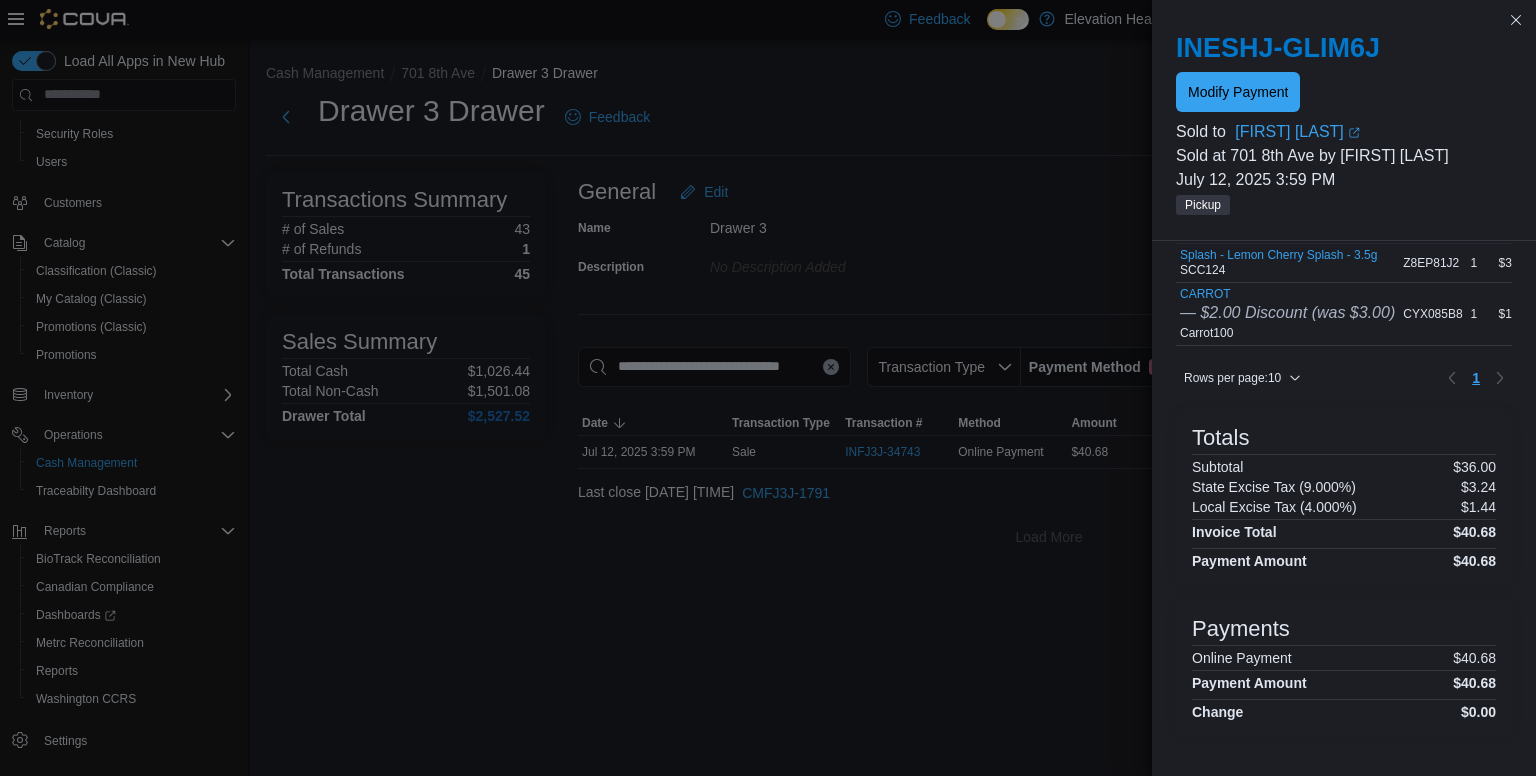 click on "**********" at bounding box center (893, 407) 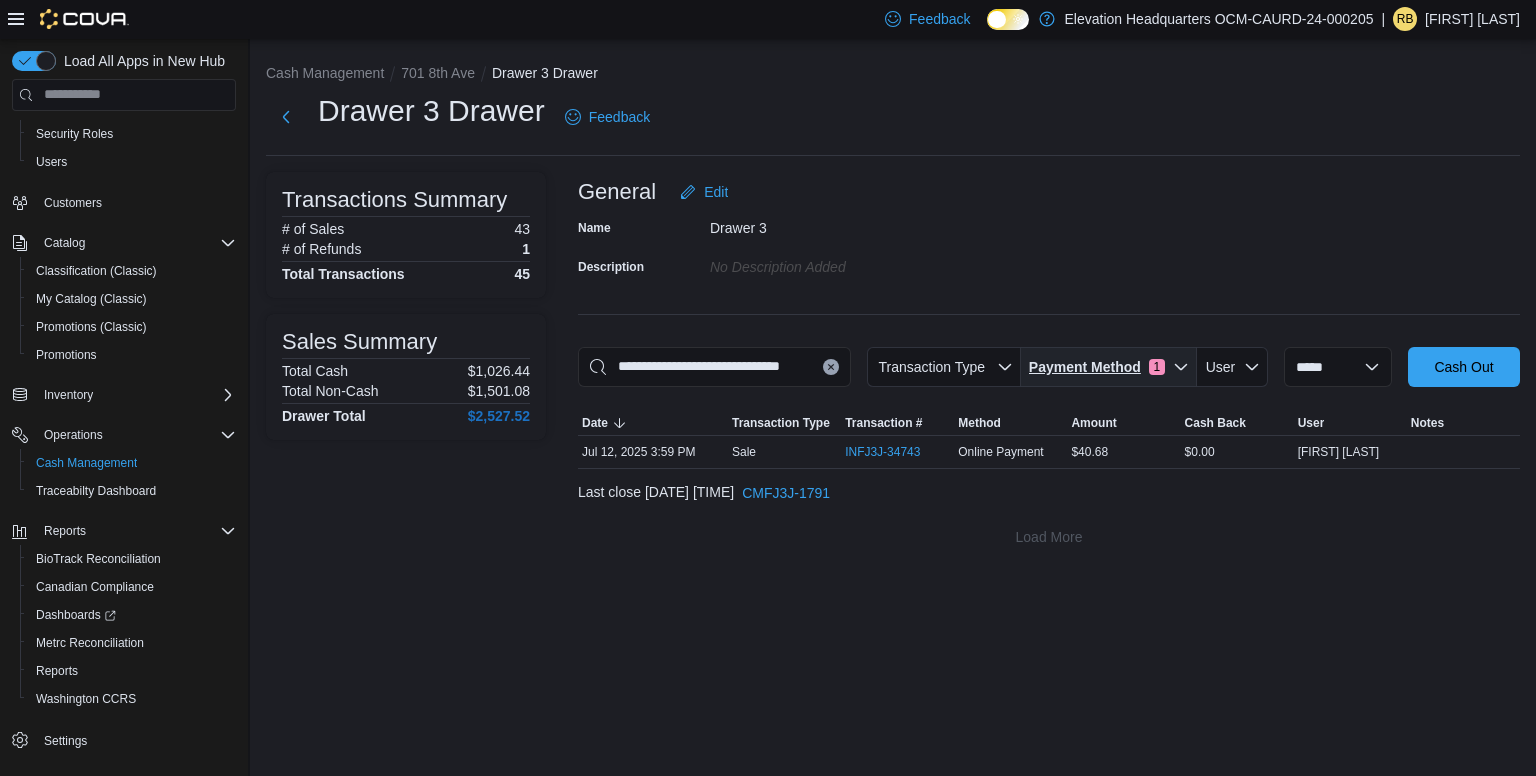 click 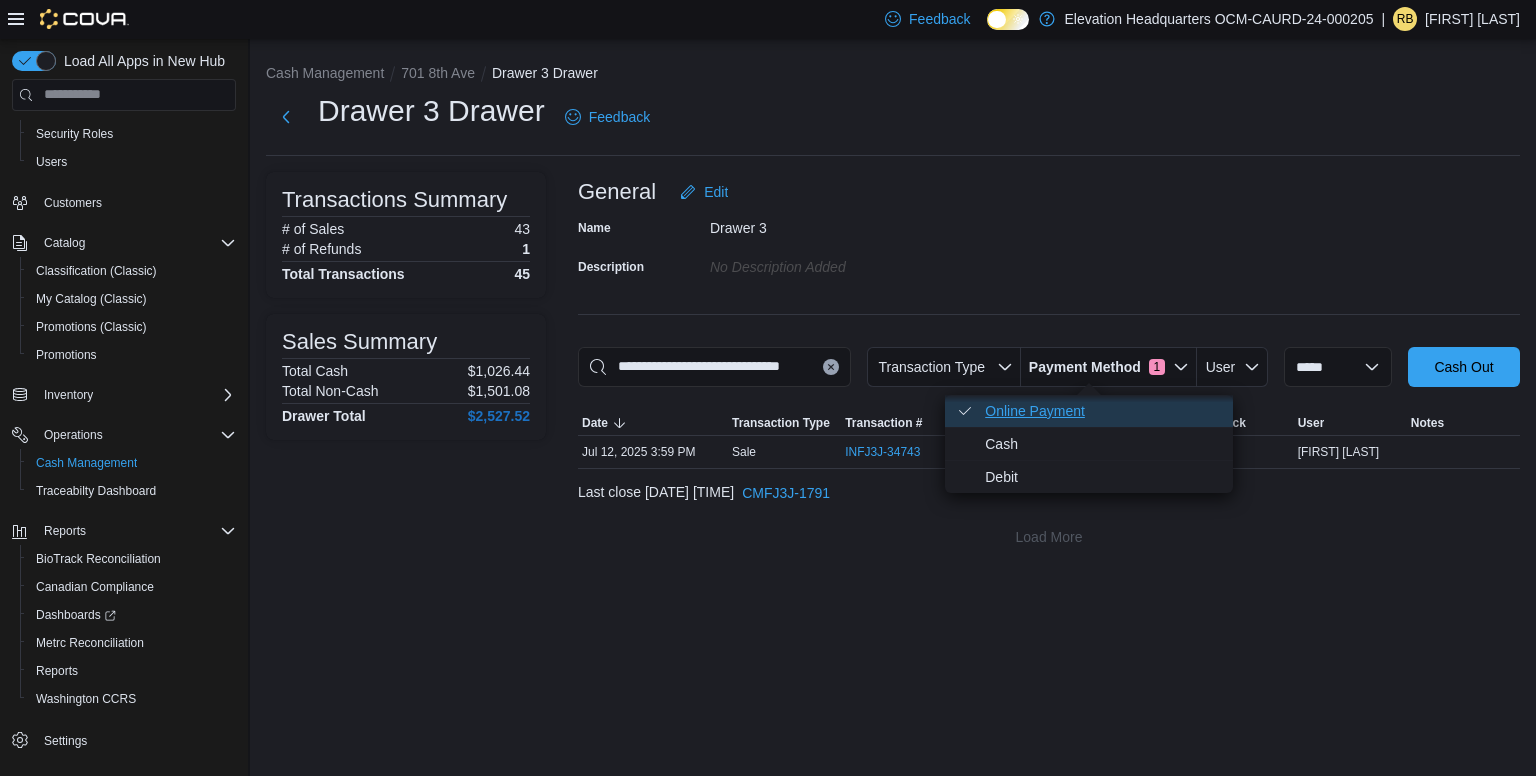 click on "Online Payment . Checked option." at bounding box center (1103, 411) 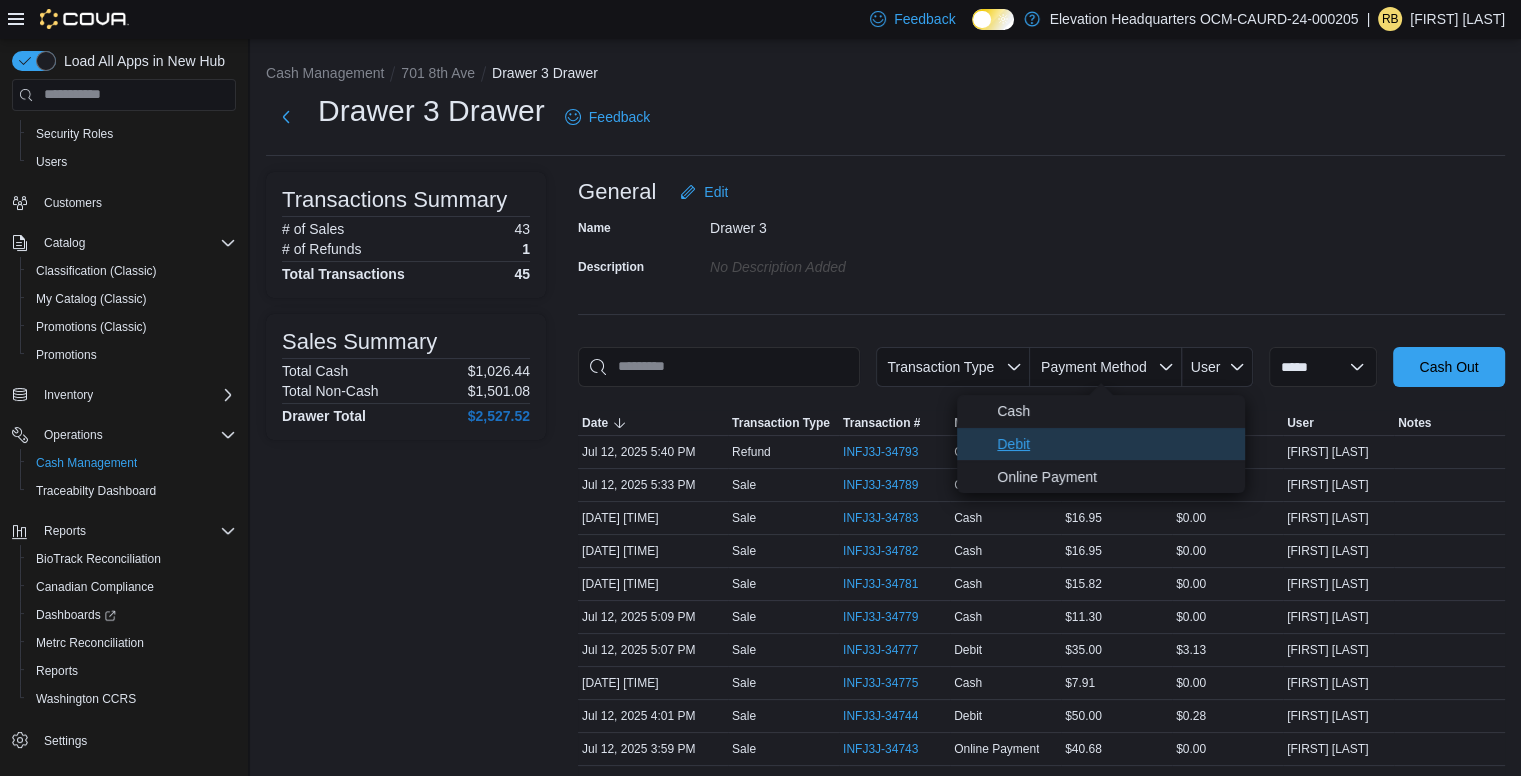 click on "Debit" at bounding box center (1115, 444) 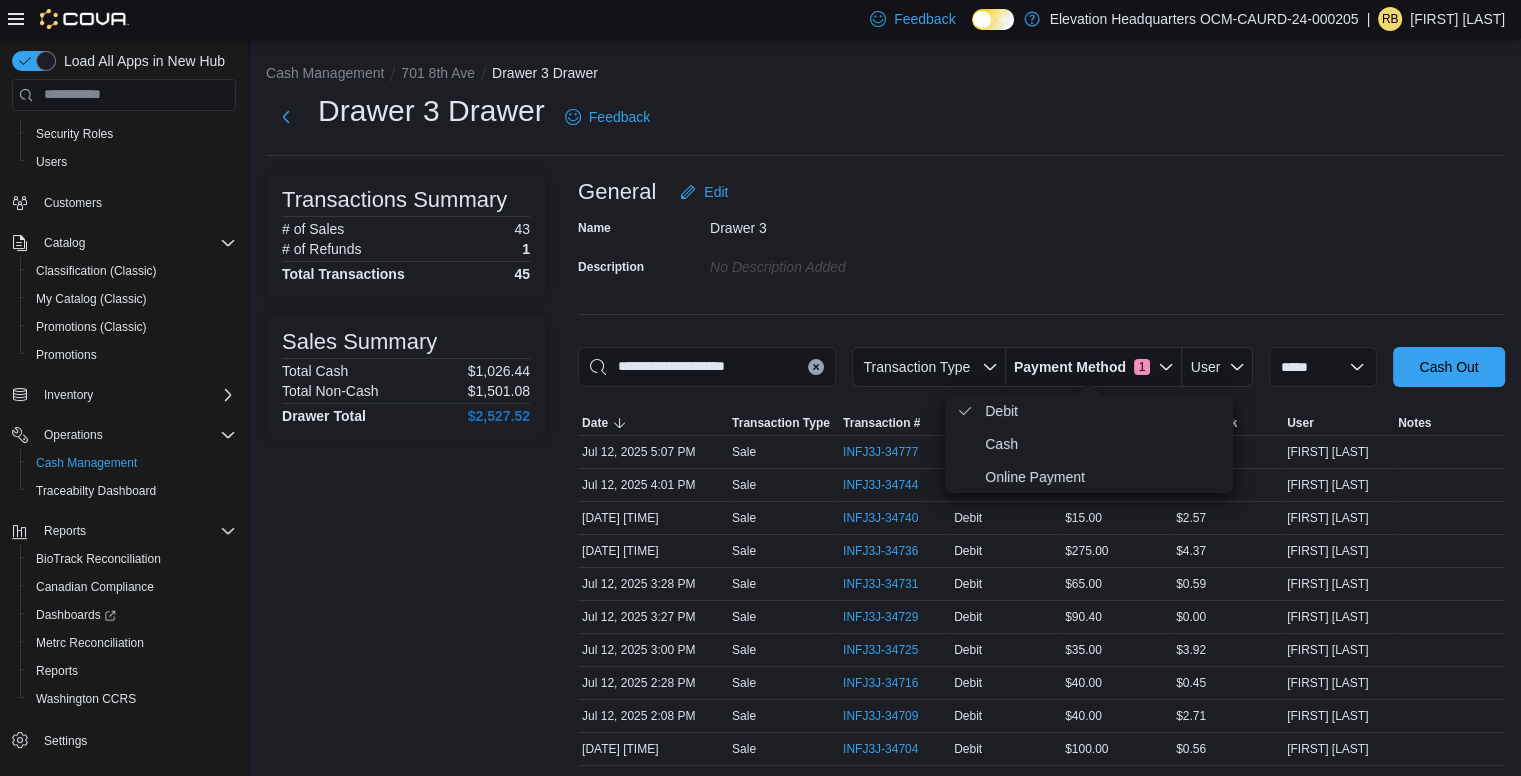click on "Name Drawer 3 Description No Description added" at bounding box center (1041, 247) 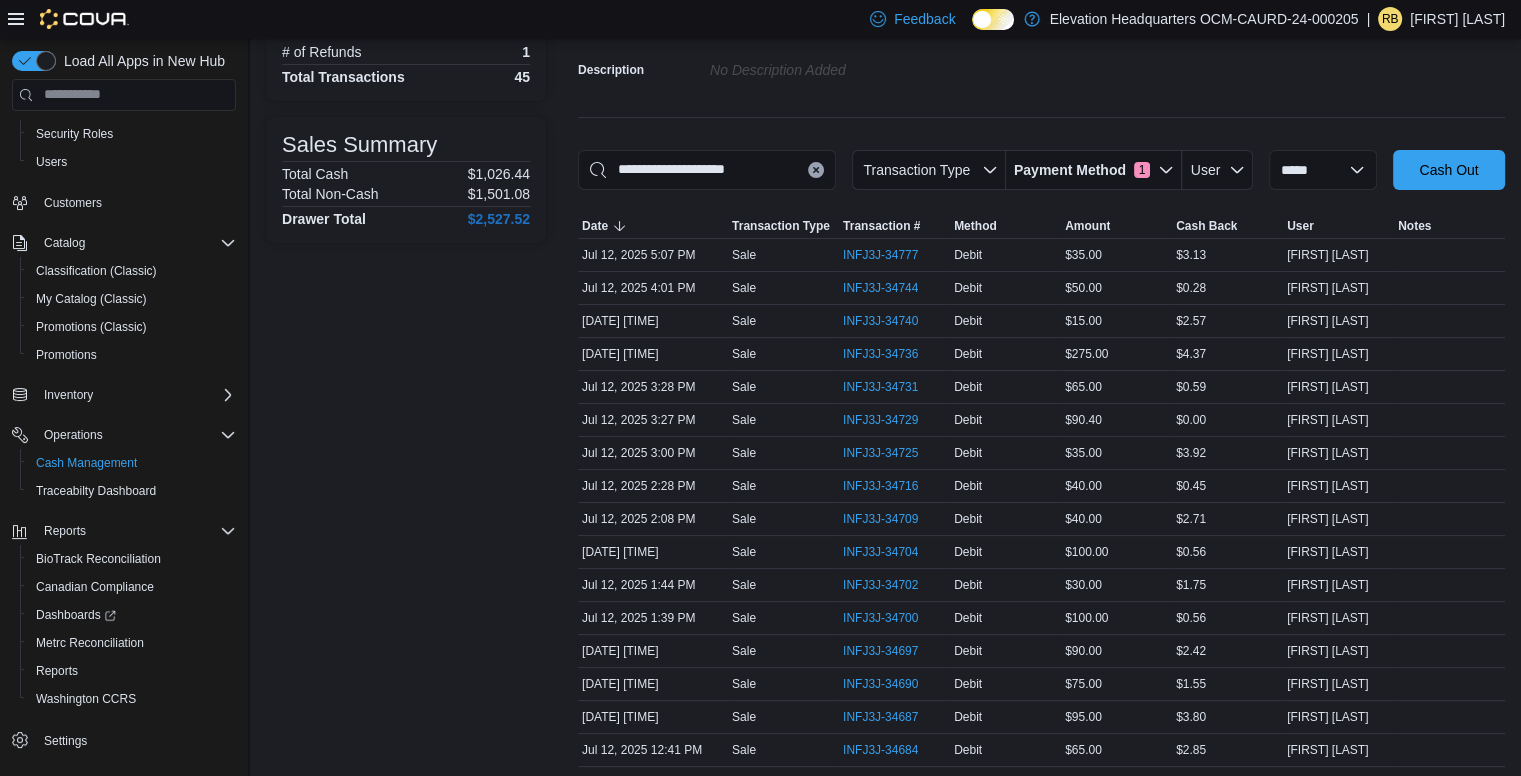 scroll, scrollTop: 196, scrollLeft: 0, axis: vertical 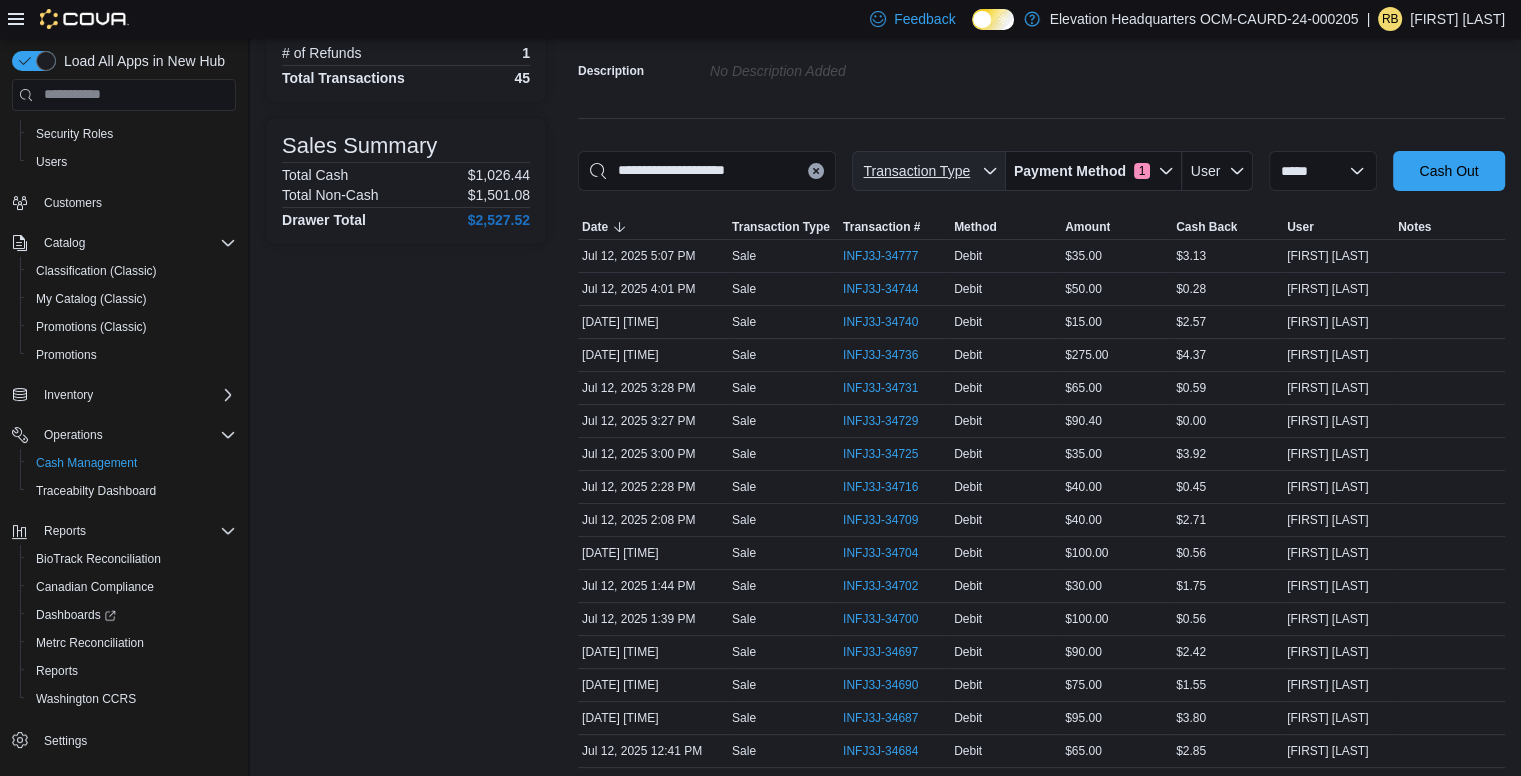 click on "Transaction Type" at bounding box center [929, 171] 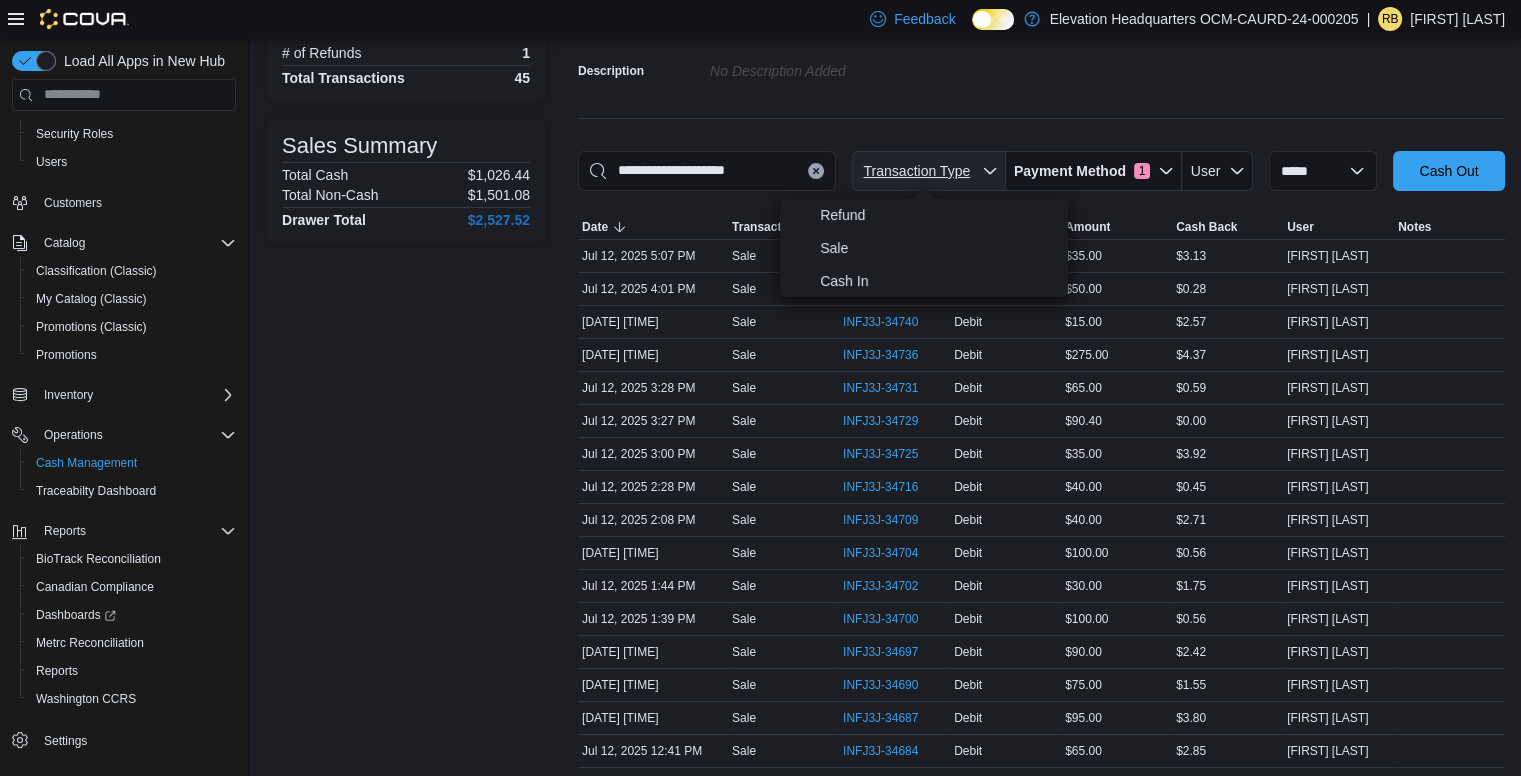 click on "Transaction Type" at bounding box center (929, 171) 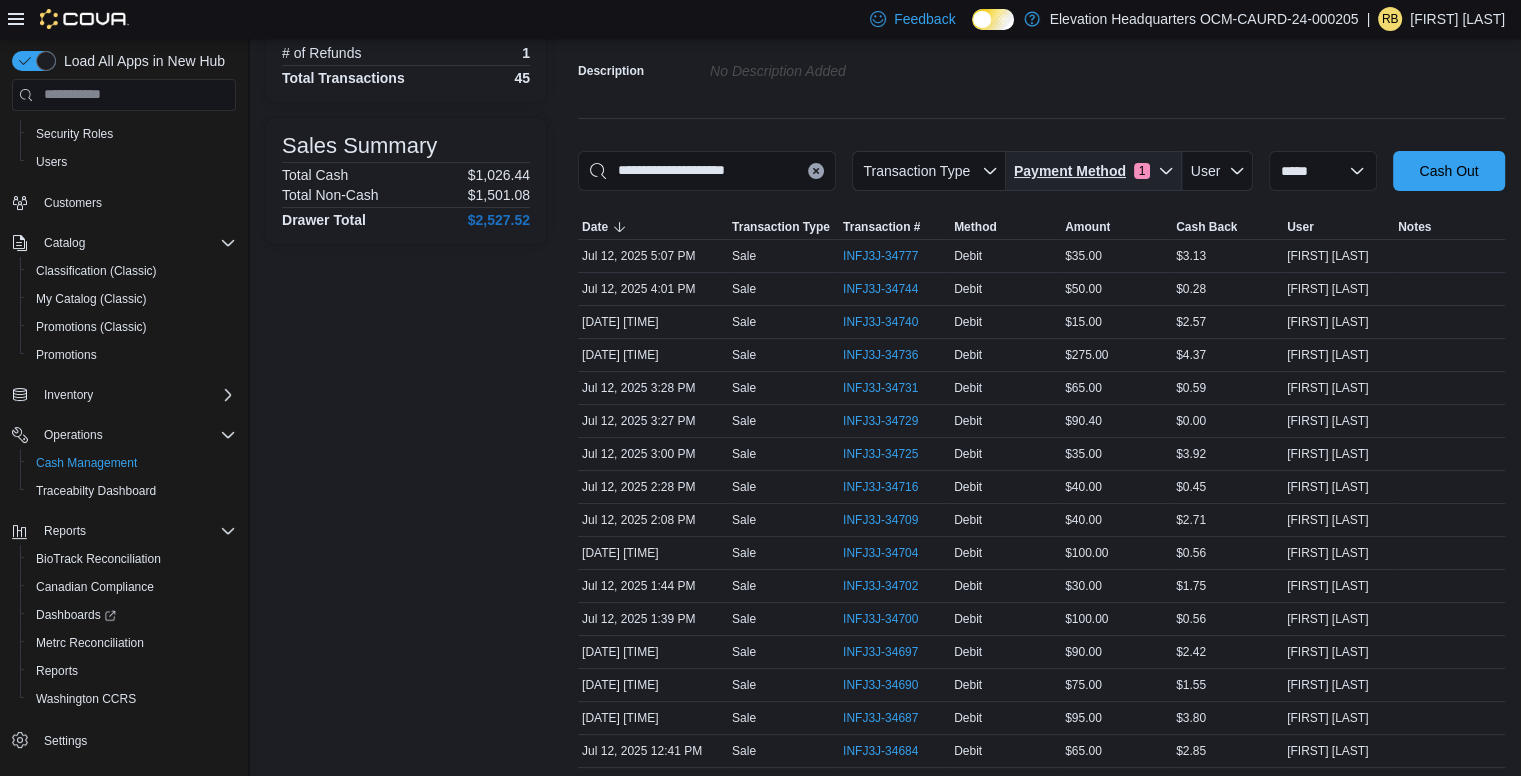 click on "Payment Method" at bounding box center (1070, 171) 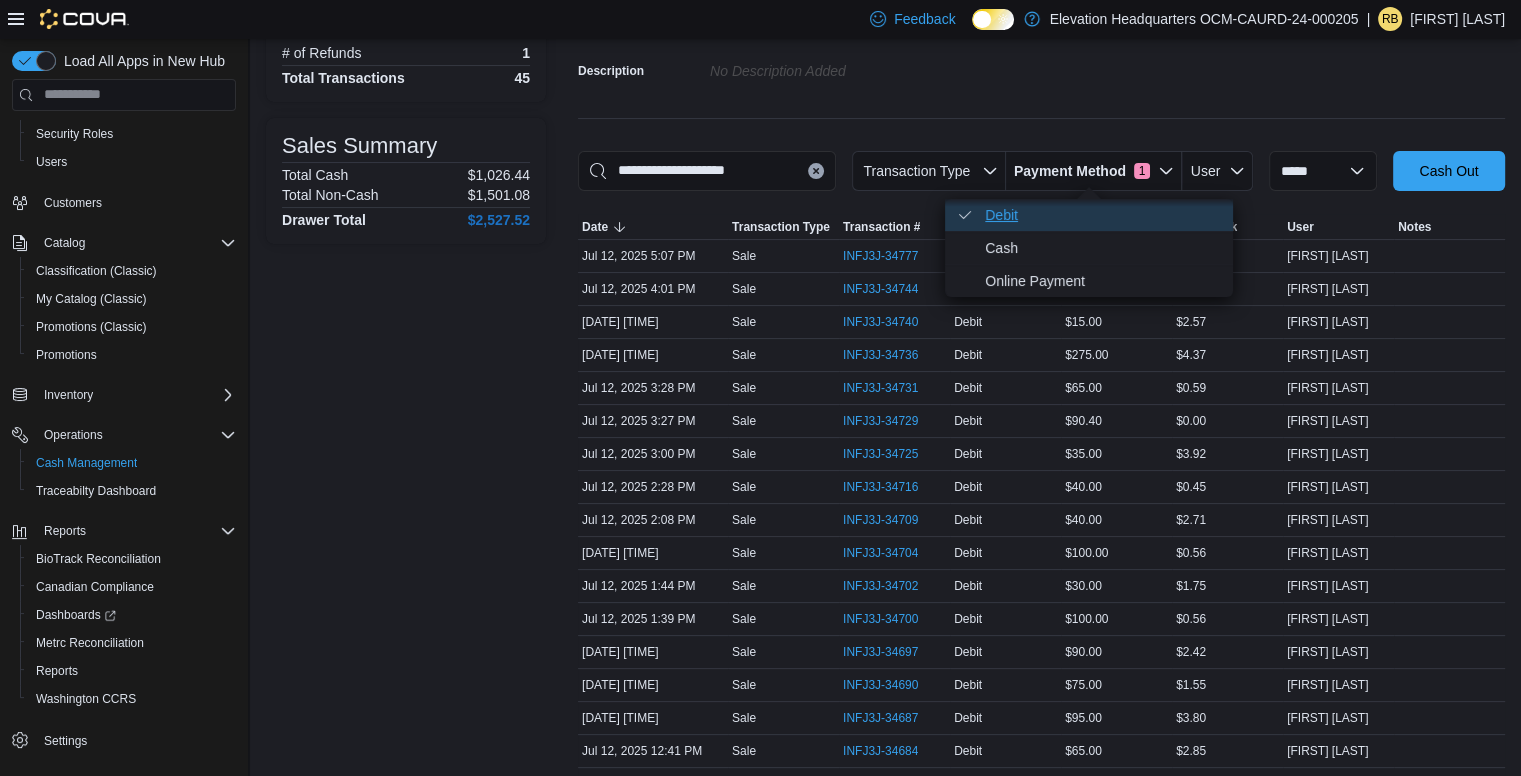 click on "Debit .  Checked option." at bounding box center [1103, 215] 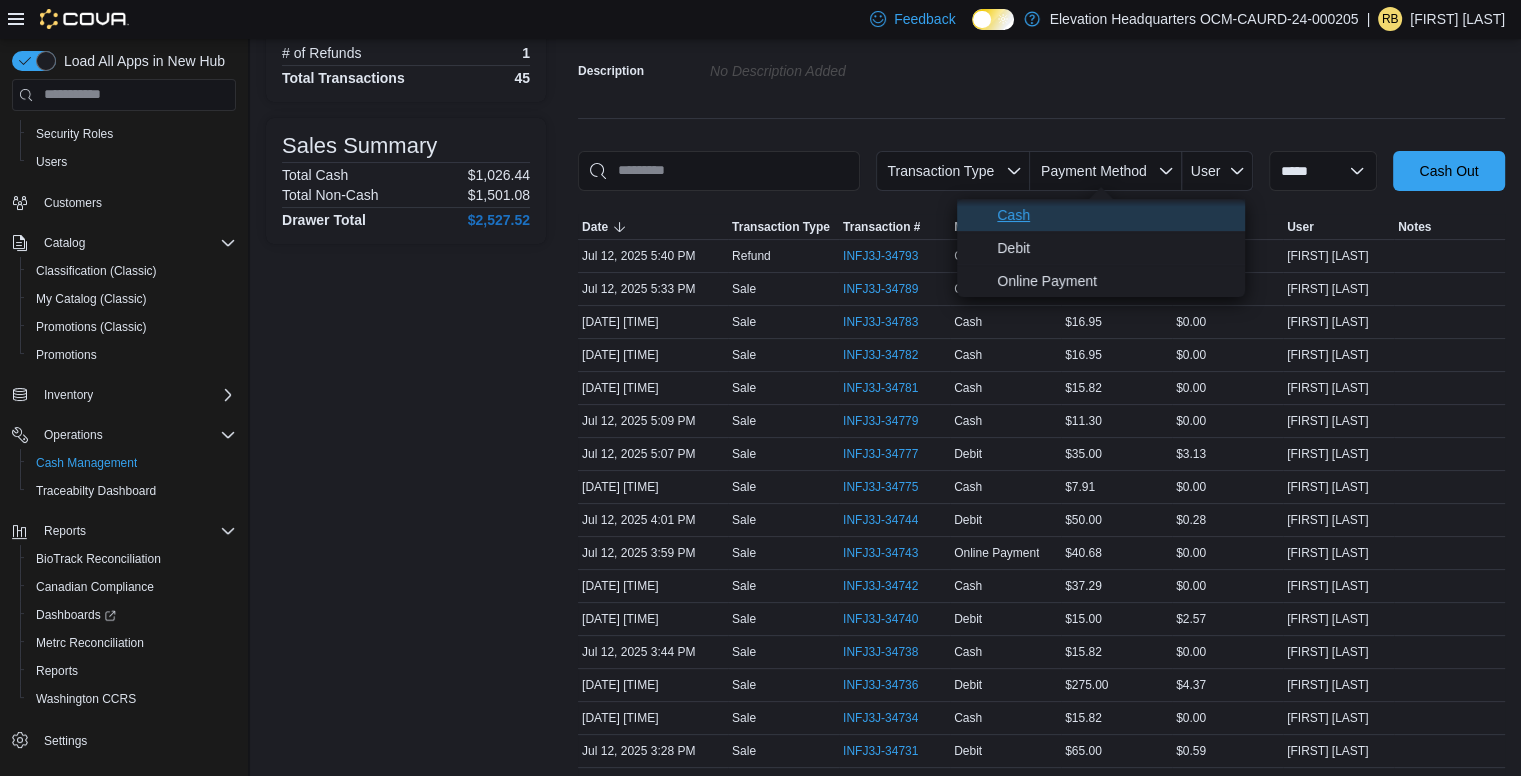 click on "Cash" at bounding box center (1115, 215) 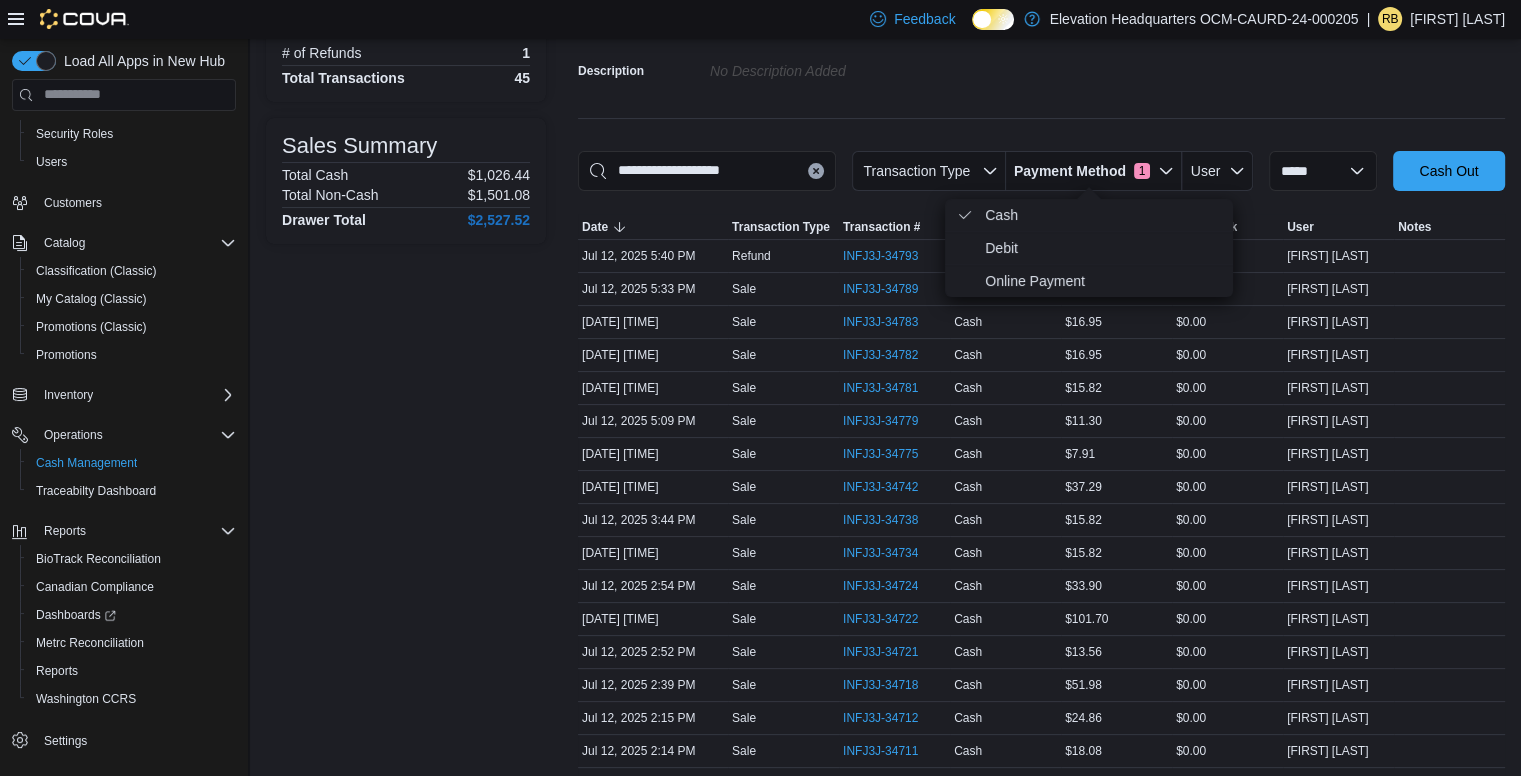 click on "**********" at bounding box center (1041, 560) 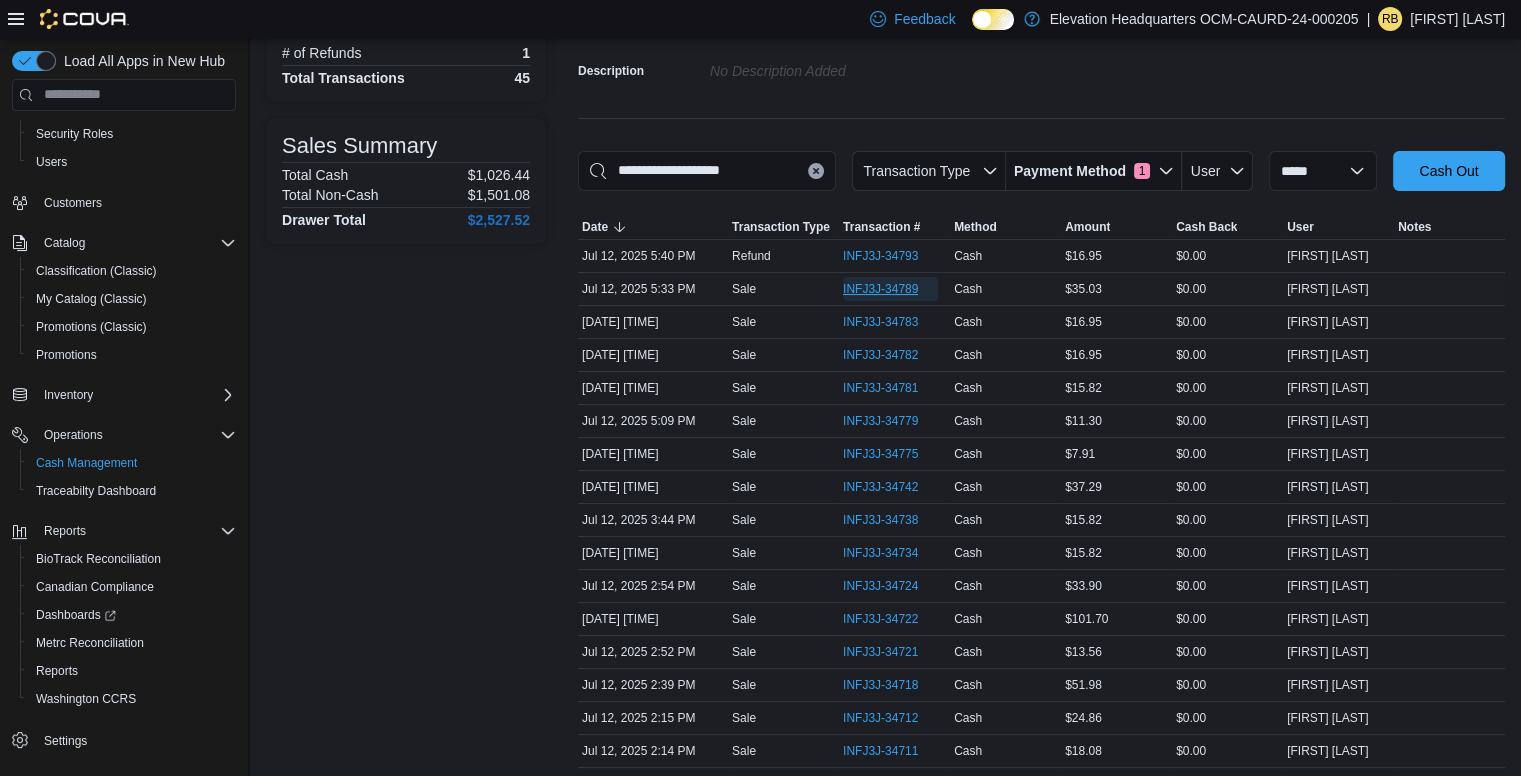 click on "INFJ3J-34789" at bounding box center [890, 289] 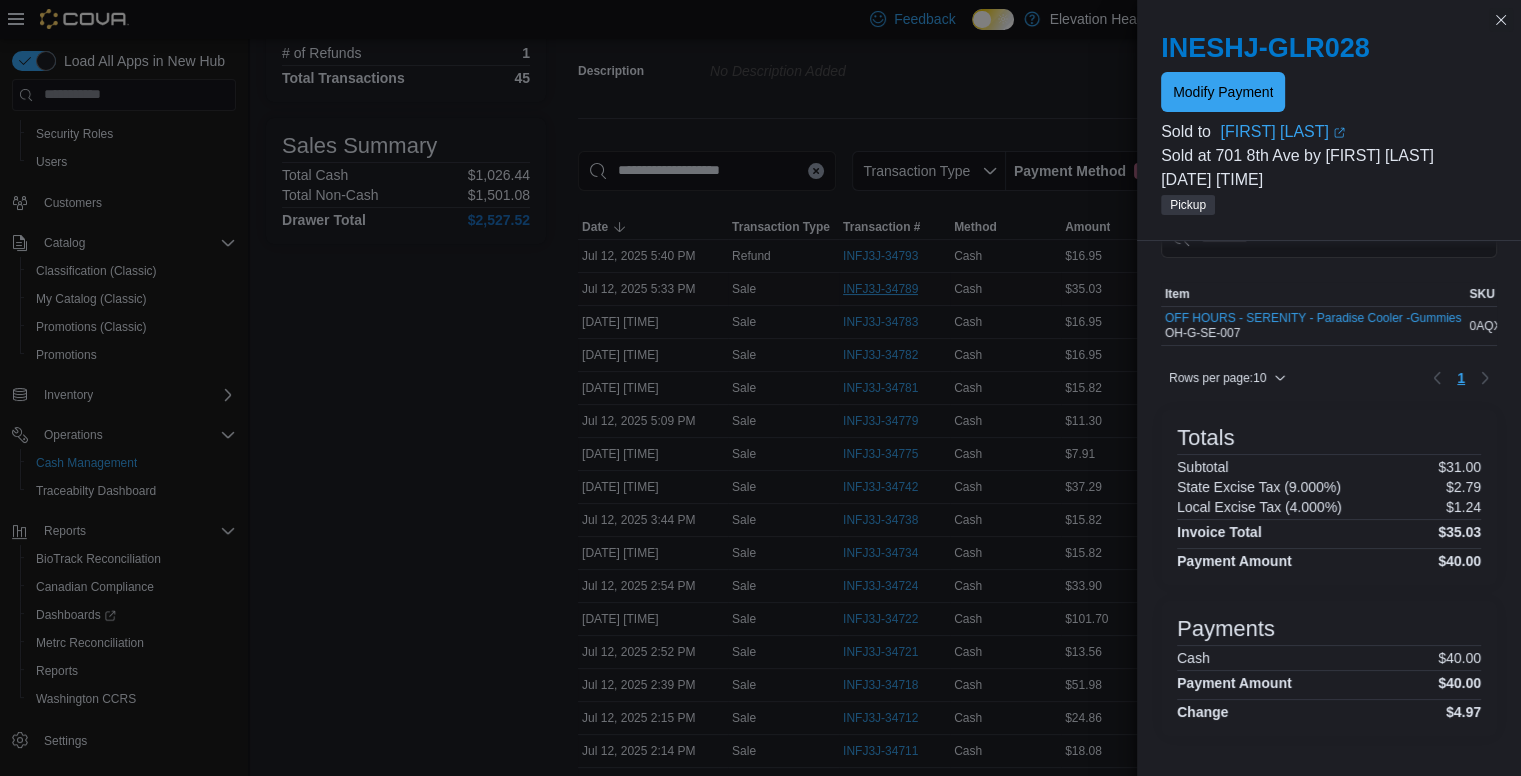 scroll, scrollTop: 59, scrollLeft: 0, axis: vertical 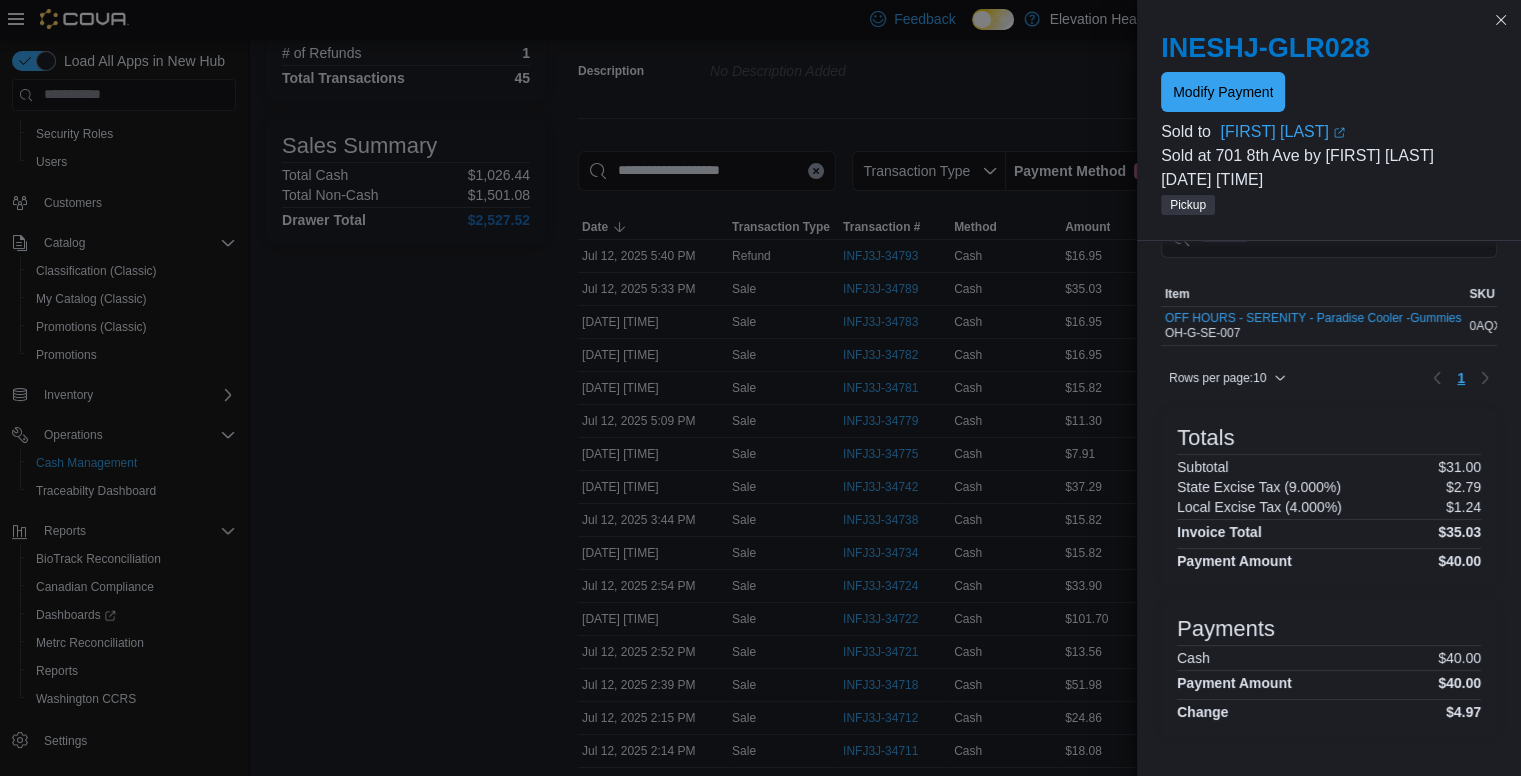 click at bounding box center (1329, 4) 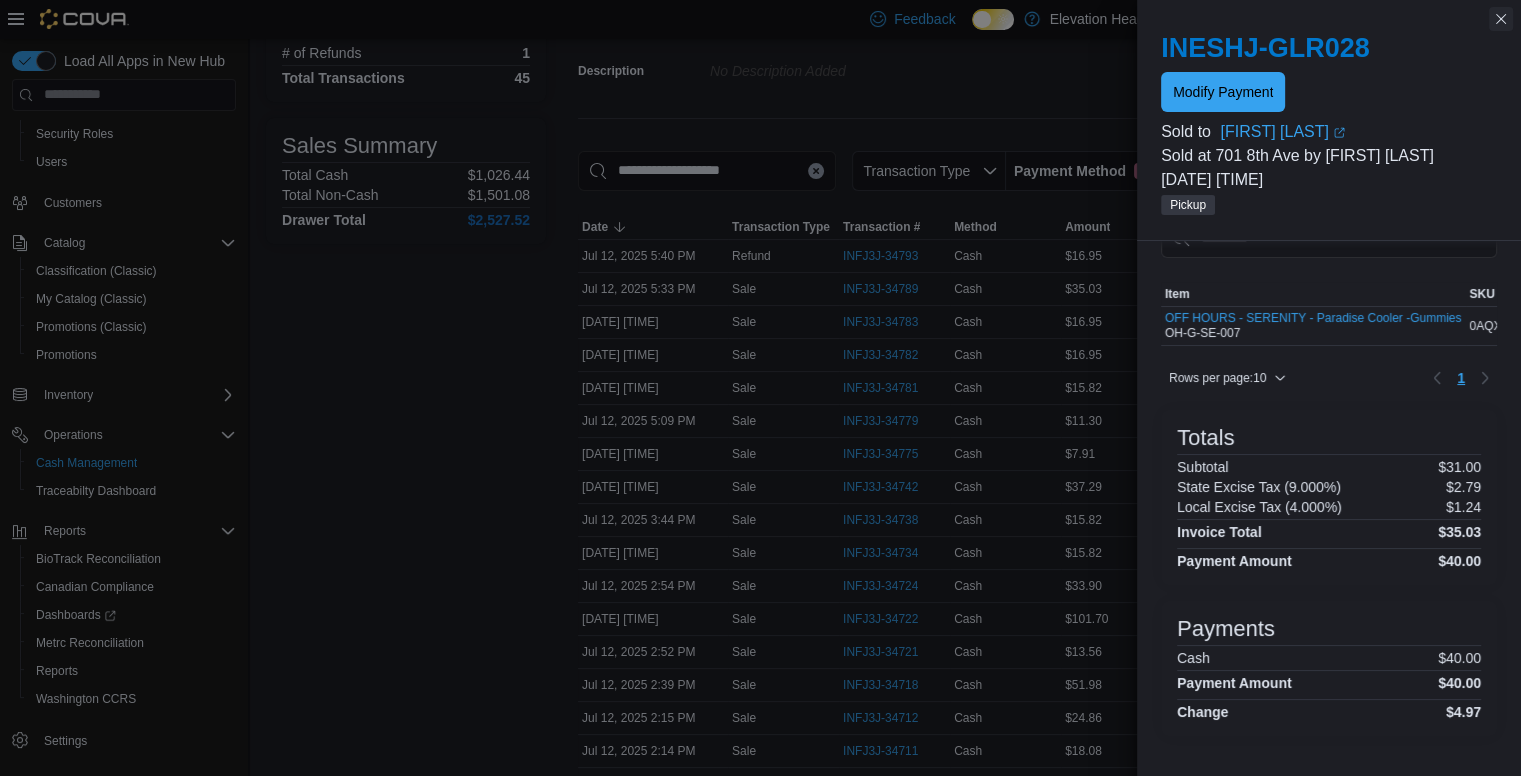 click at bounding box center (1501, 19) 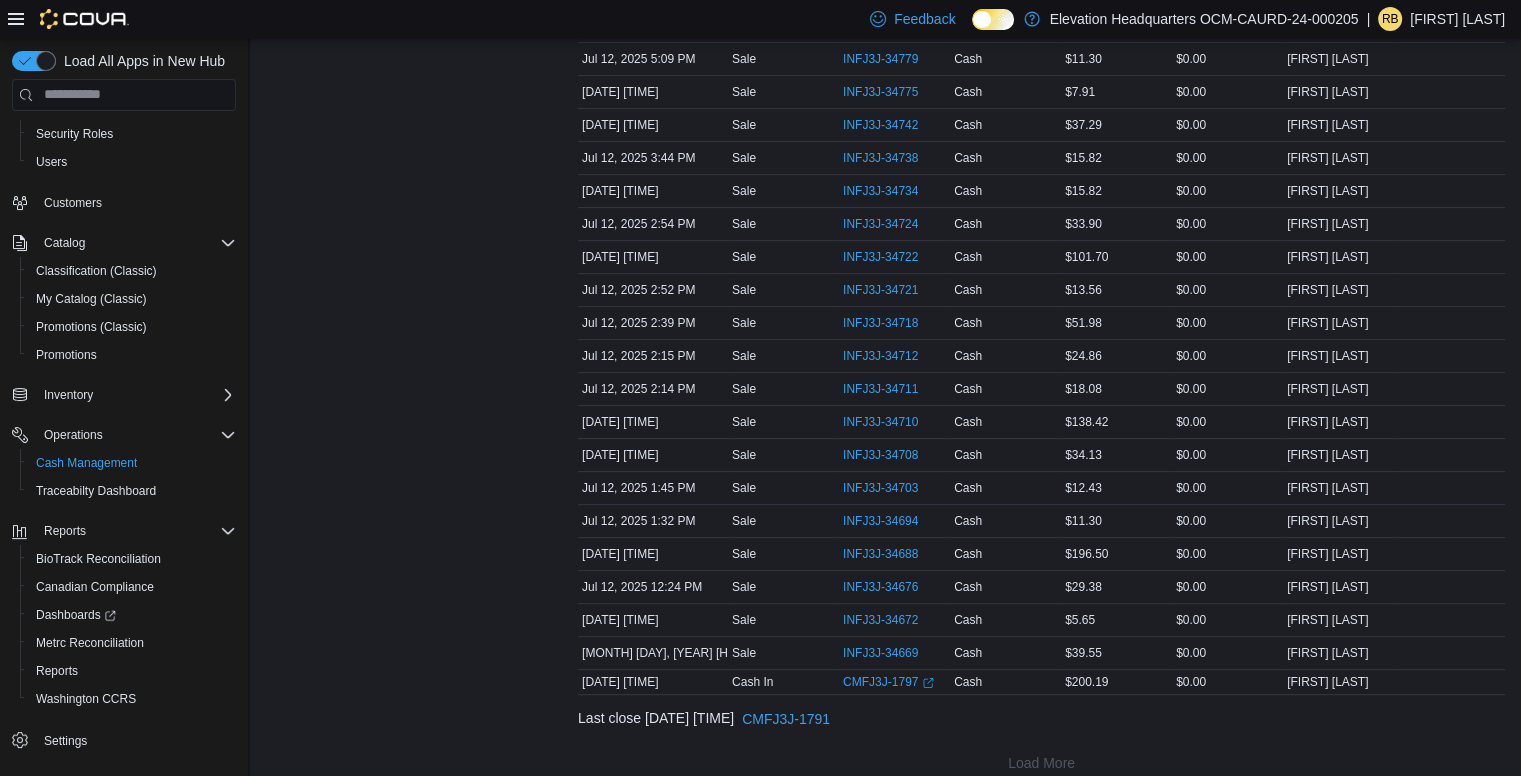 scroll, scrollTop: 575, scrollLeft: 0, axis: vertical 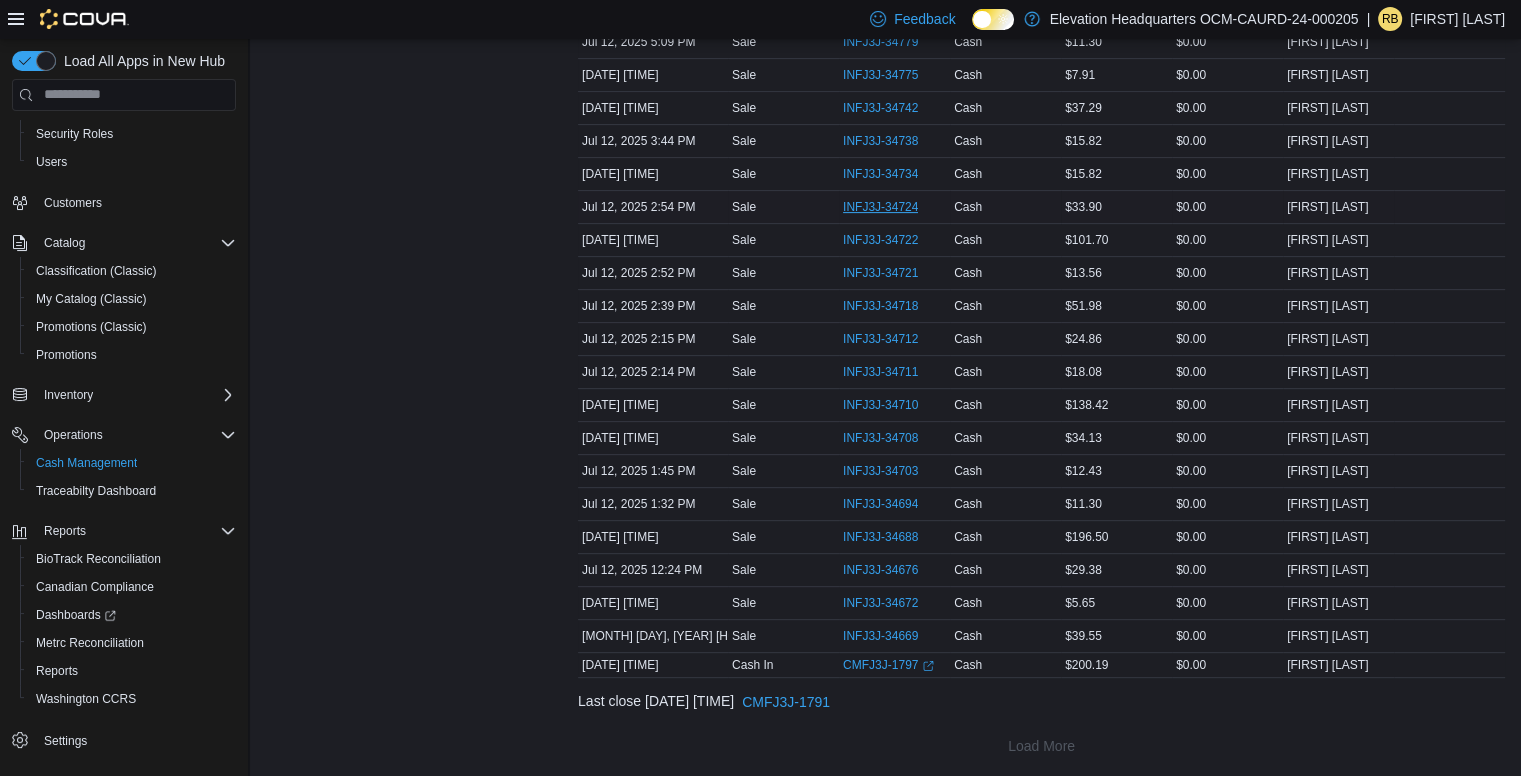 click on "INFJ3J-34724" at bounding box center [880, 207] 